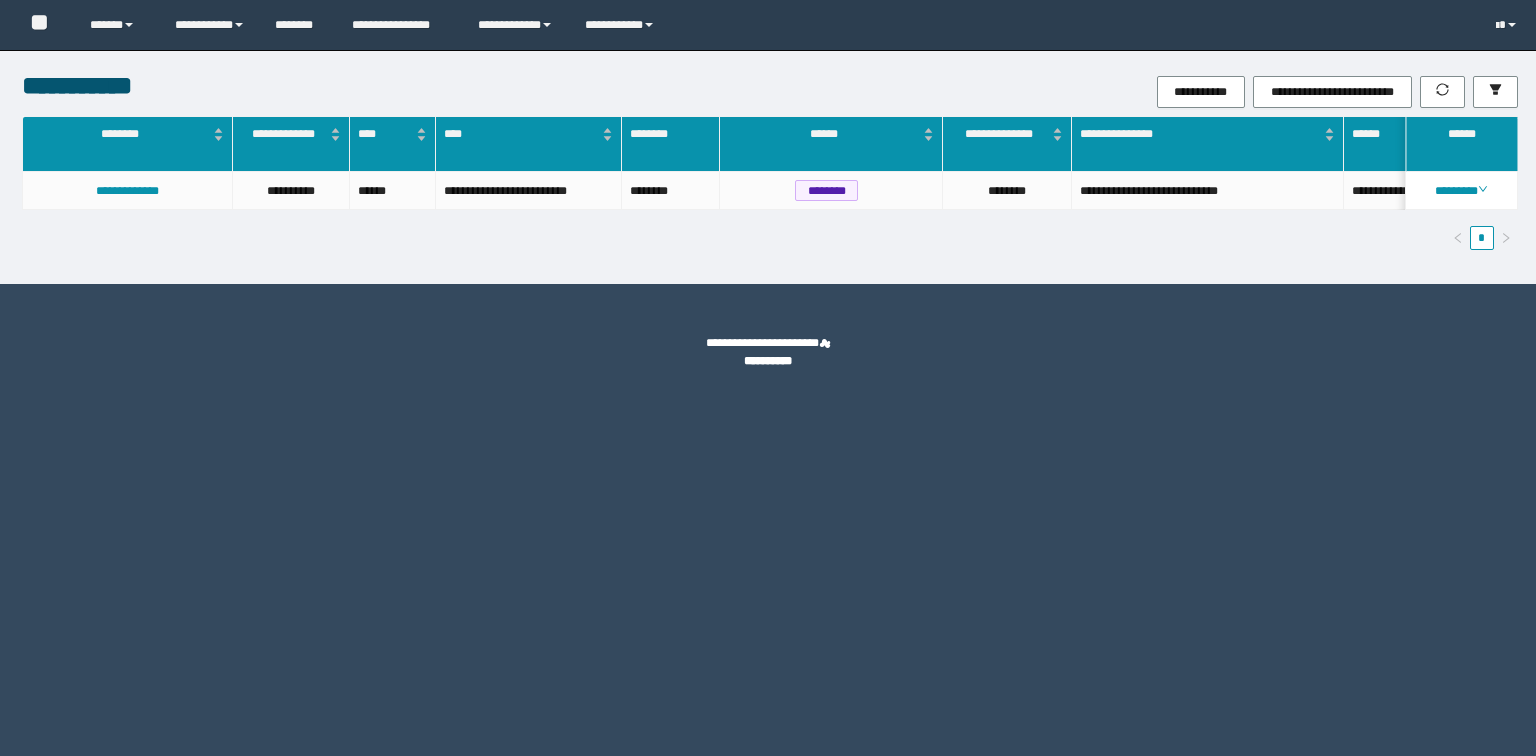 scroll, scrollTop: 0, scrollLeft: 0, axis: both 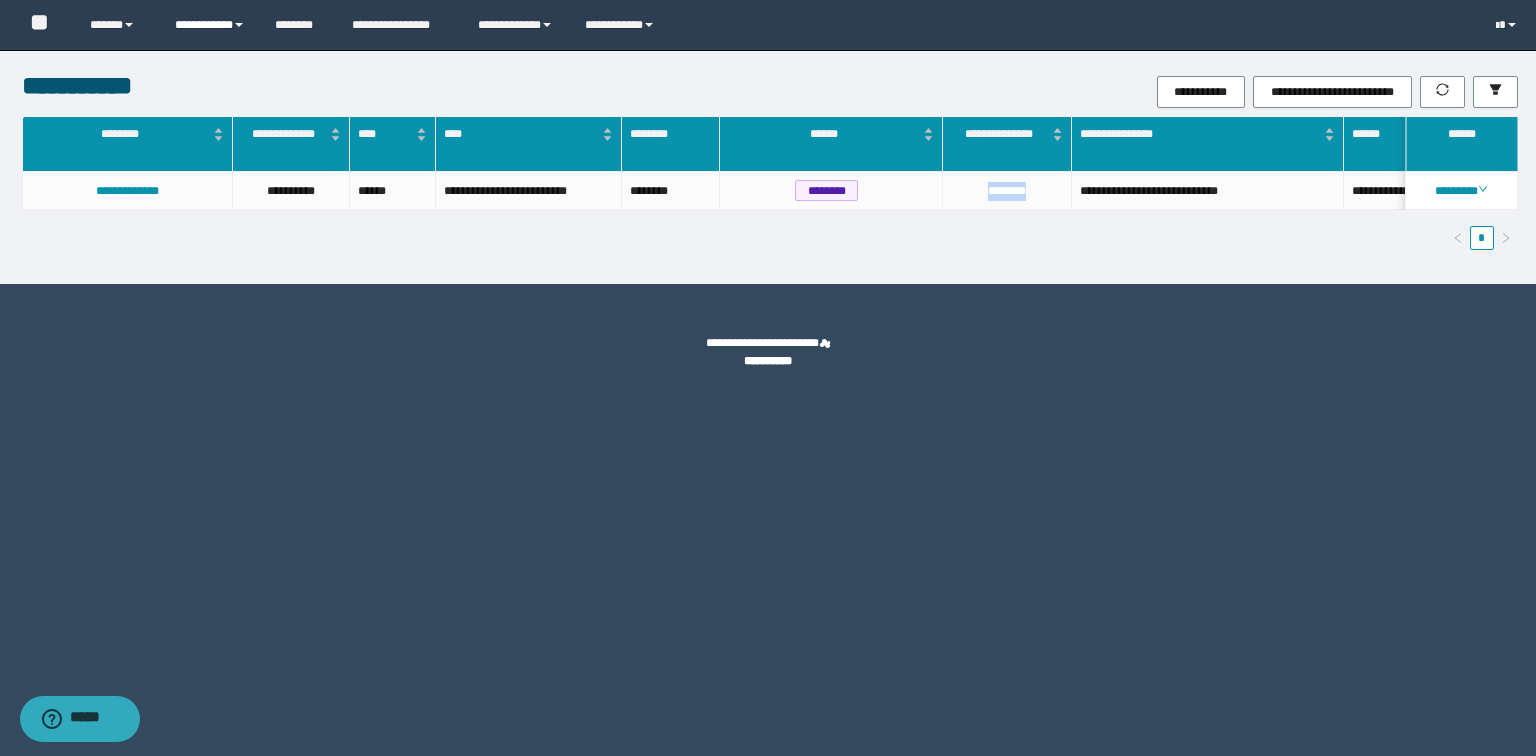 click on "**********" at bounding box center (210, 25) 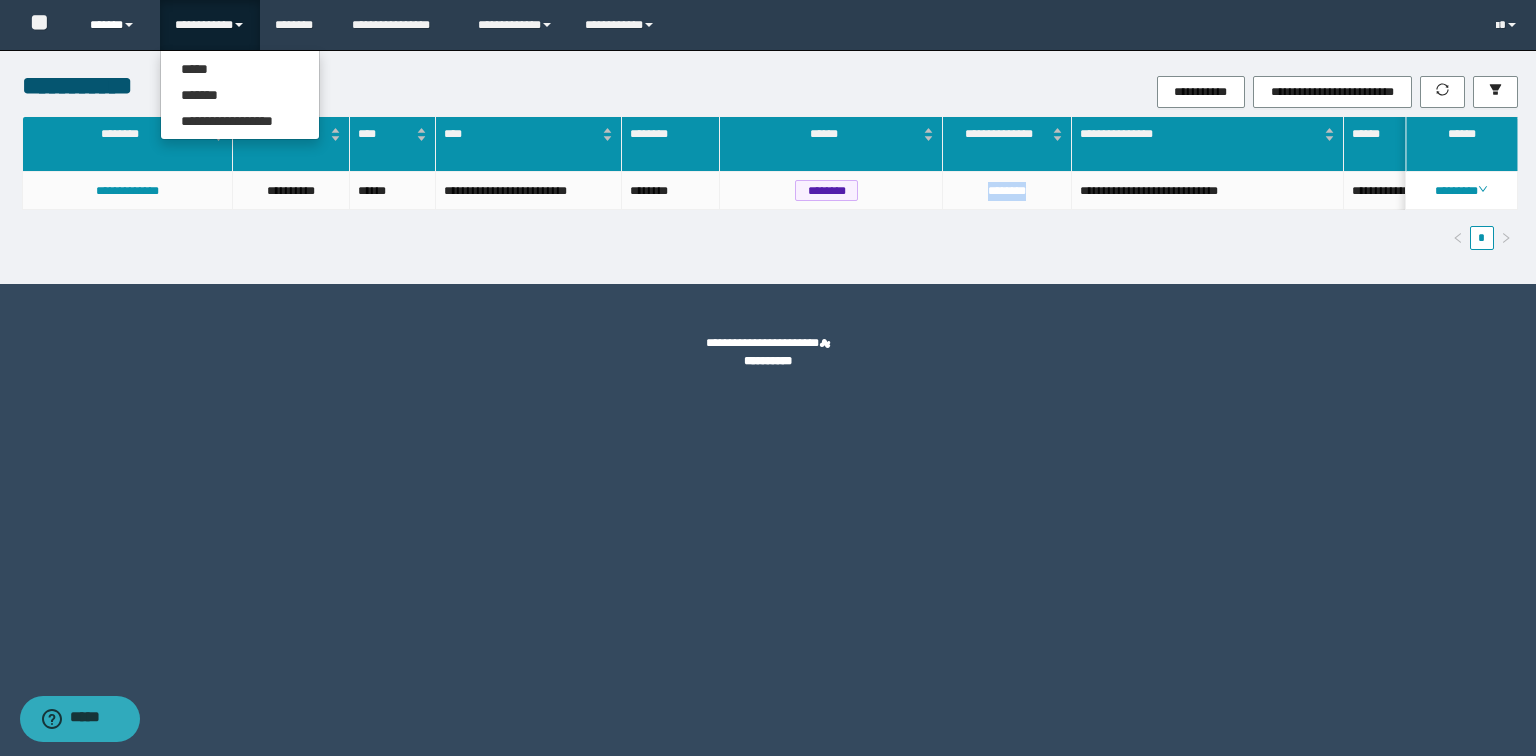 click on "******" at bounding box center (117, 25) 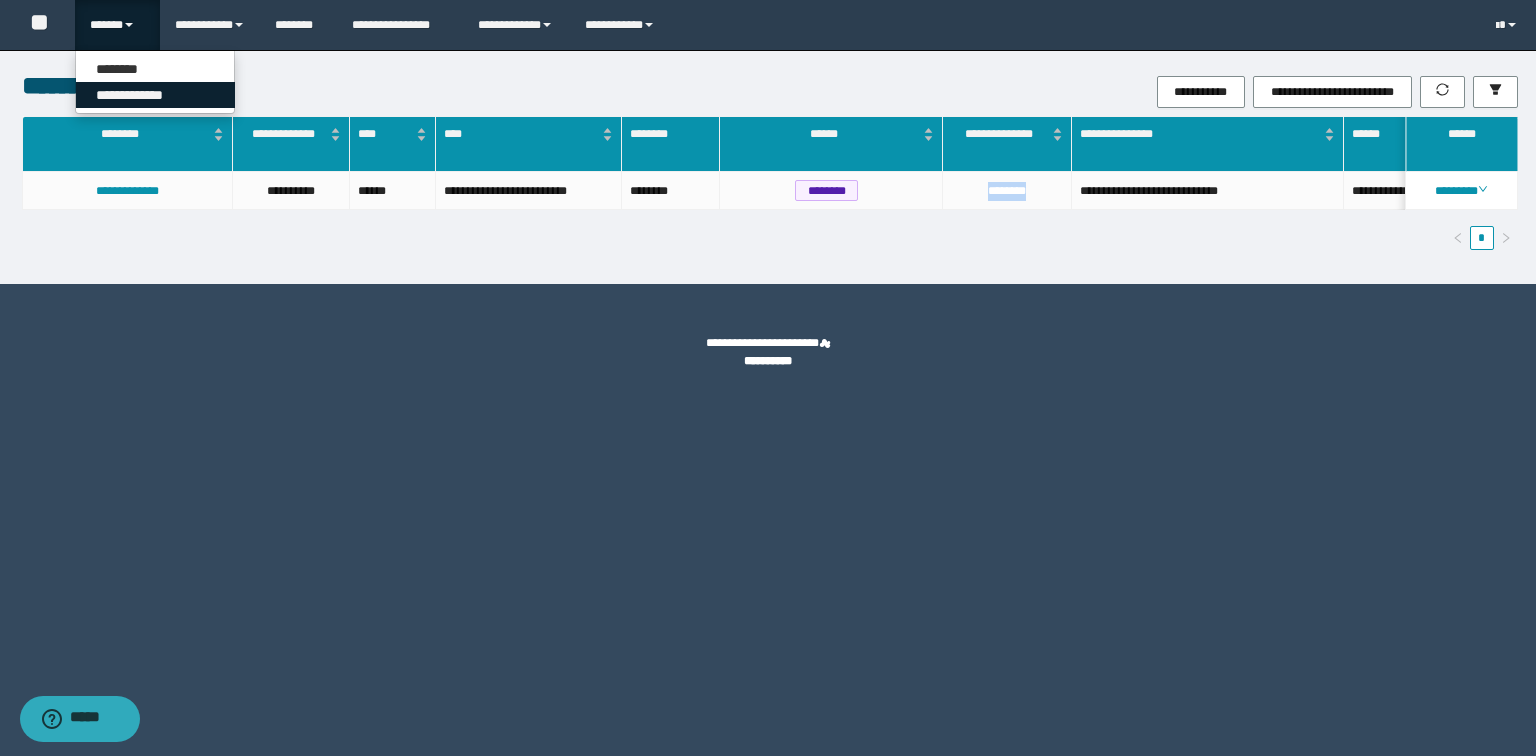 click on "**********" at bounding box center [155, 95] 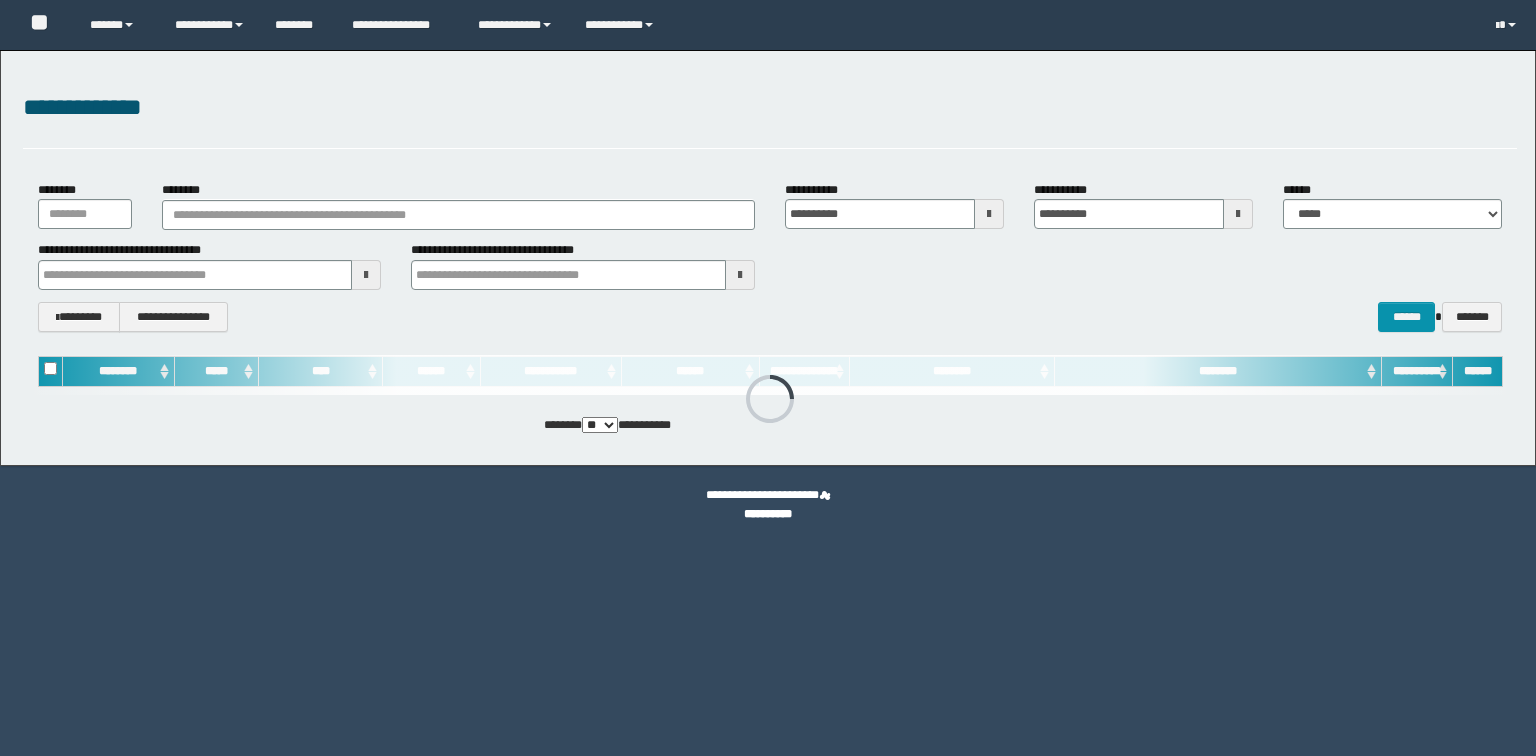 scroll, scrollTop: 0, scrollLeft: 0, axis: both 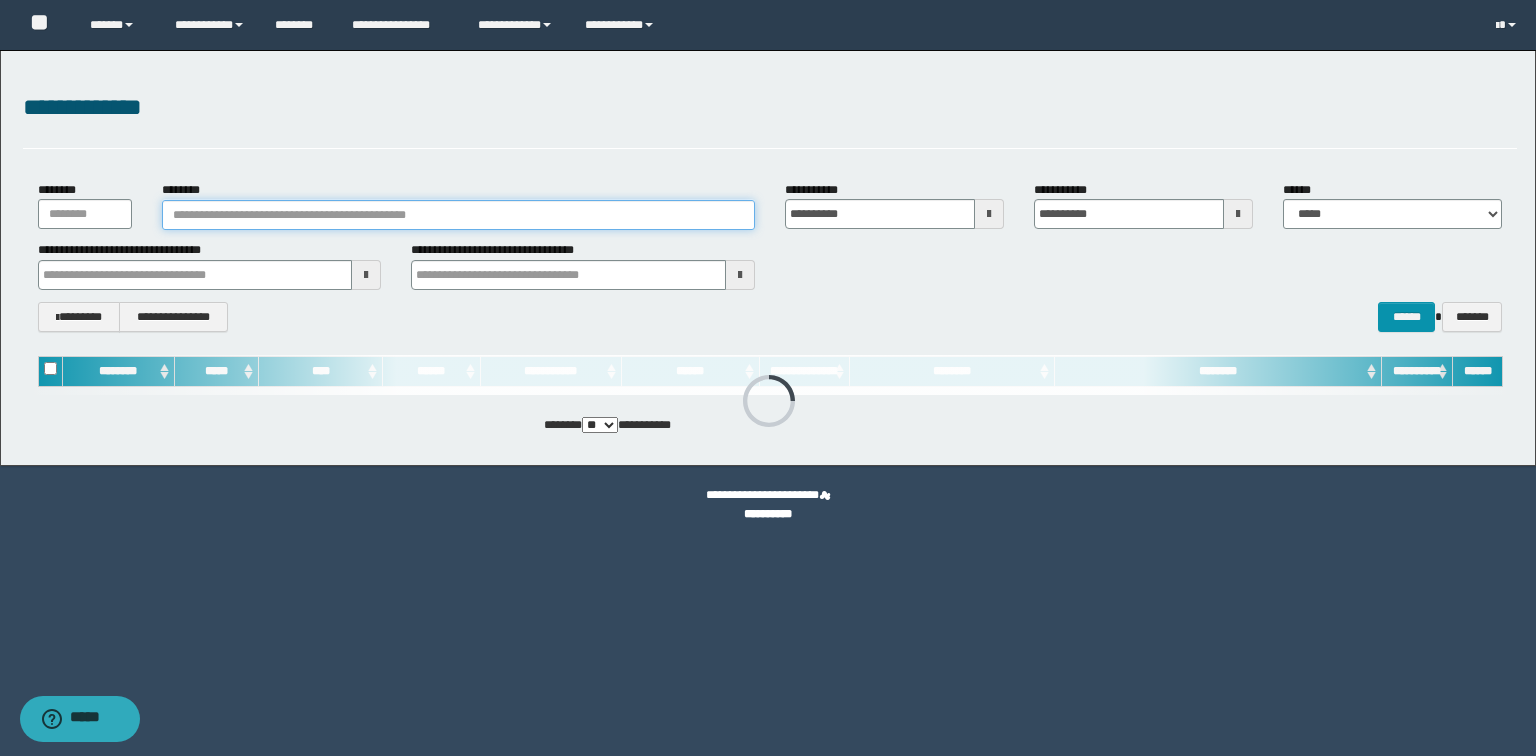 click on "********" at bounding box center (458, 215) 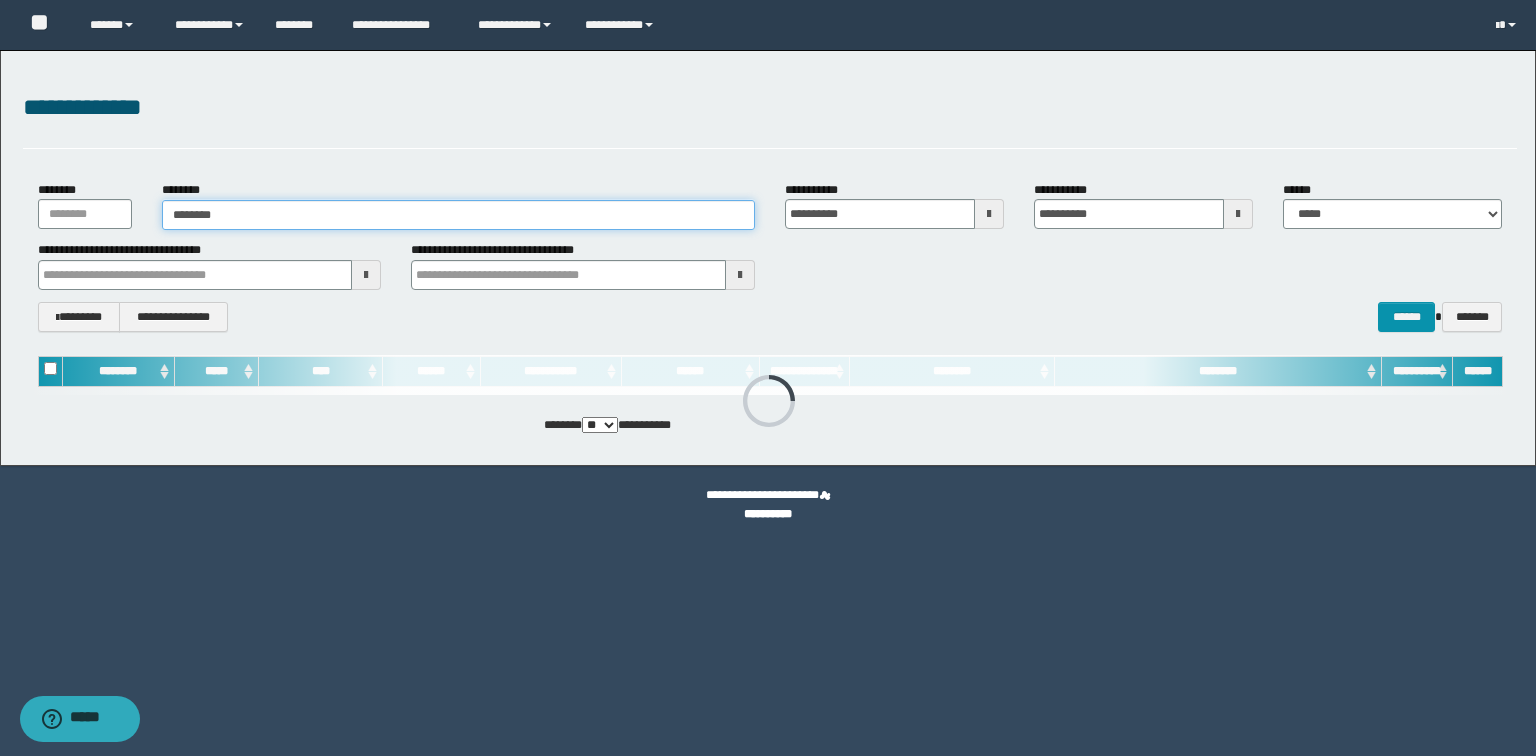 type on "********" 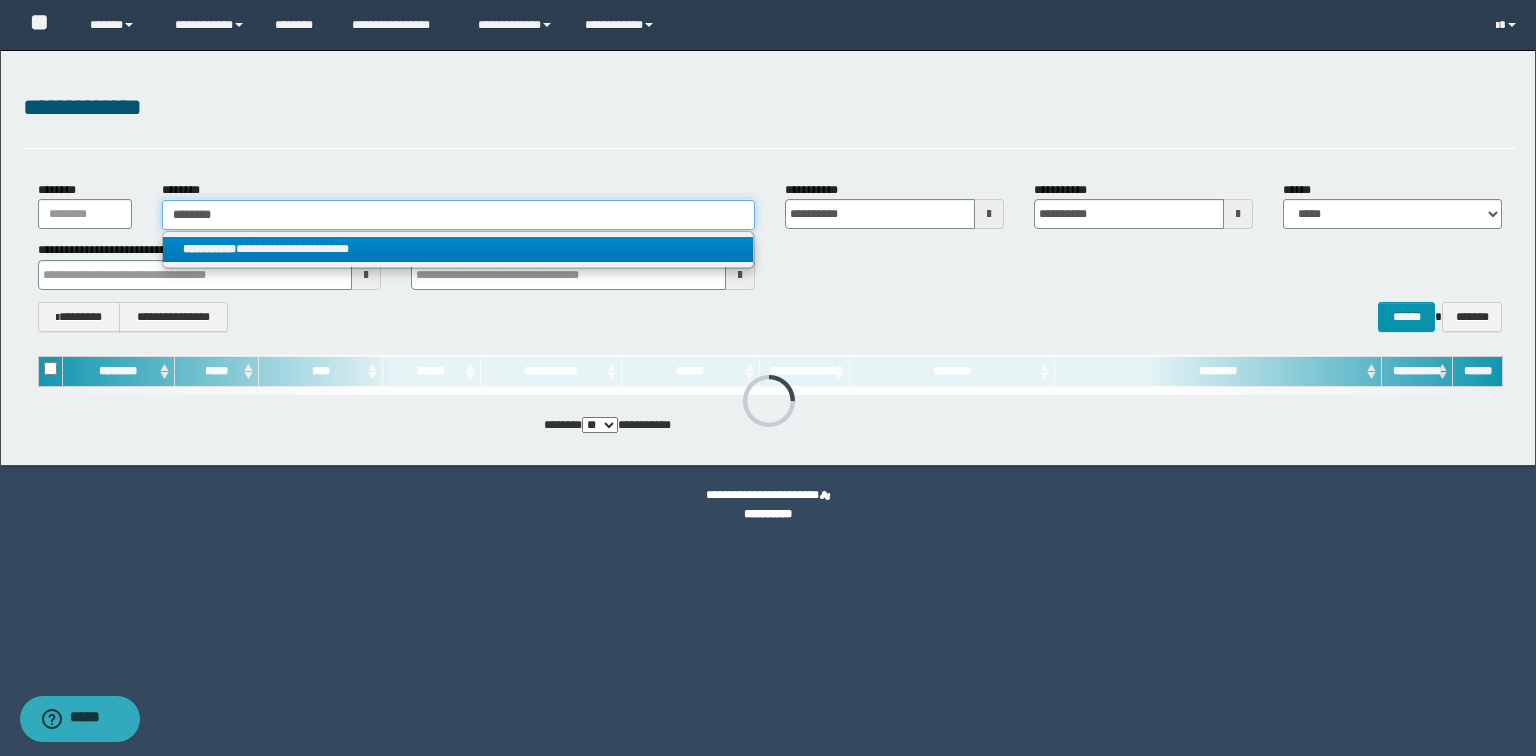 type on "********" 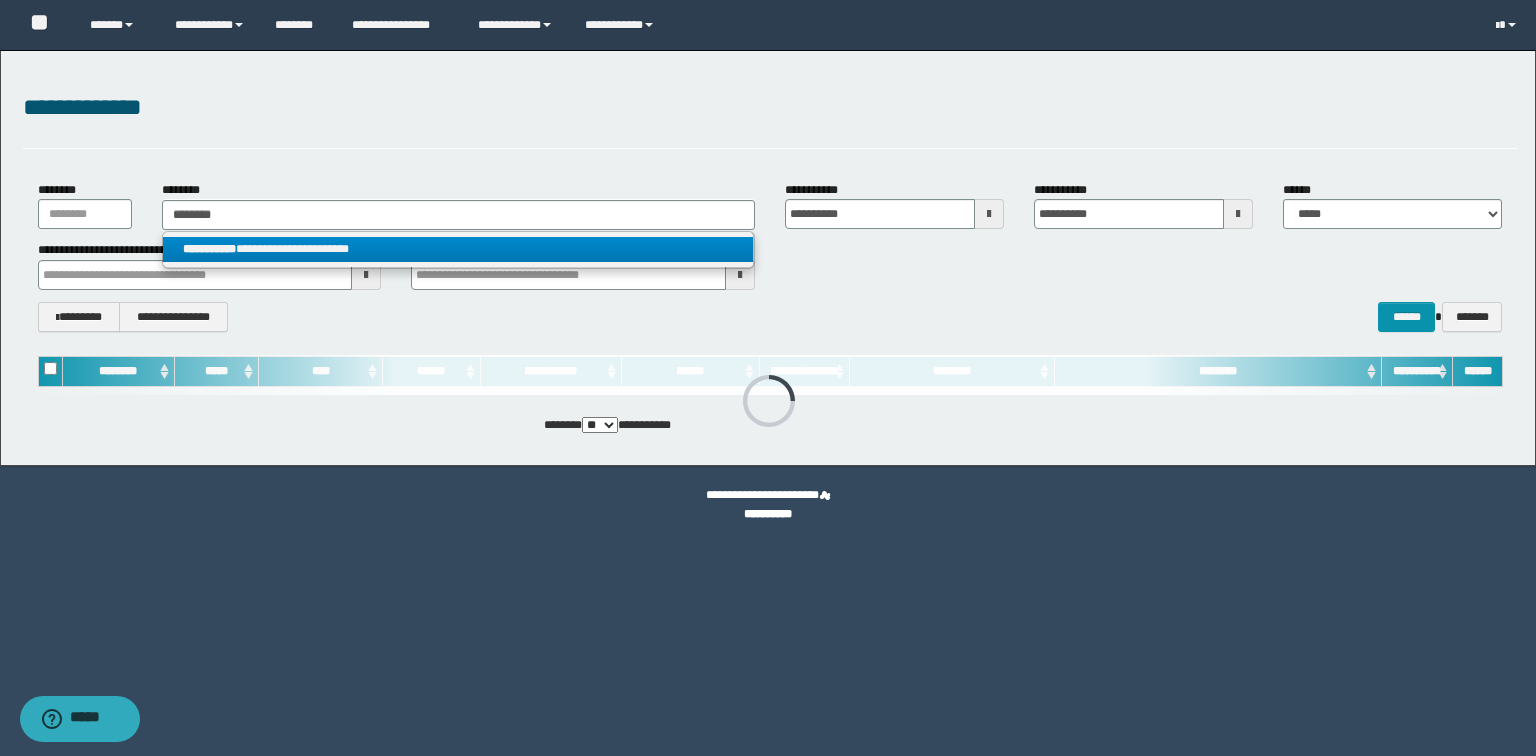 click on "**********" at bounding box center (458, 249) 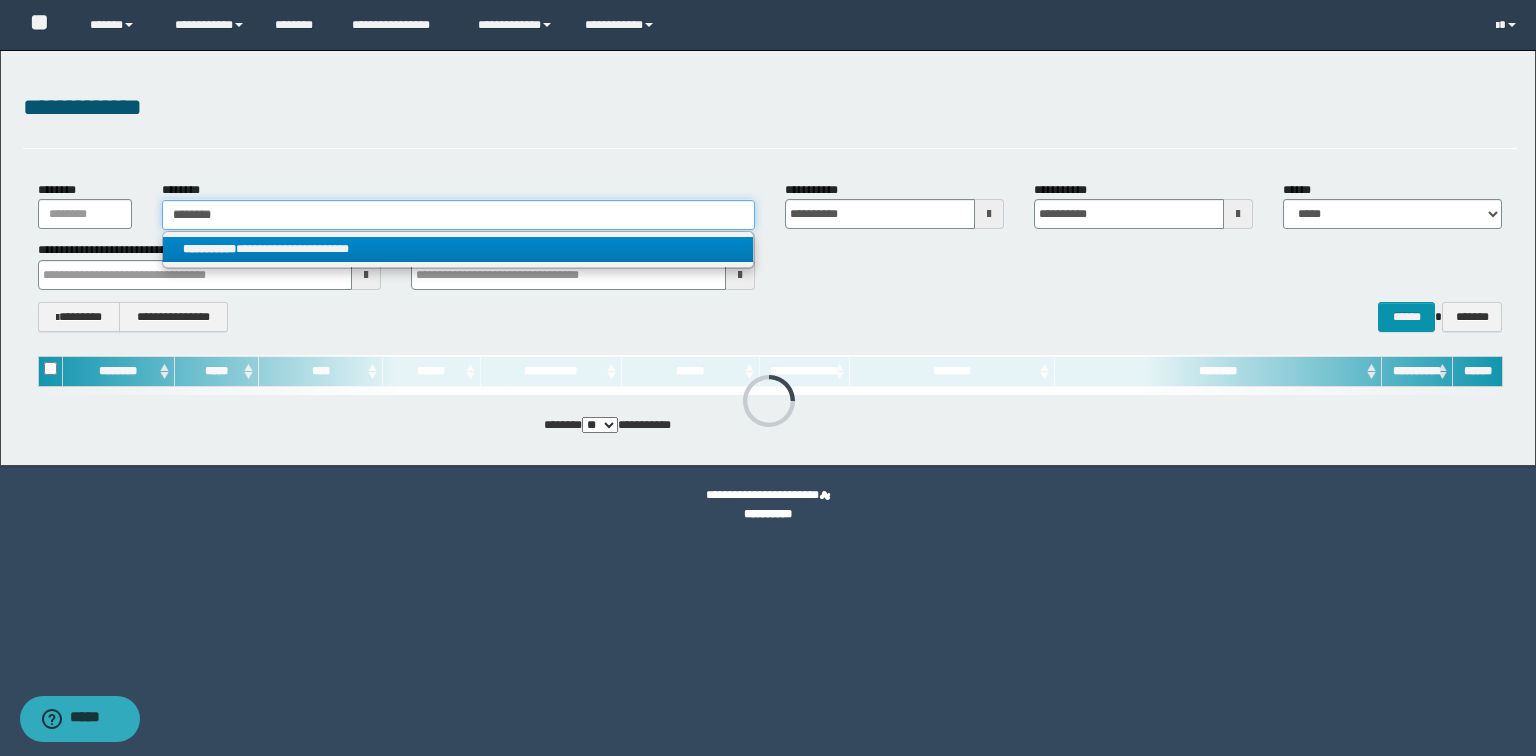 type 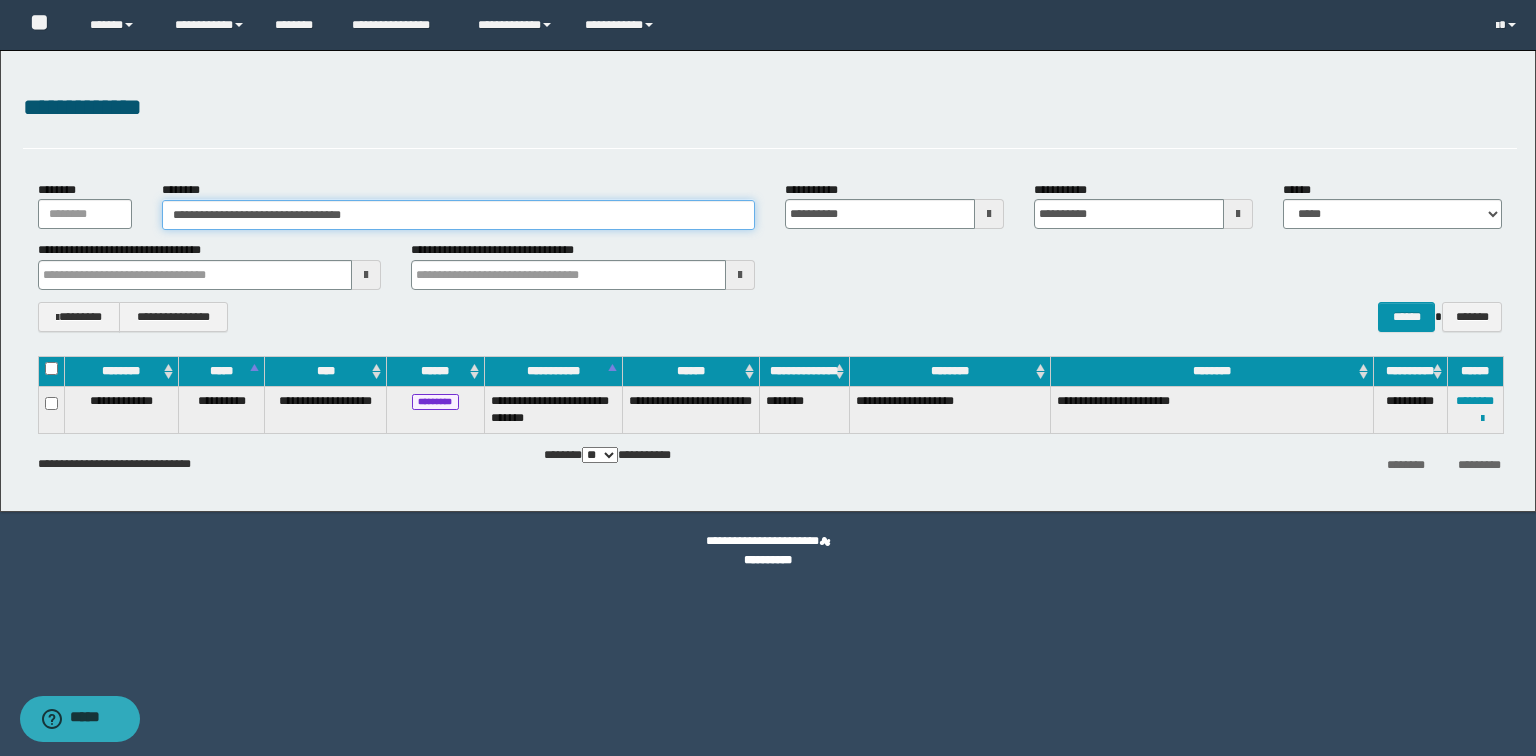 drag, startPoint x: 189, startPoint y: 213, endPoint x: 244, endPoint y: 212, distance: 55.00909 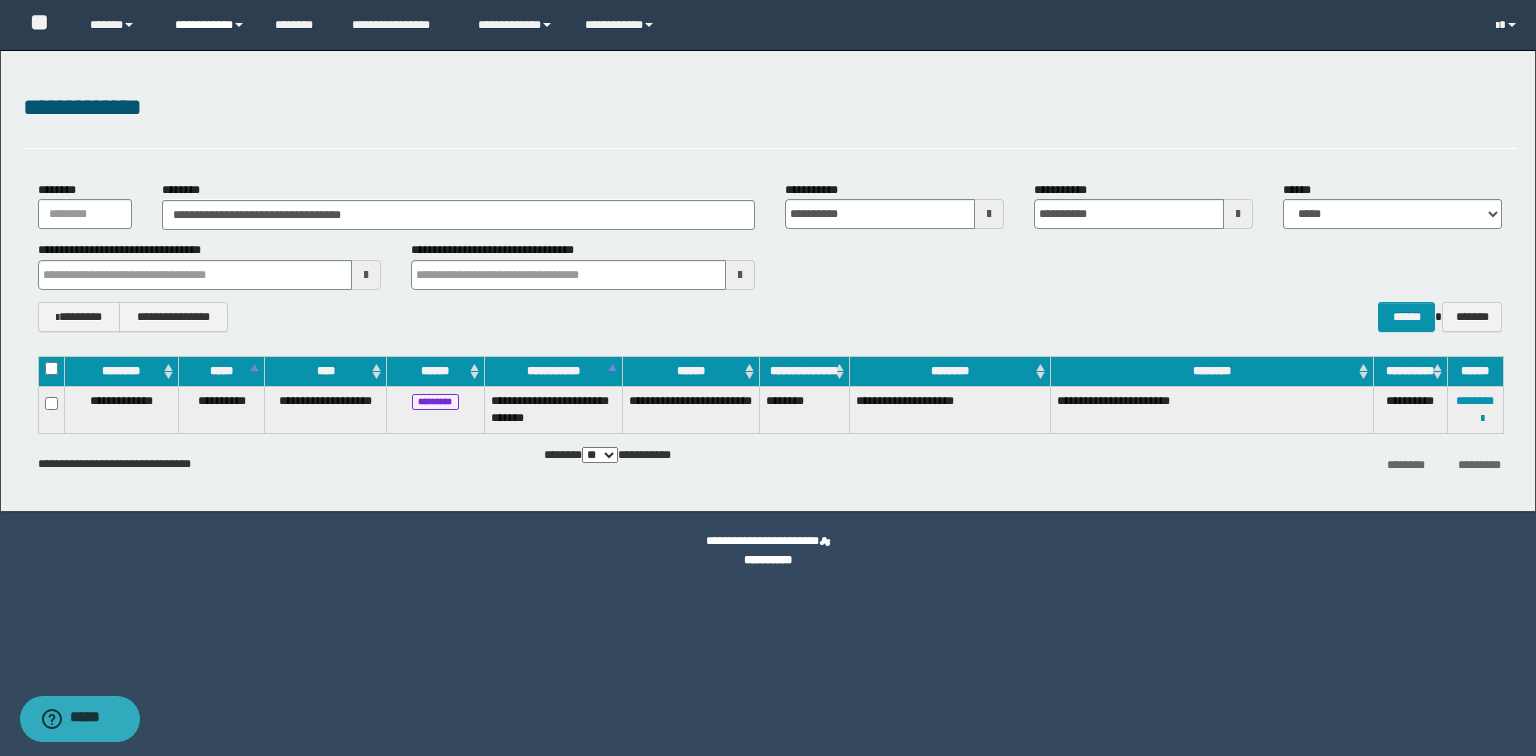 click on "**********" 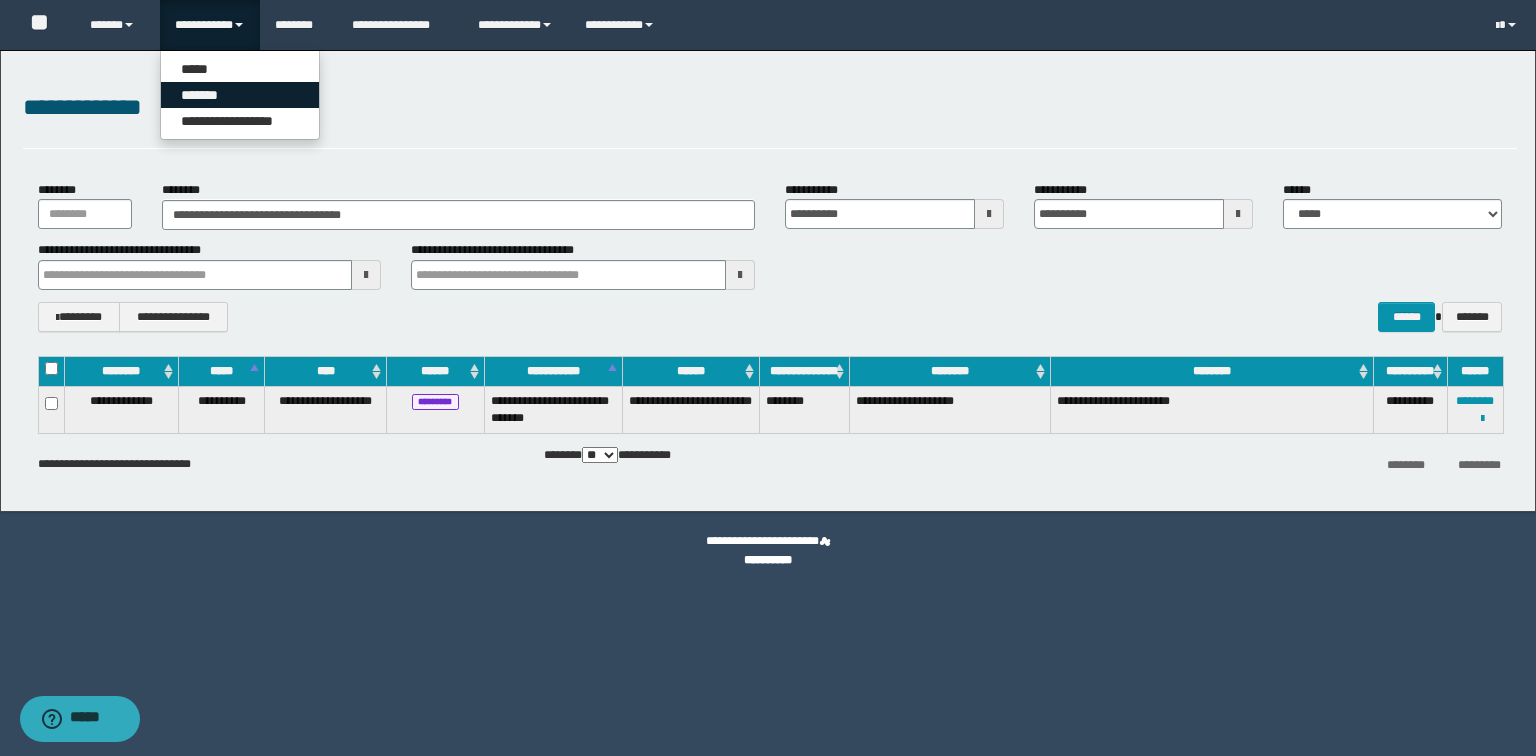 click on "*******" 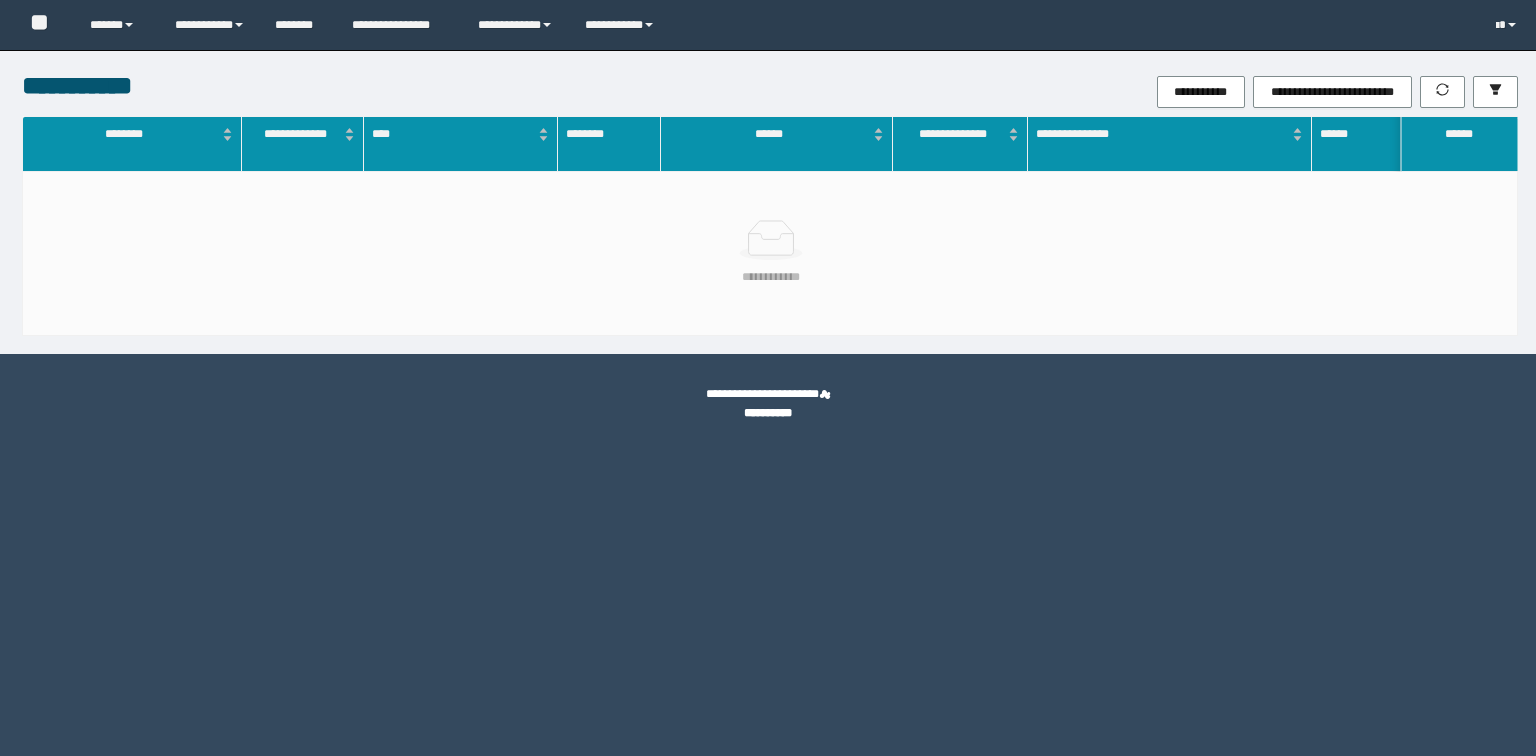 scroll, scrollTop: 0, scrollLeft: 0, axis: both 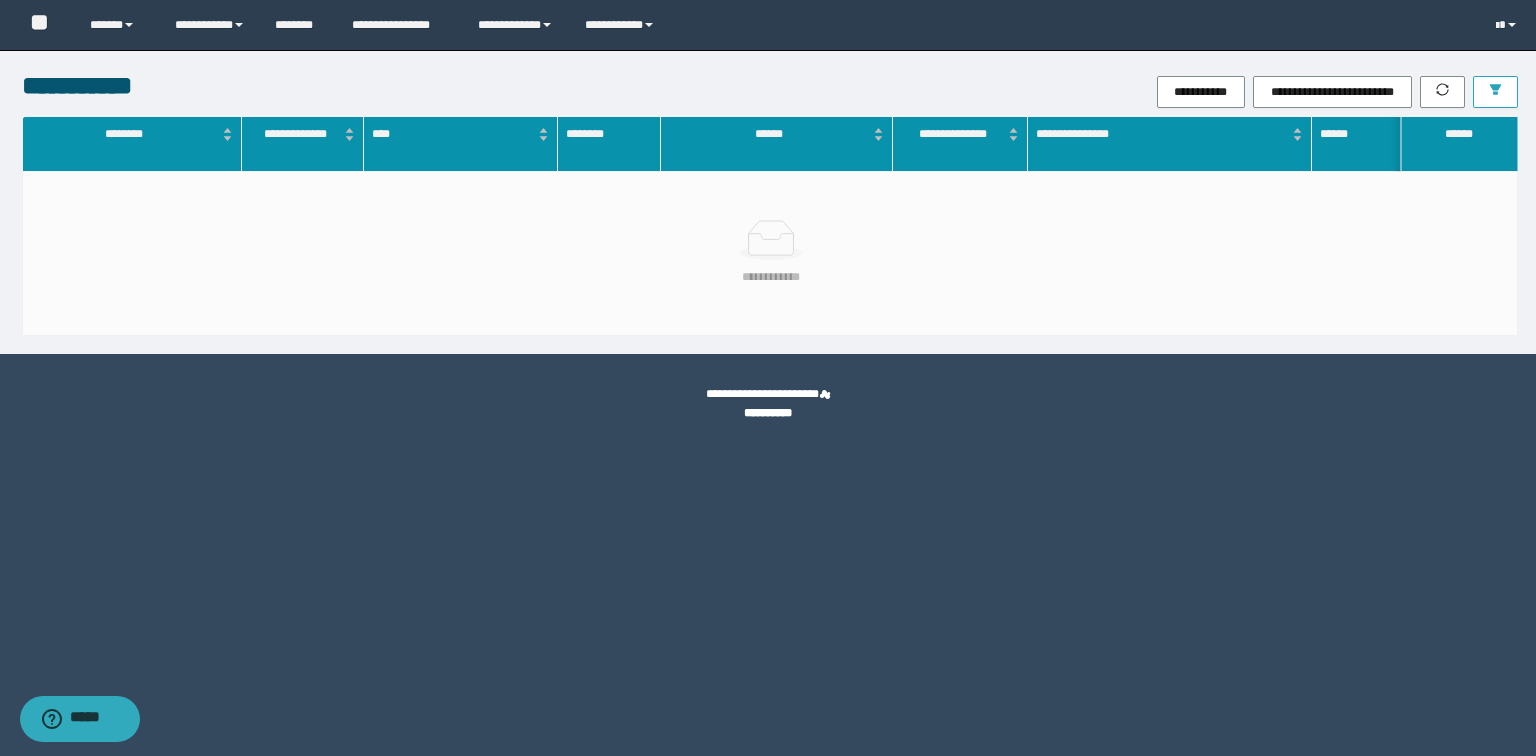 click 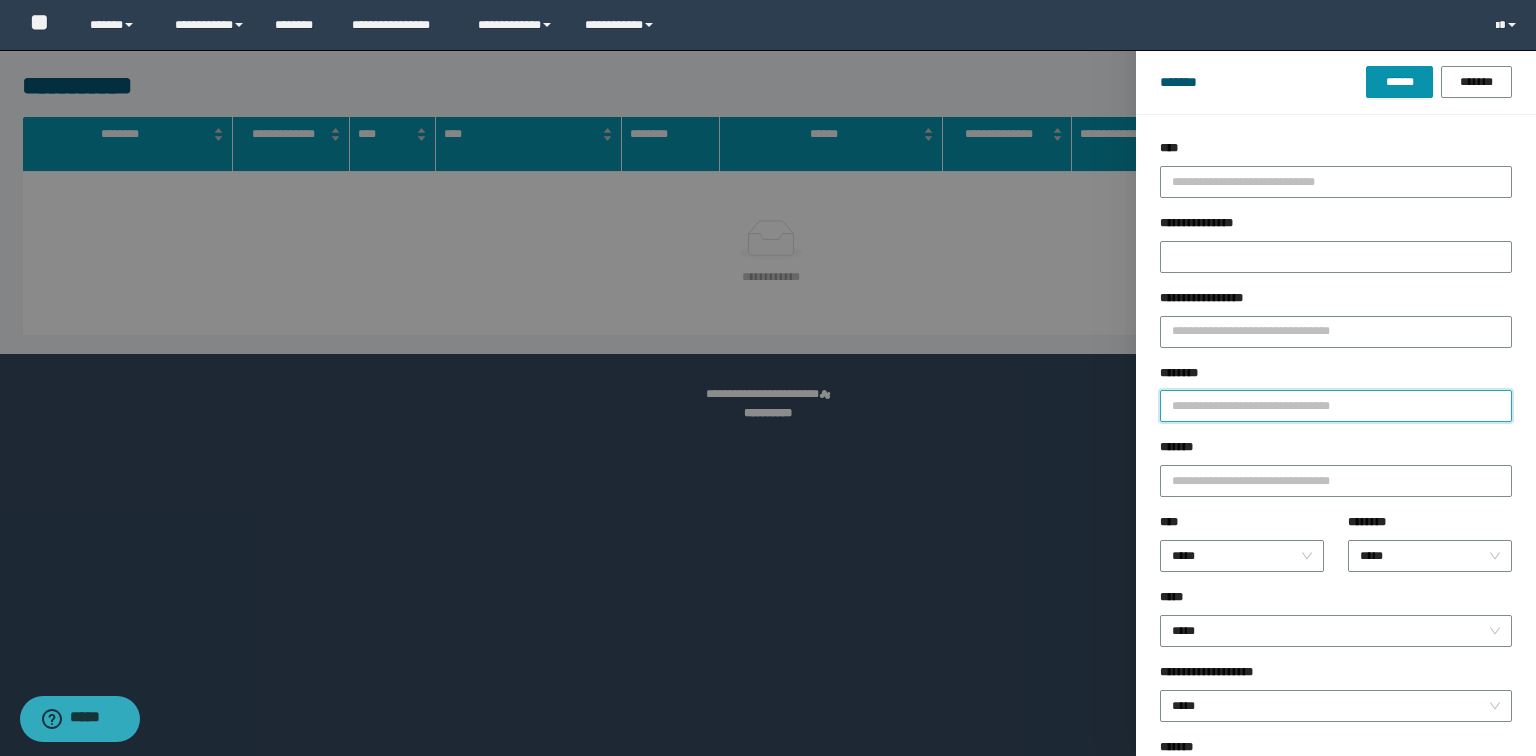 click on "********" at bounding box center [1336, 406] 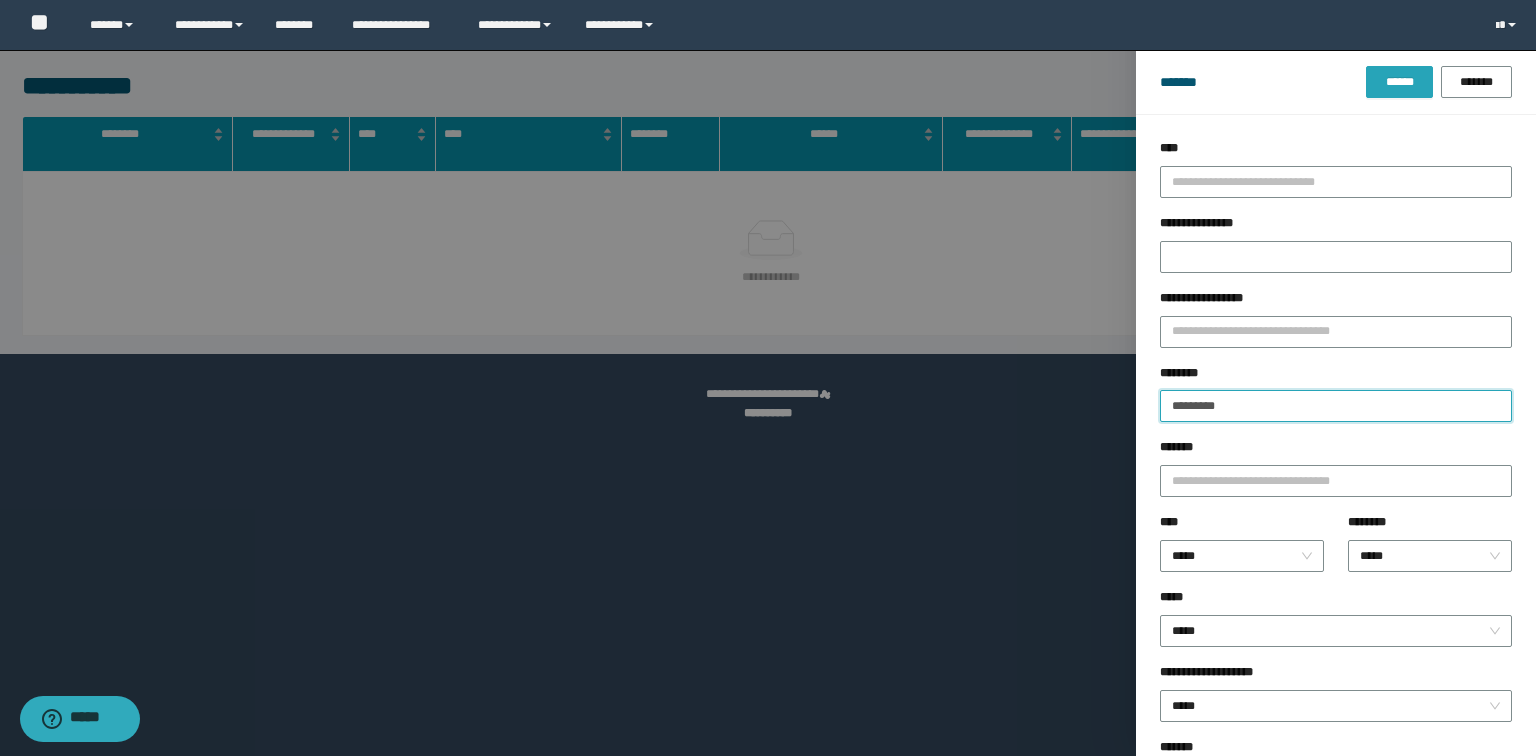 type on "********" 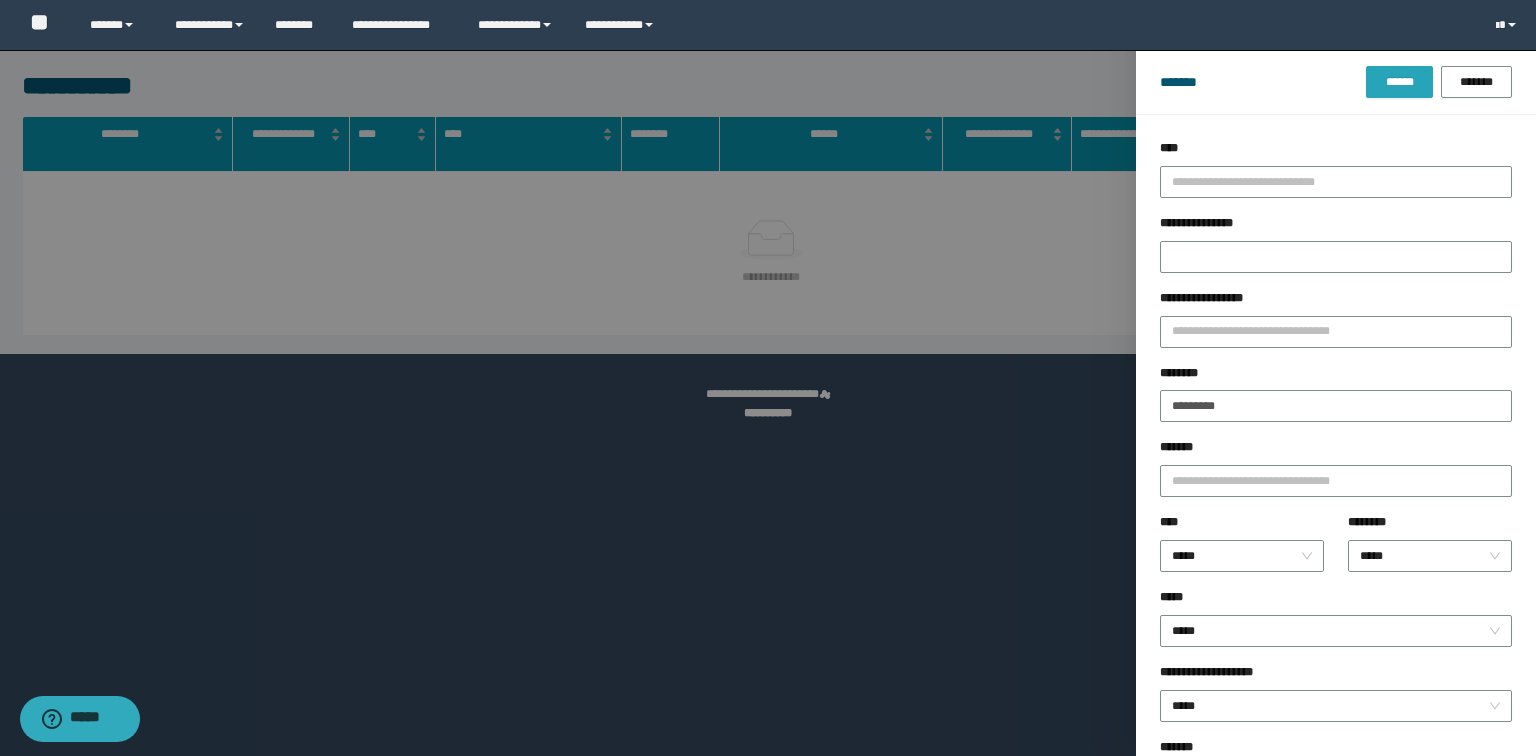 click on "******" at bounding box center [1399, 82] 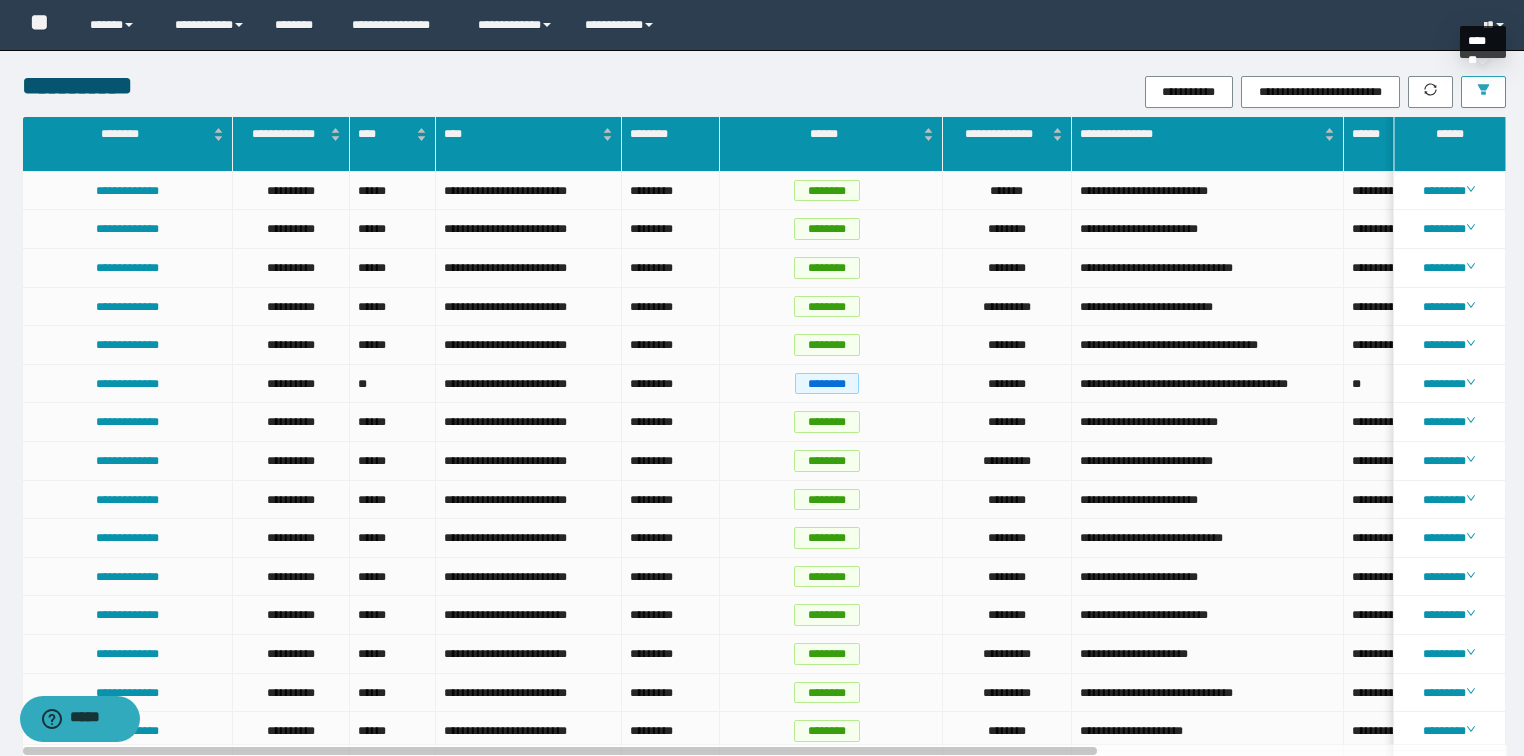 click at bounding box center [1483, 92] 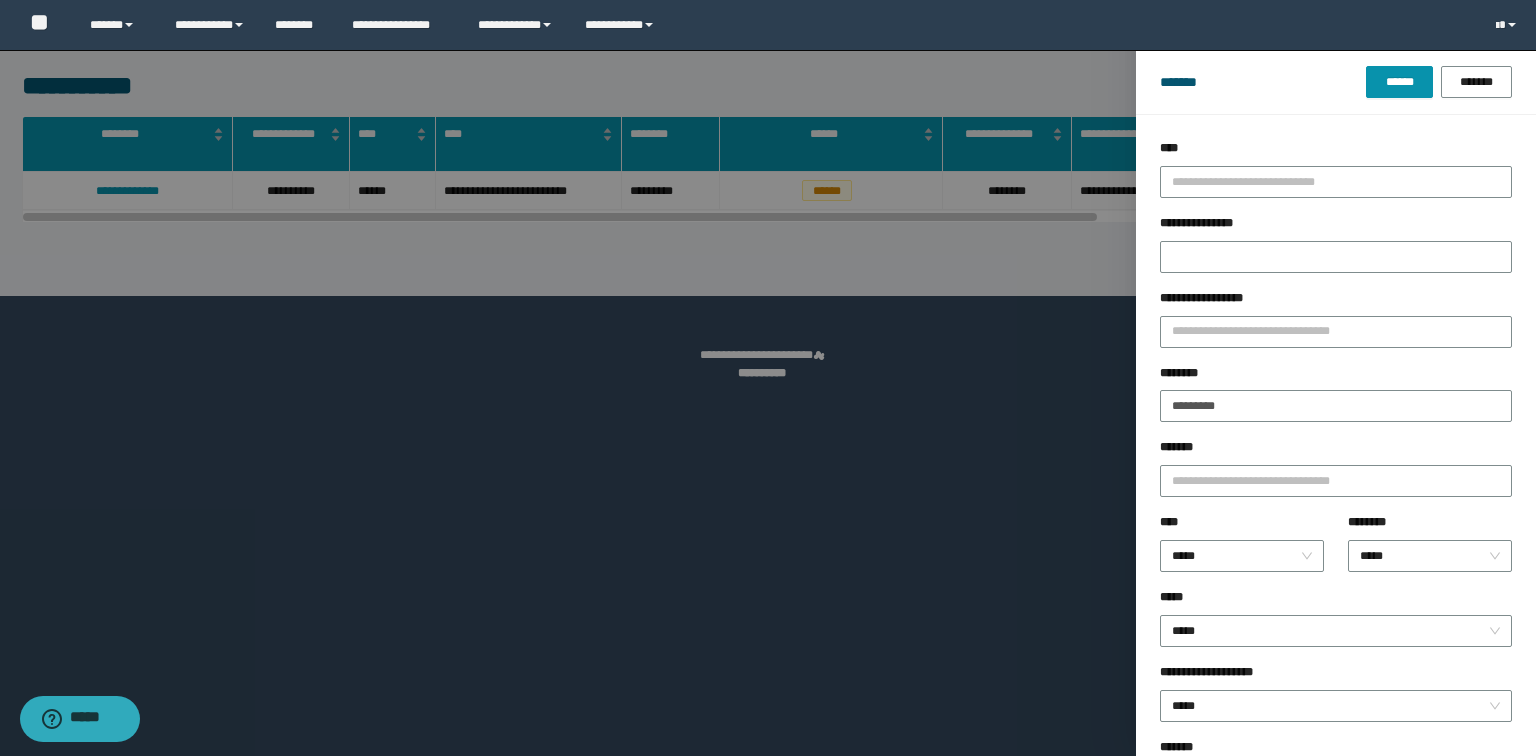 click at bounding box center [768, 378] 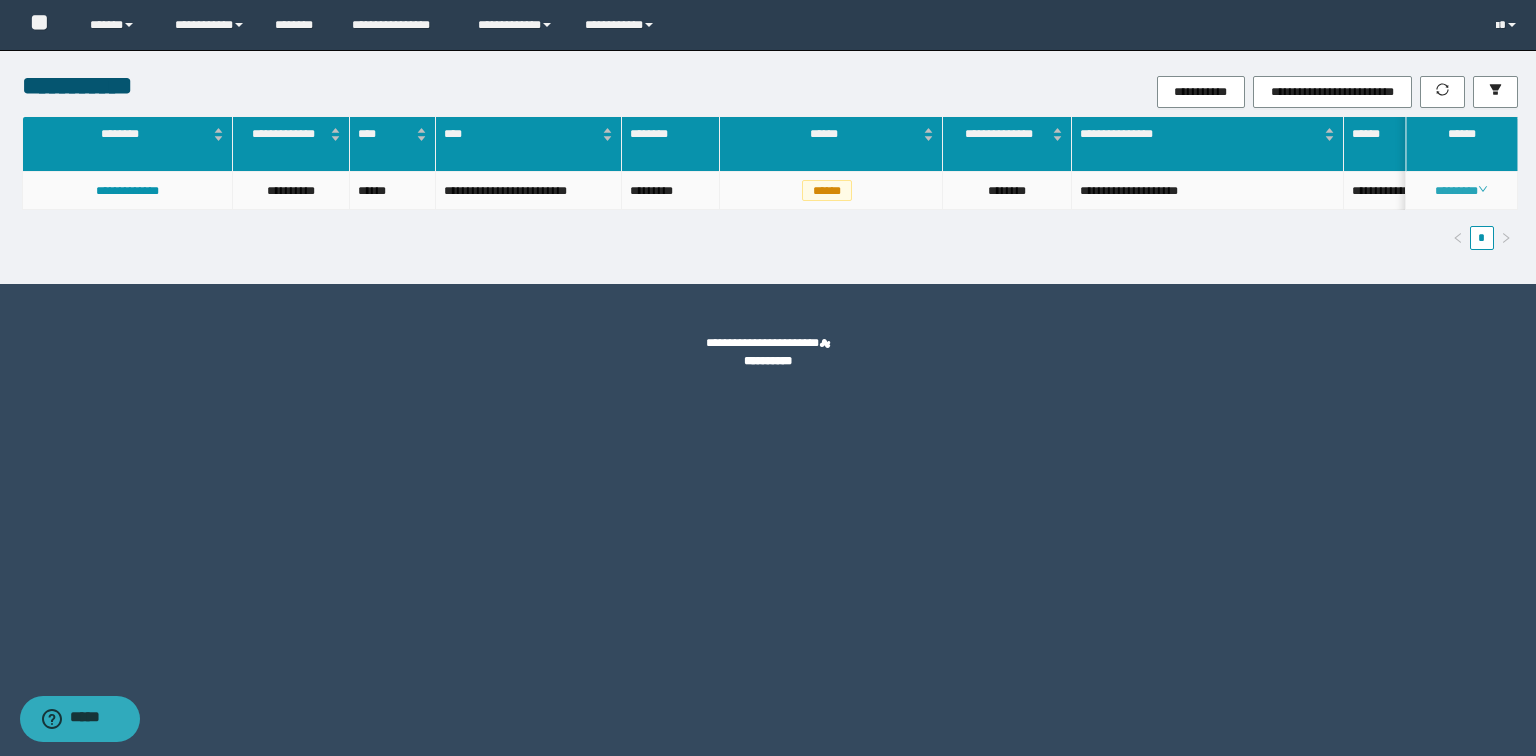 click on "********" at bounding box center [1461, 191] 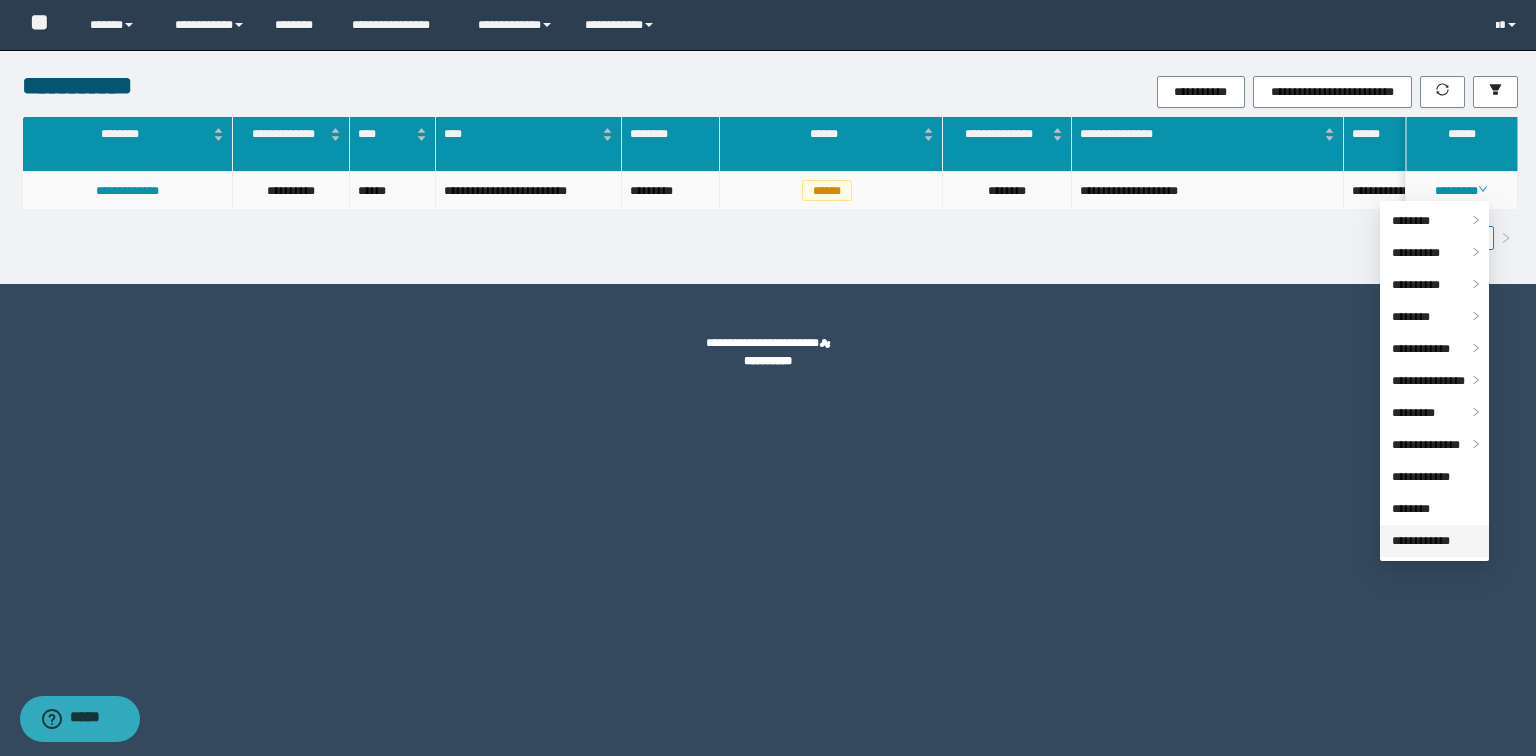 click on "**********" at bounding box center (1421, 541) 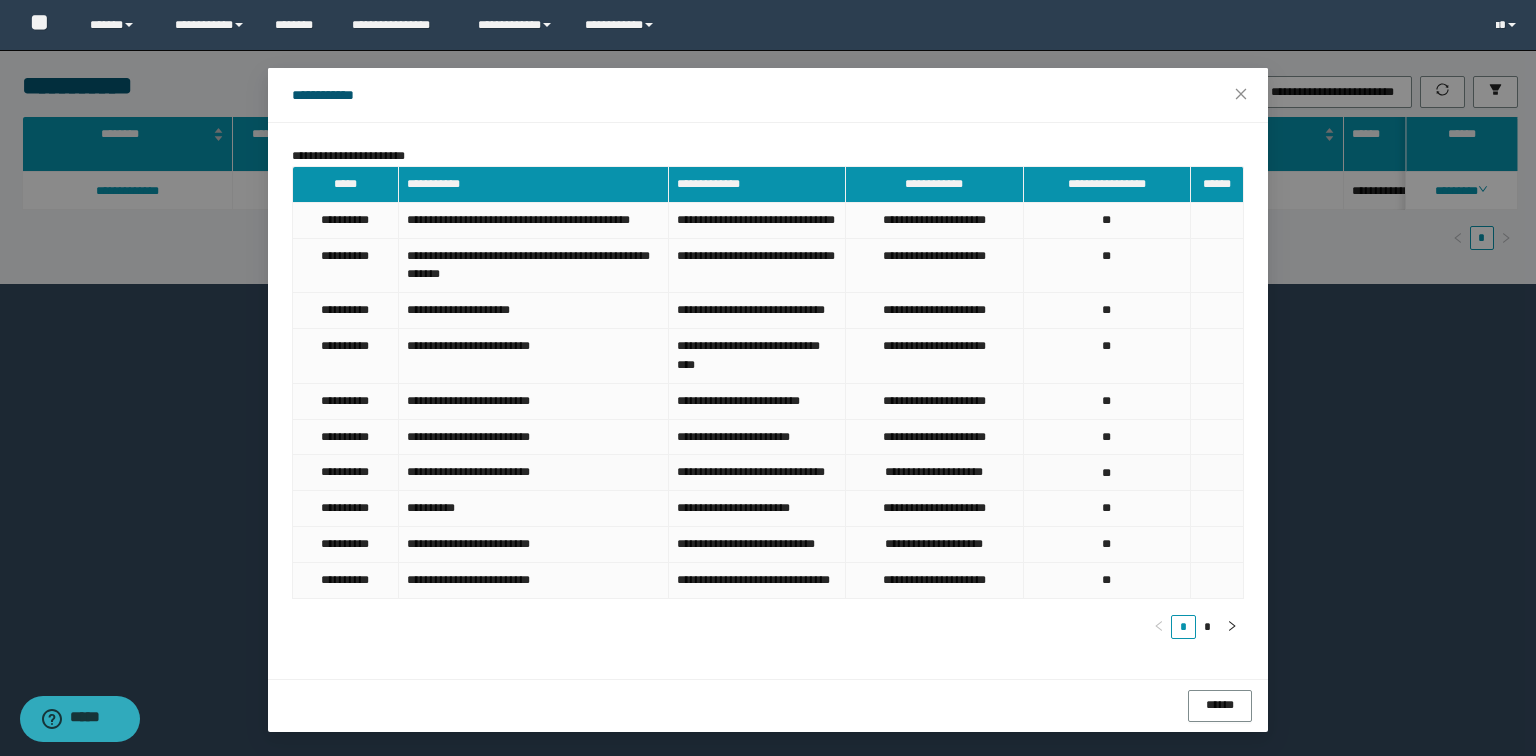 scroll, scrollTop: 104, scrollLeft: 0, axis: vertical 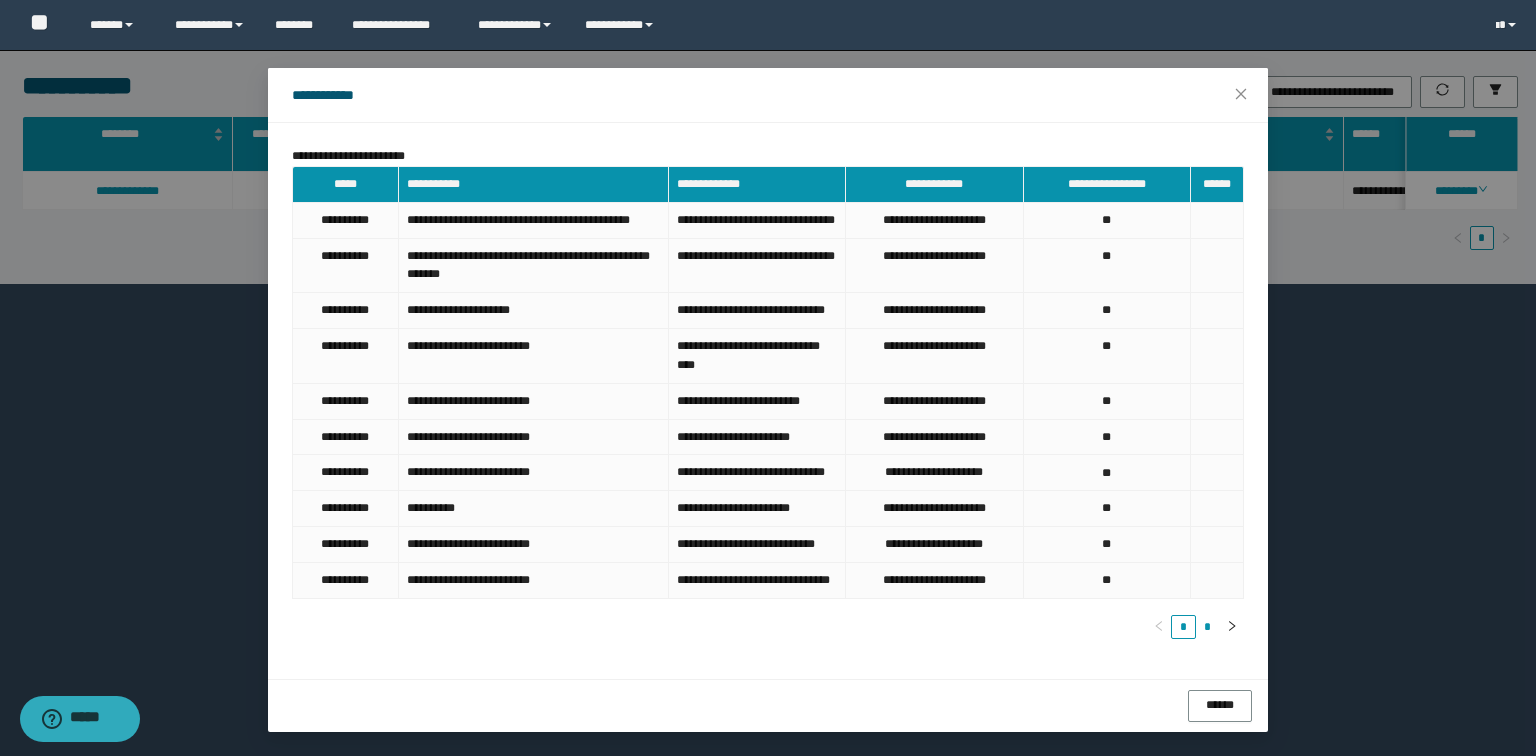 click on "*" at bounding box center [1208, 627] 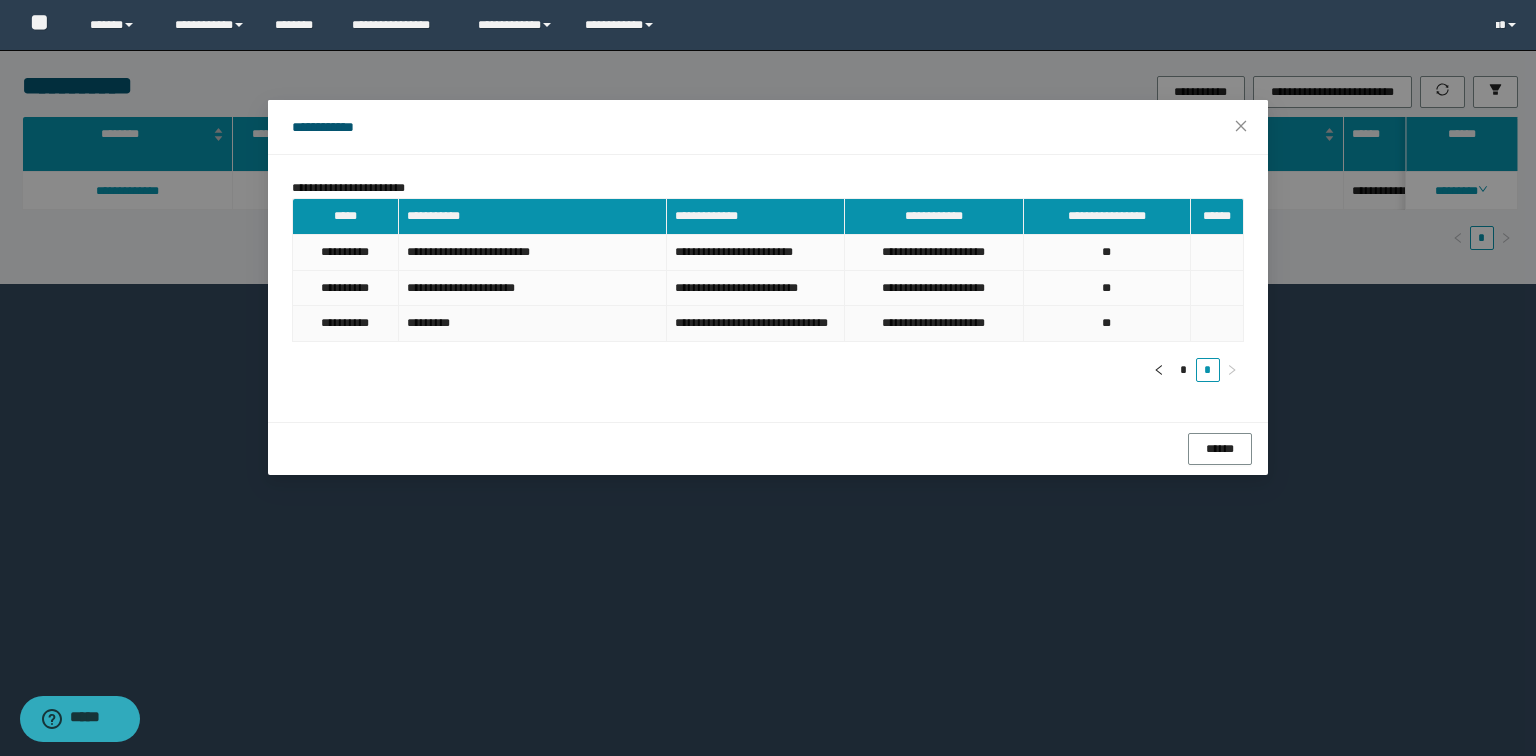 type 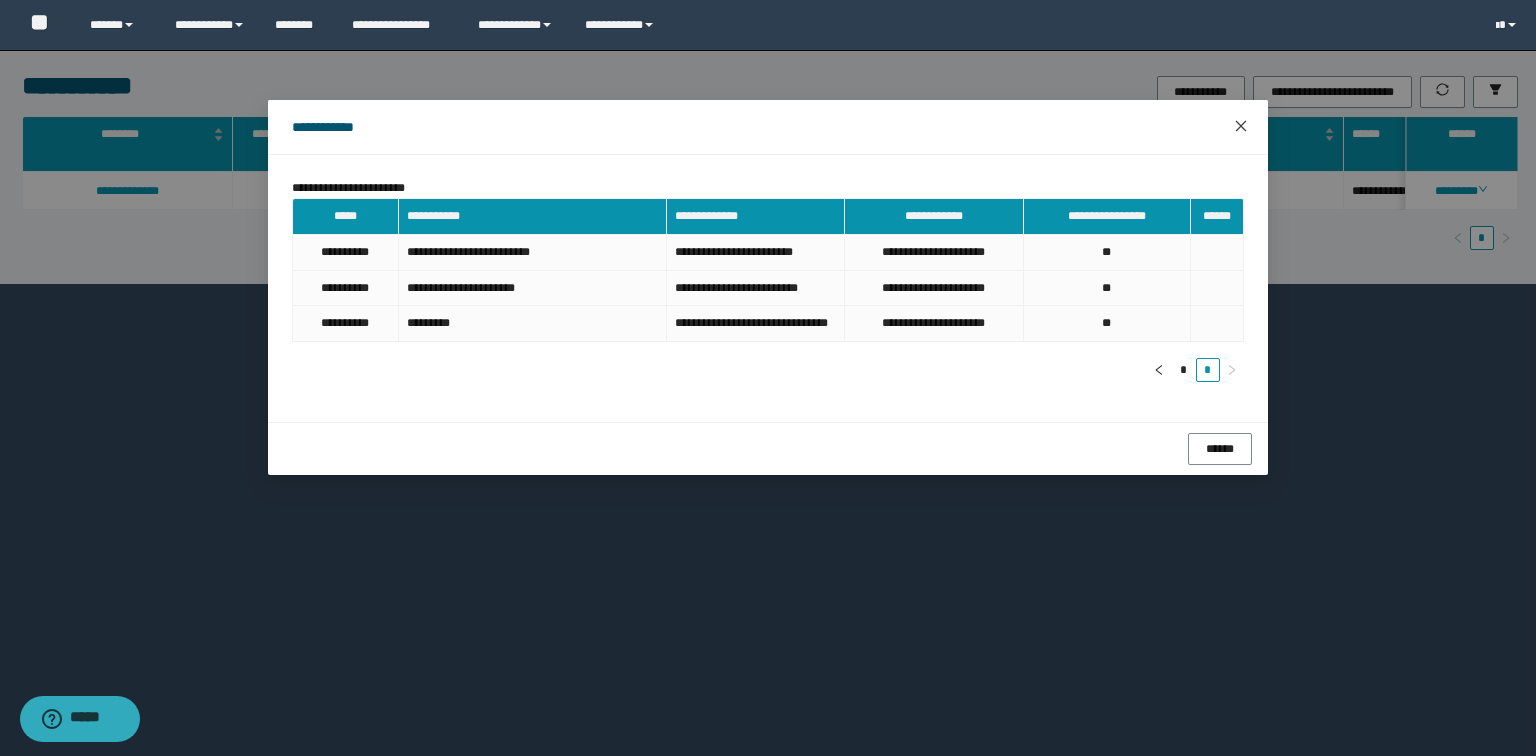 click 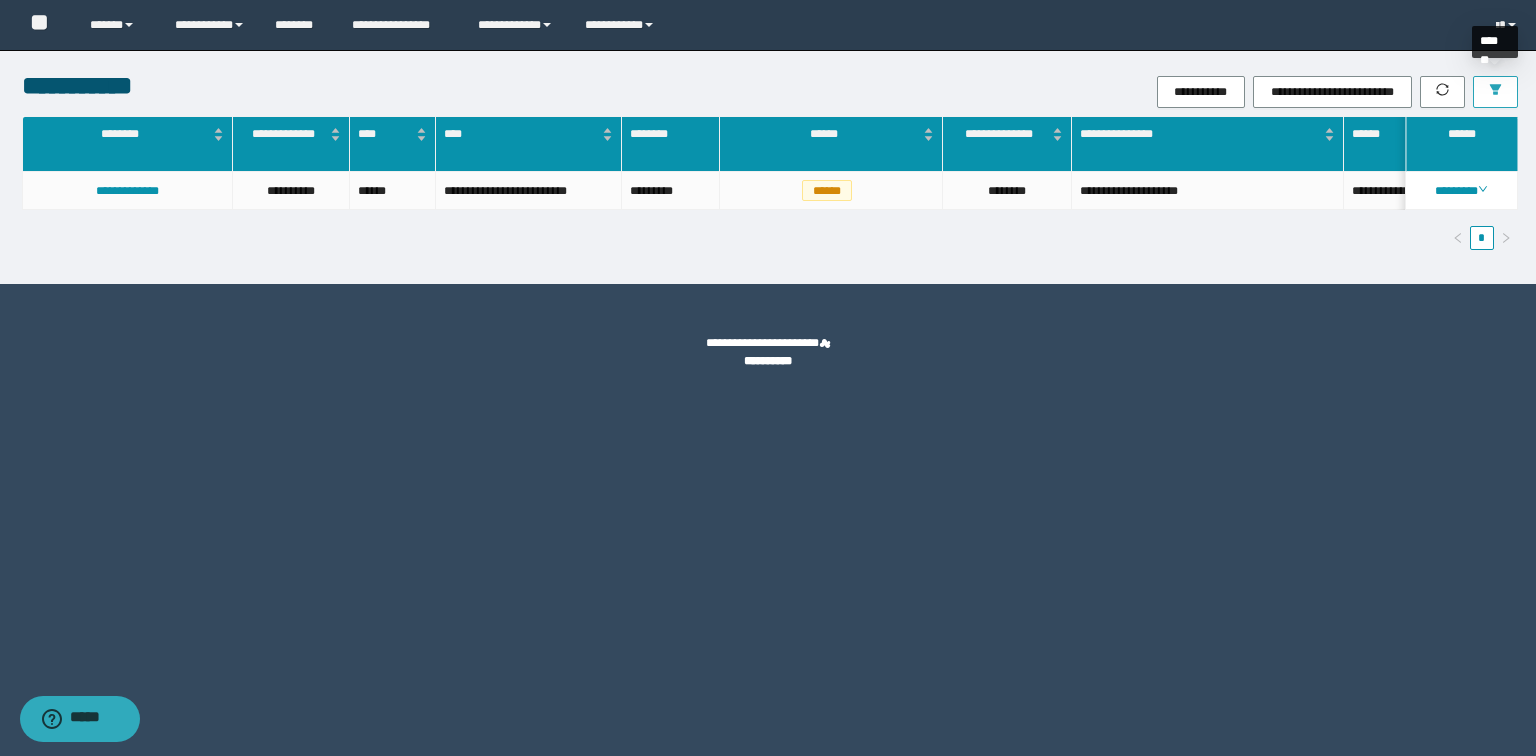 click 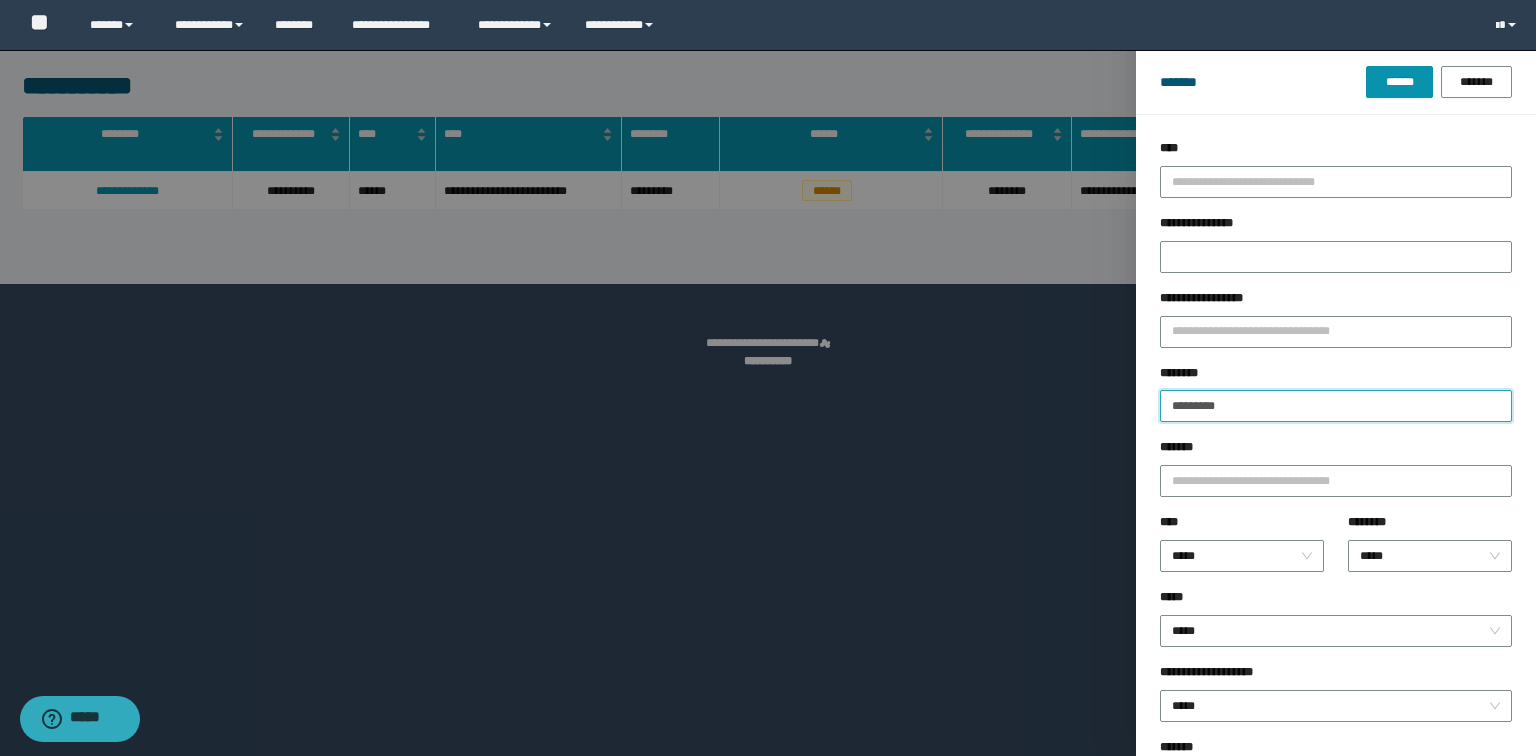 drag, startPoint x: 1244, startPoint y: 403, endPoint x: 1041, endPoint y: 407, distance: 203.0394 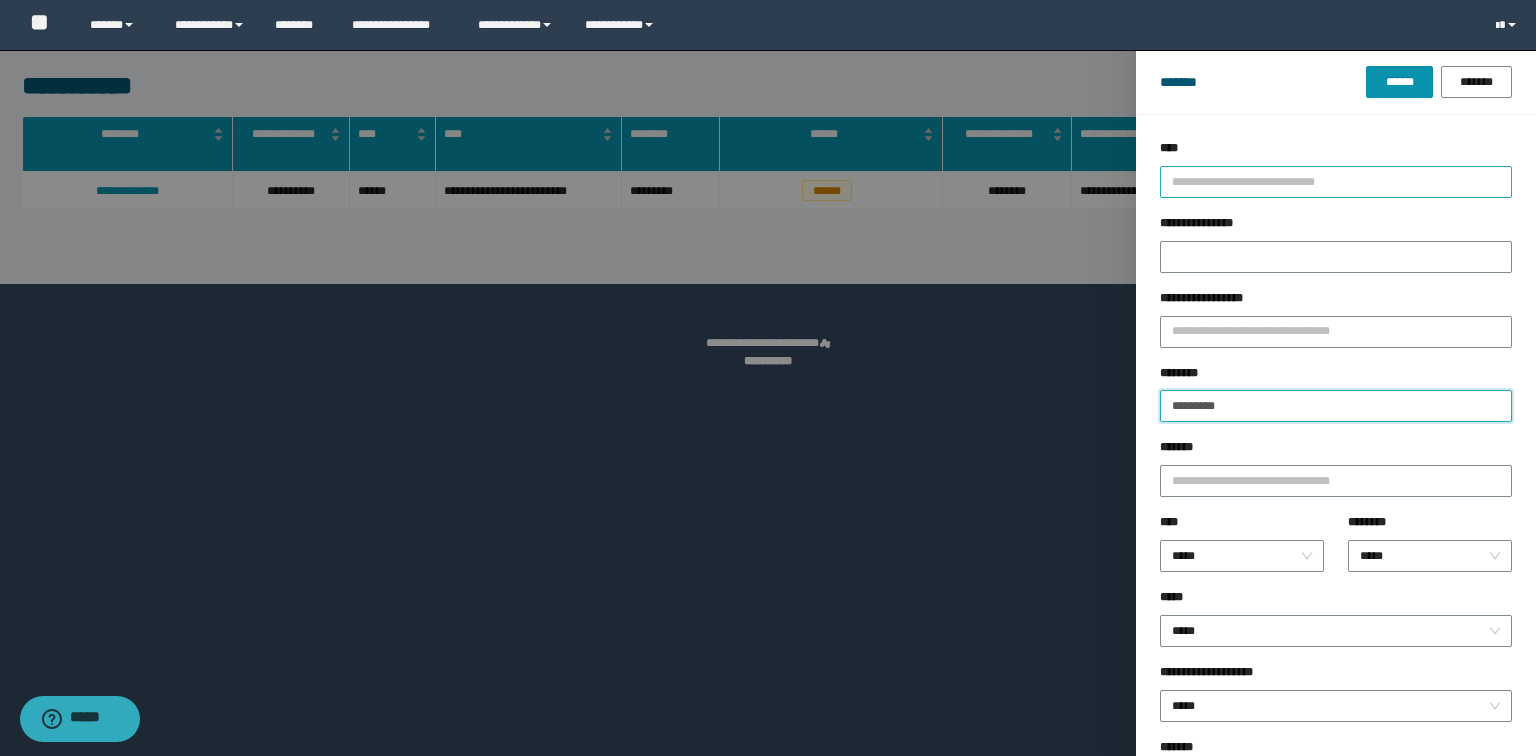 paste 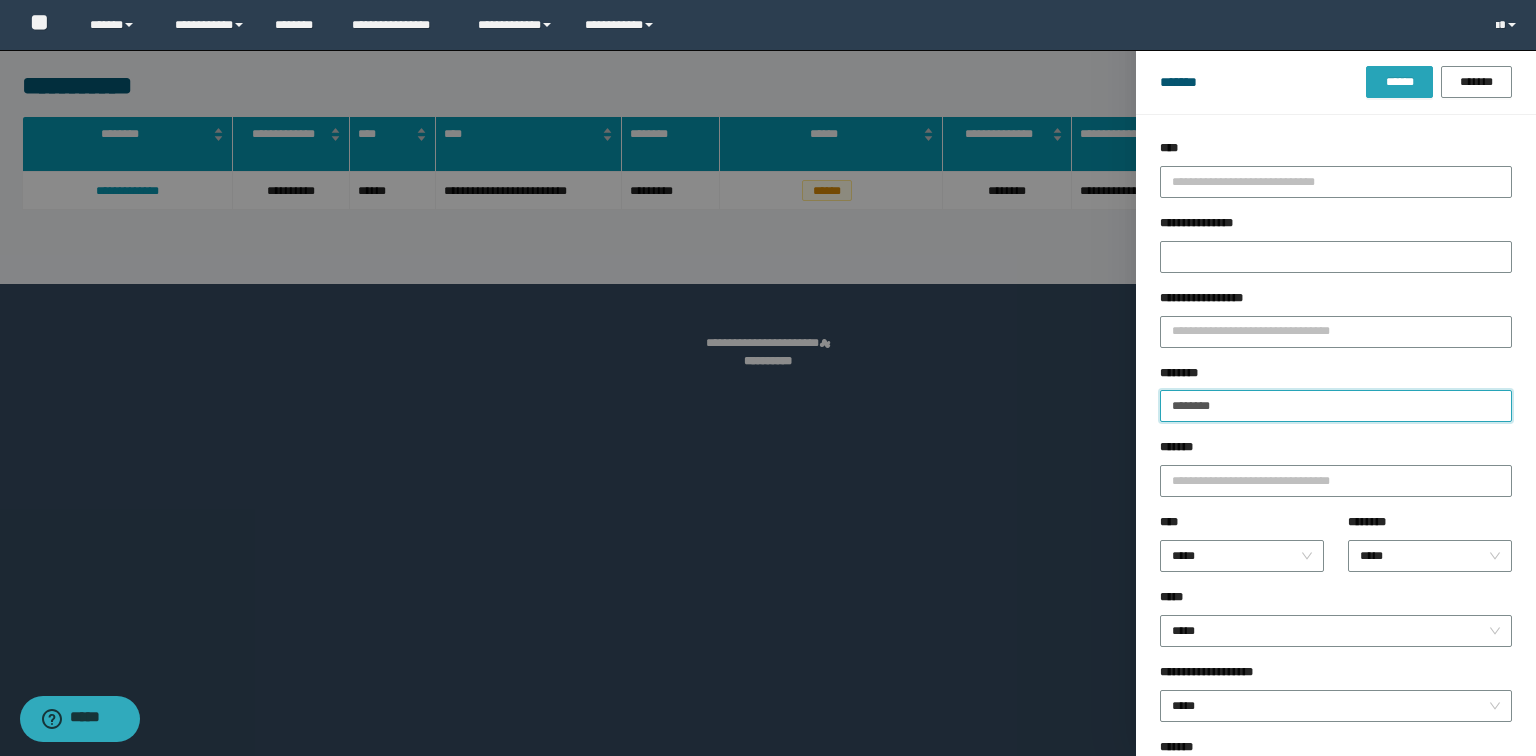 type on "********" 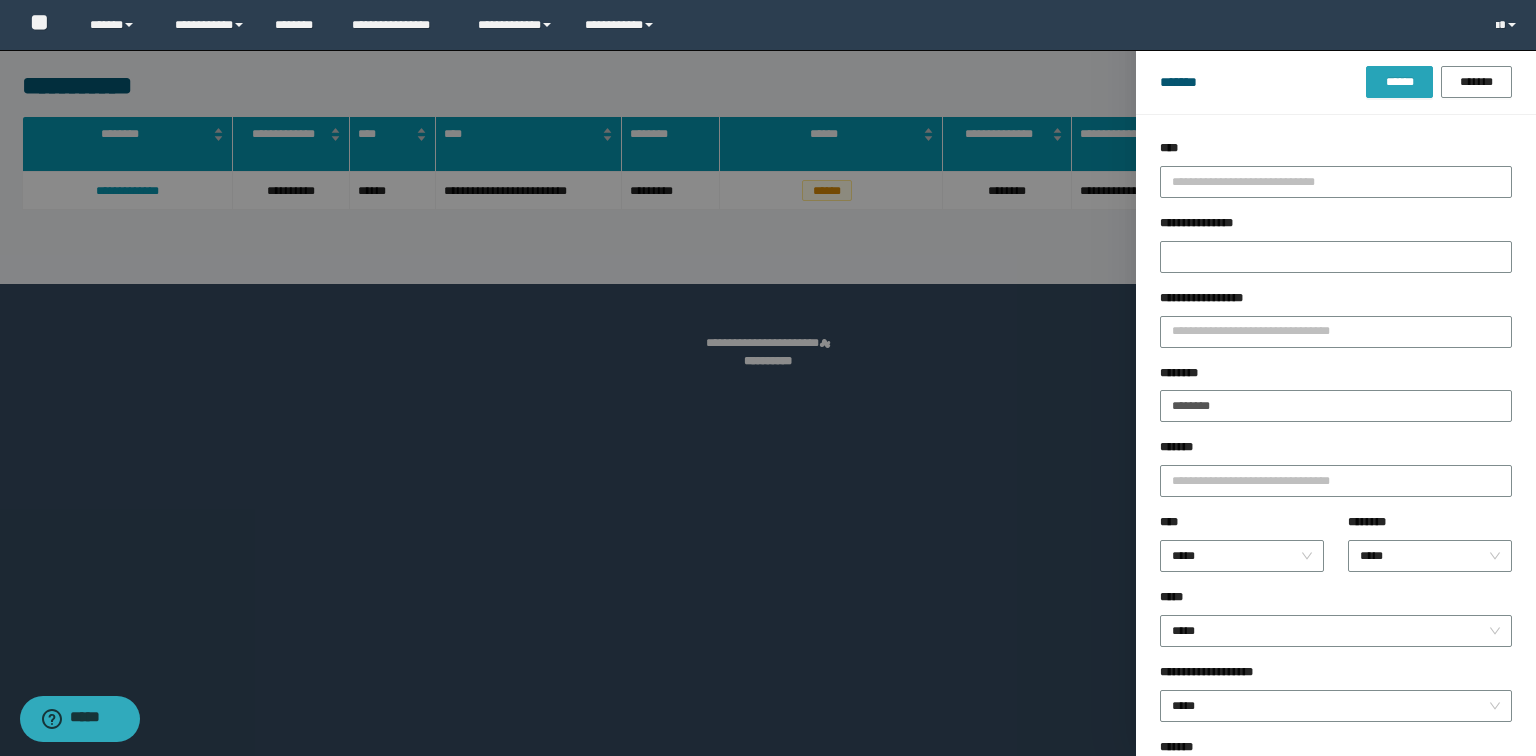 click on "******" at bounding box center [1399, 82] 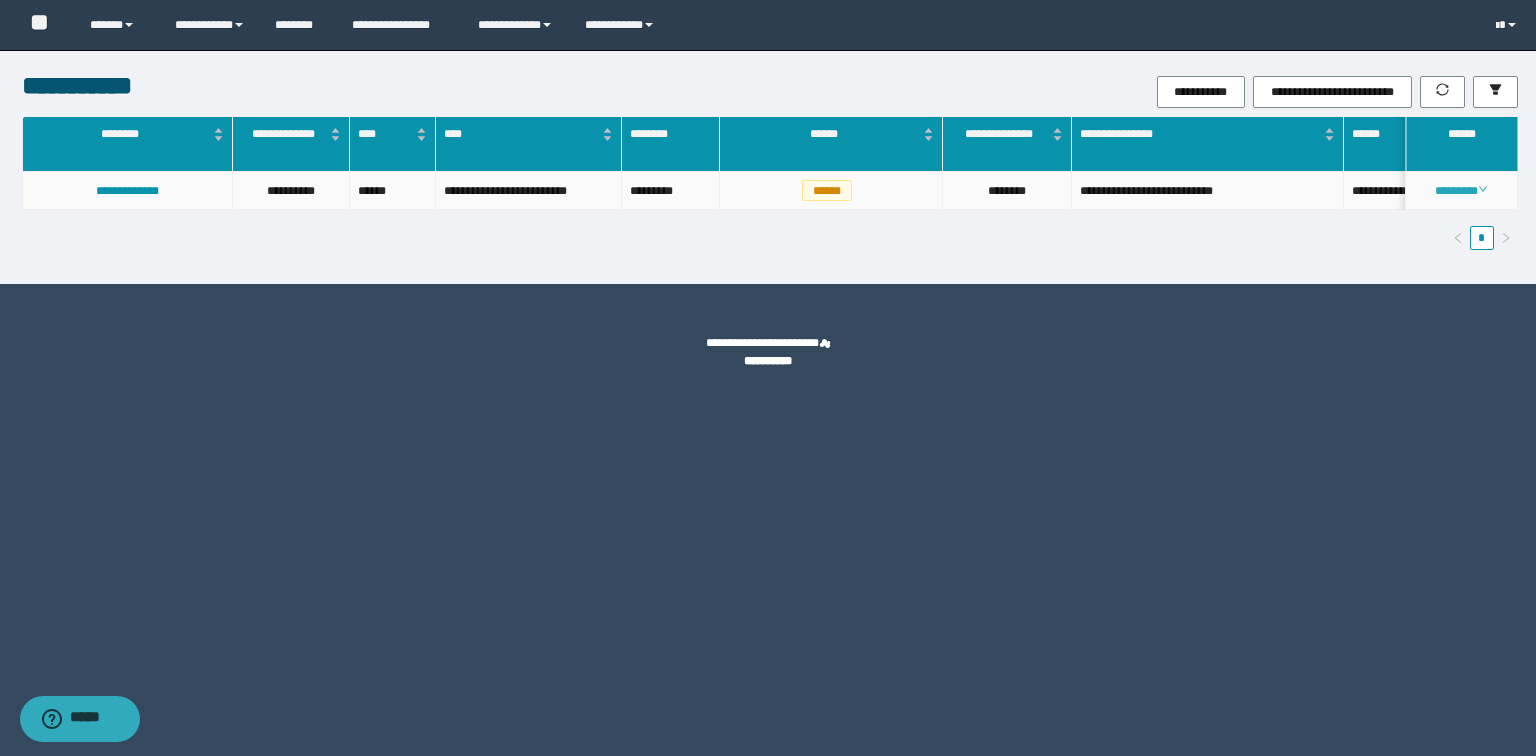 click on "********" at bounding box center (1461, 191) 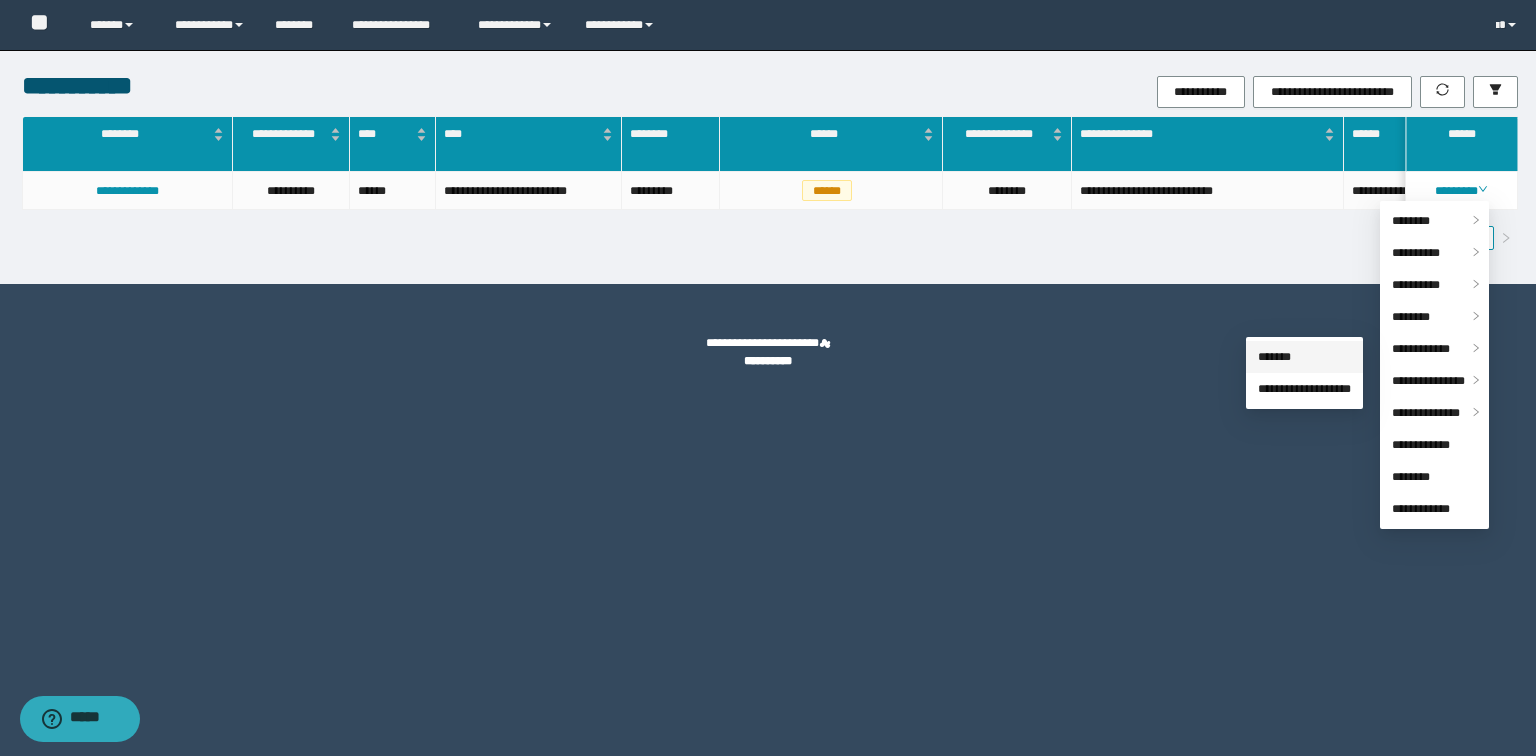 click on "*******" at bounding box center [1274, 357] 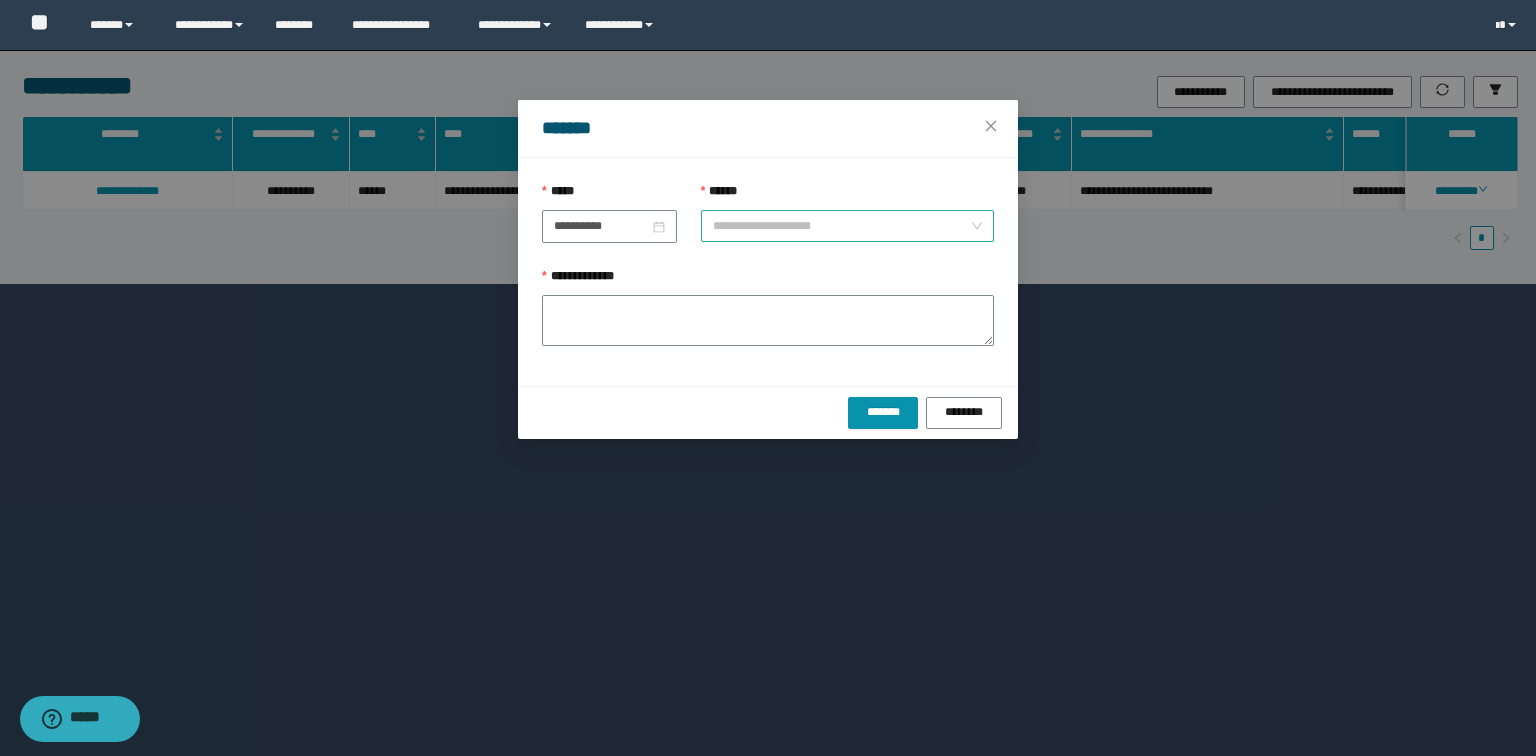 click on "******" at bounding box center (841, 226) 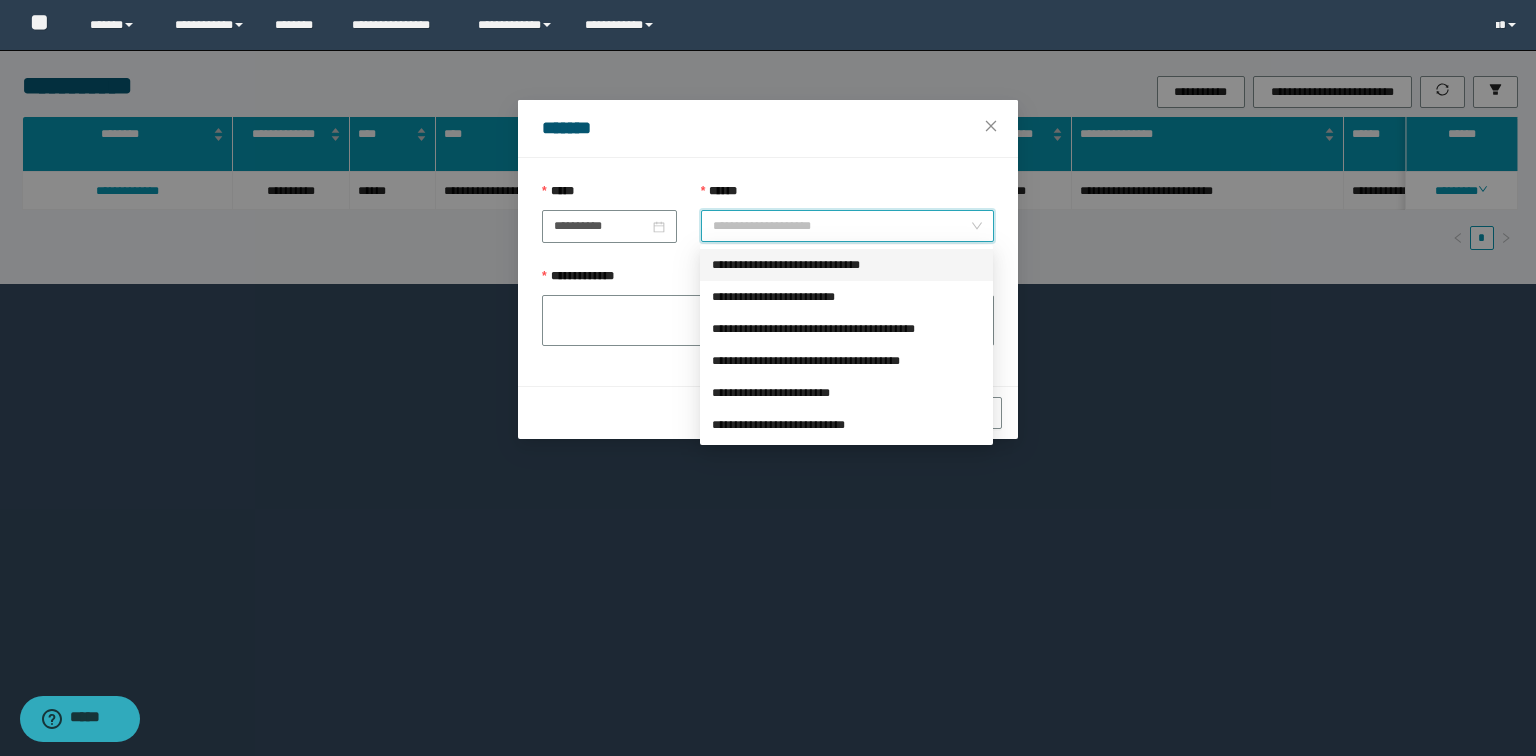 click on "**********" at bounding box center (846, 265) 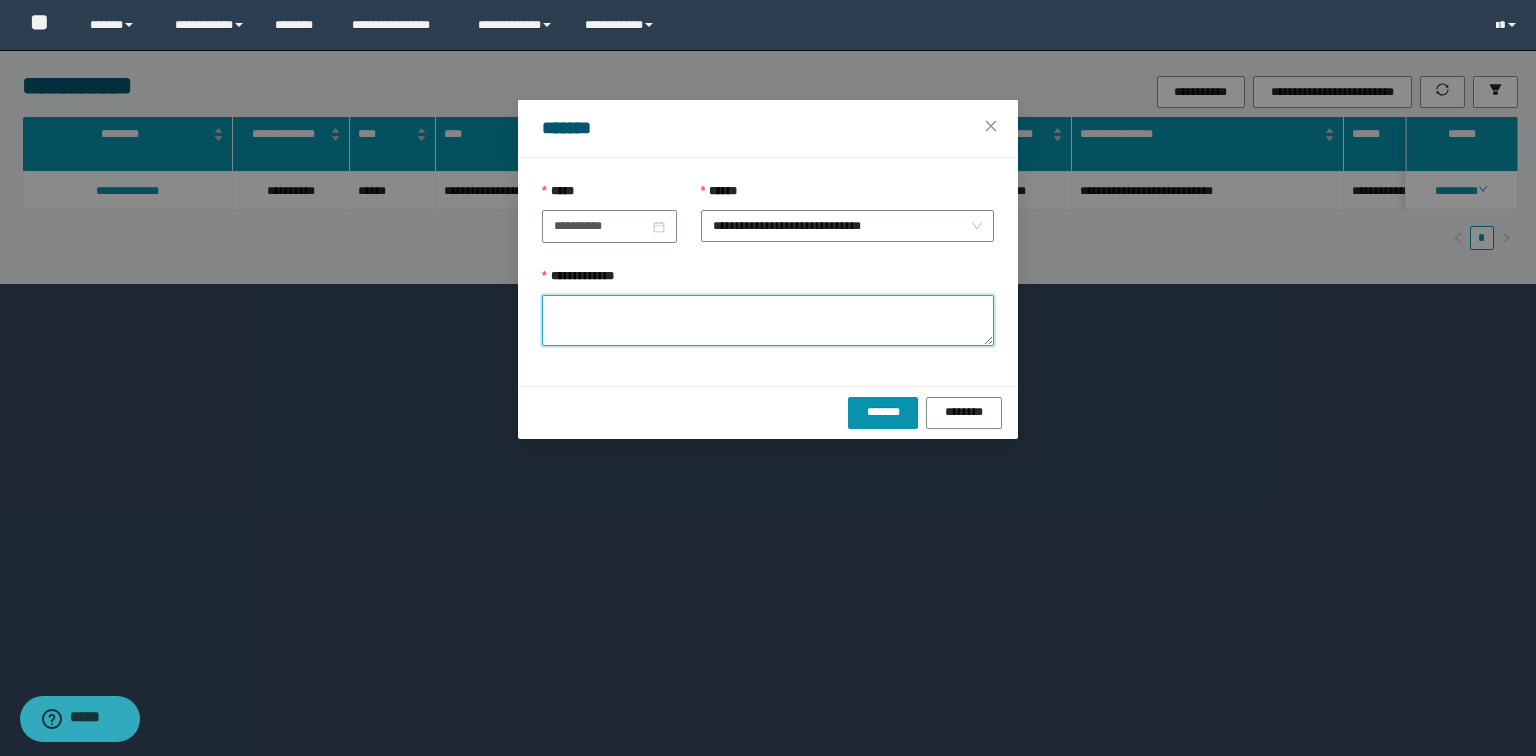 click on "**********" at bounding box center (768, 320) 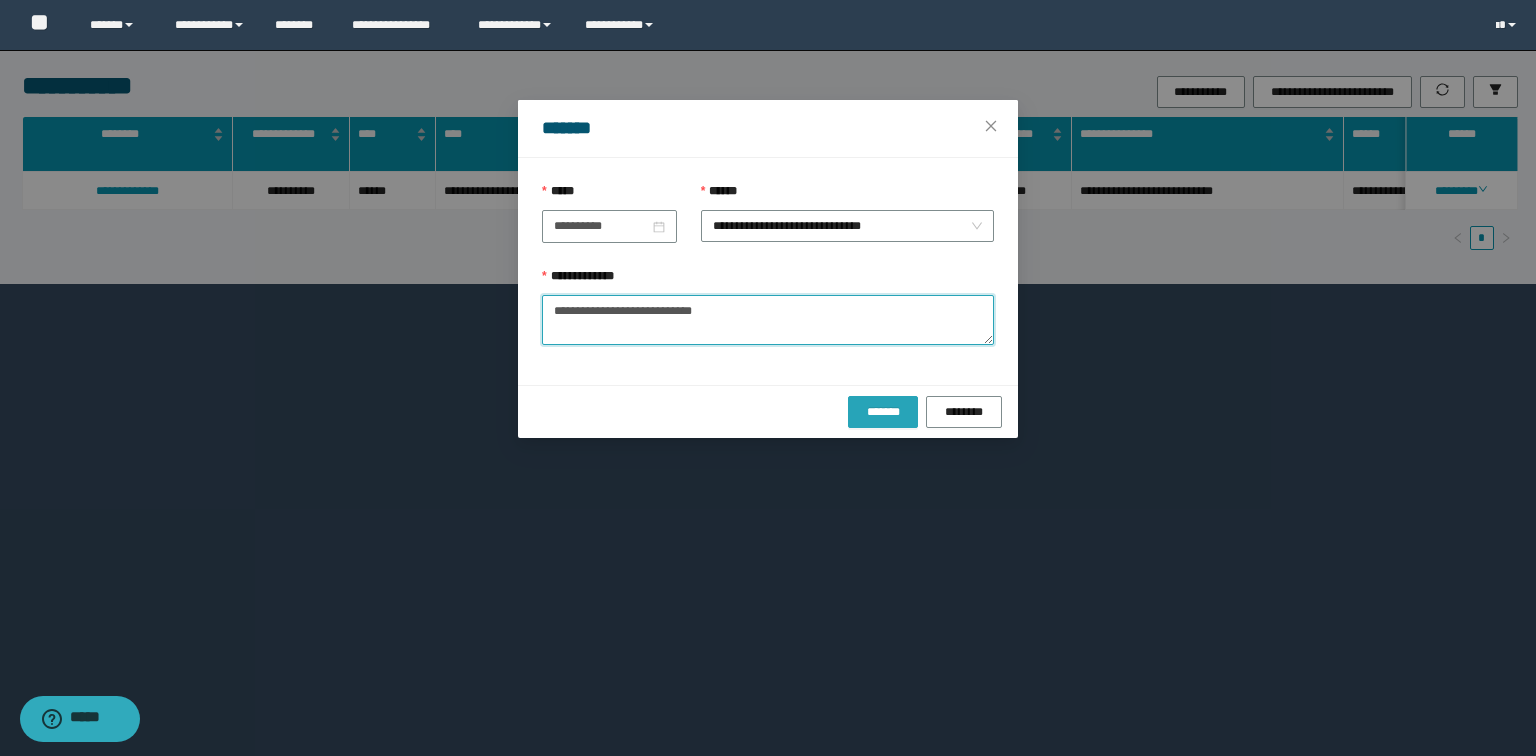 type on "**********" 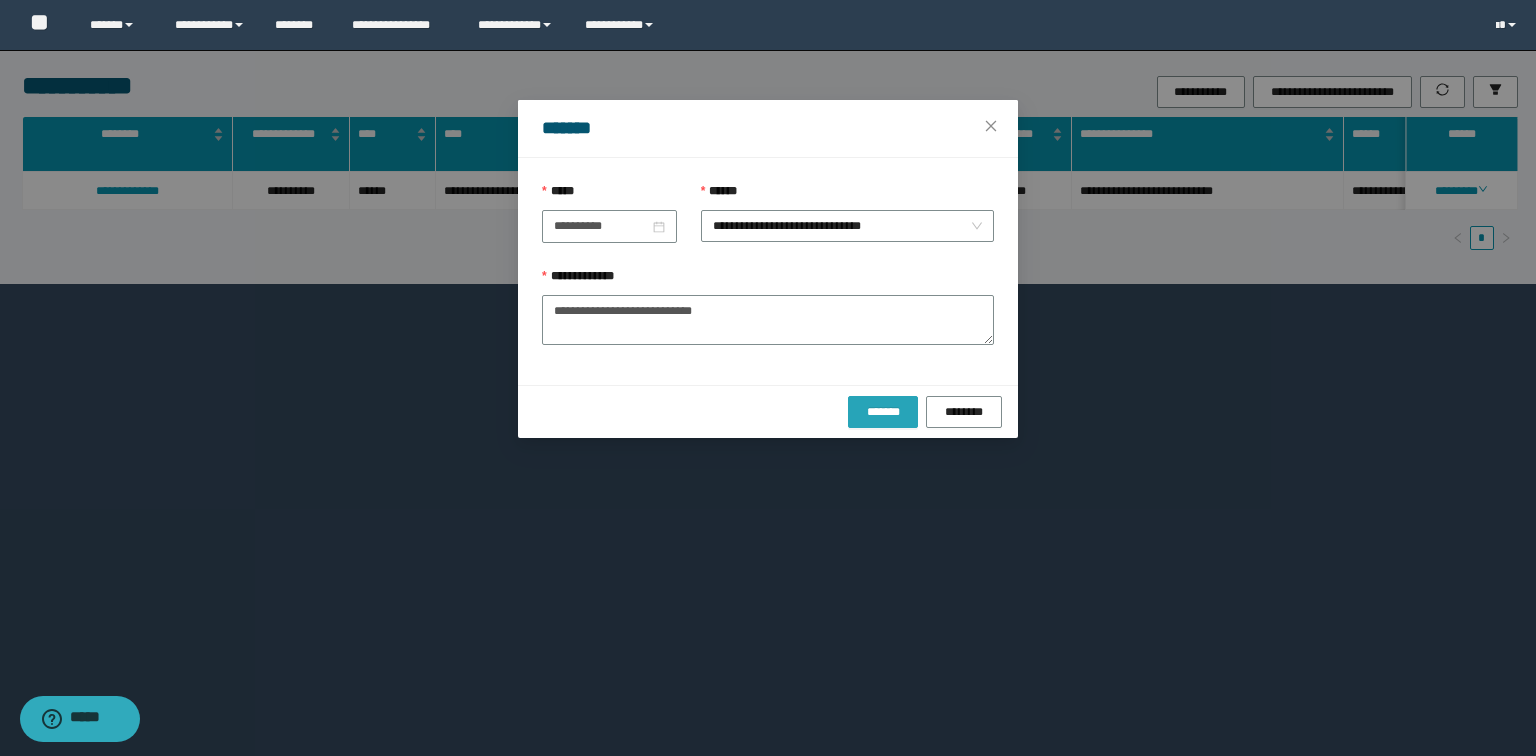 click on "*******" at bounding box center (883, 412) 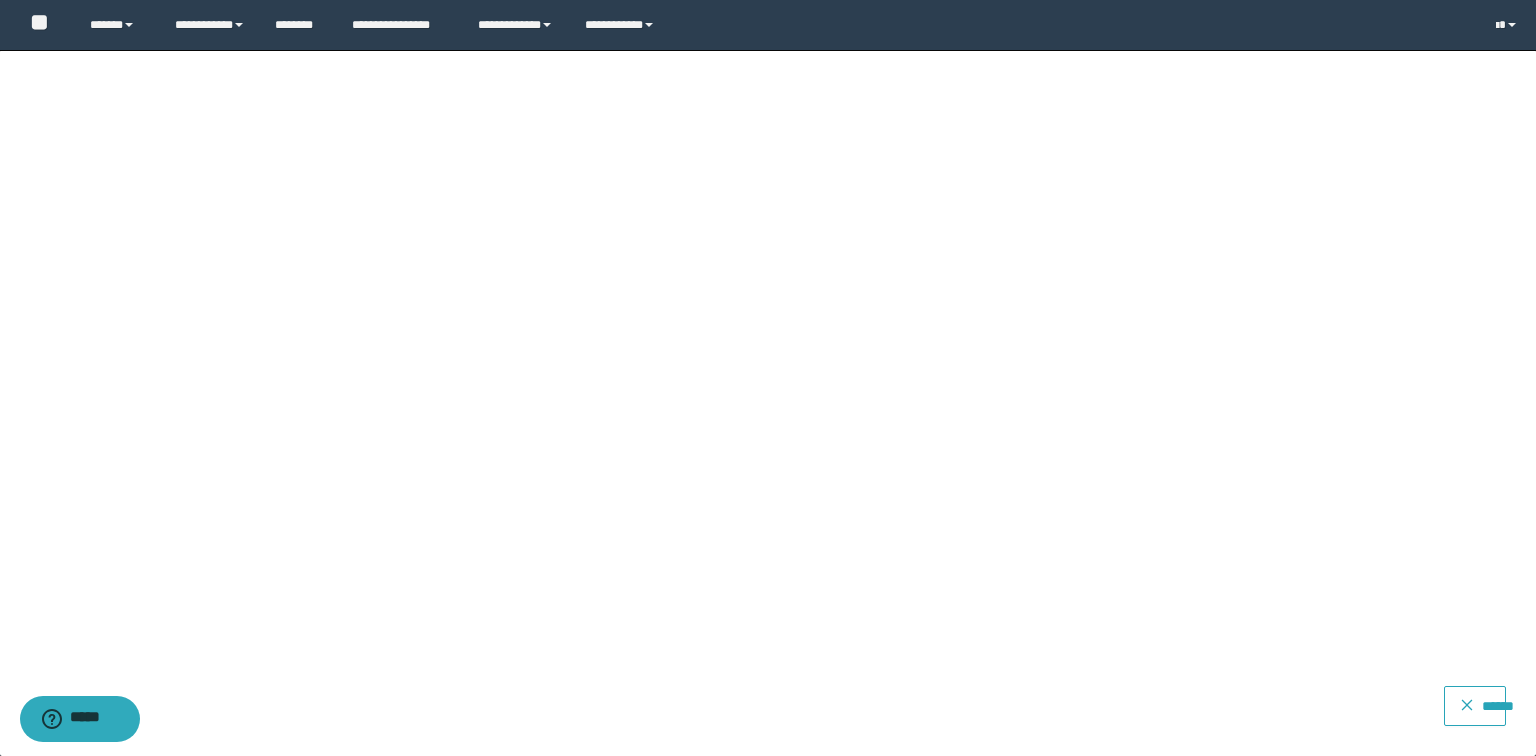click on "******" at bounding box center (1486, 697) 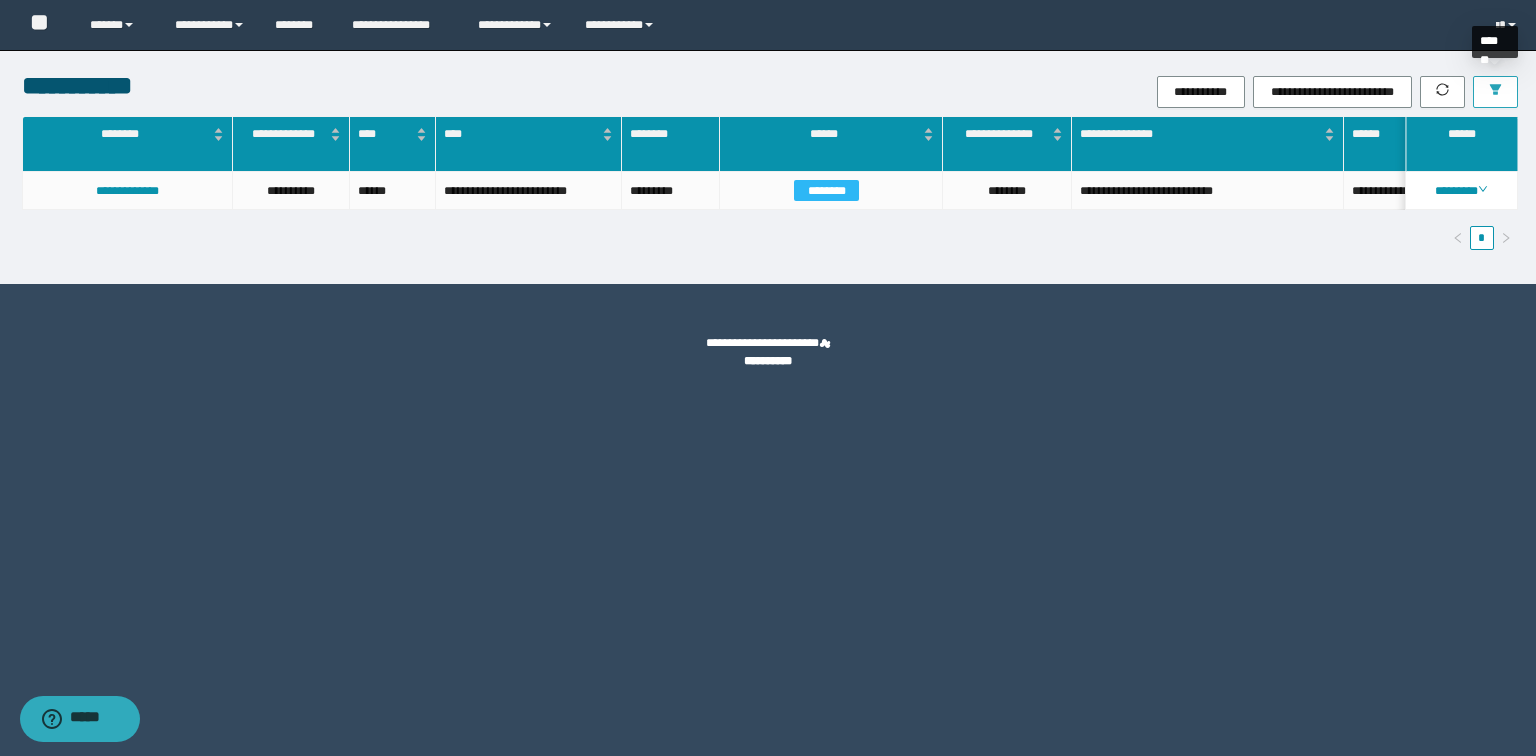 click at bounding box center (1495, 92) 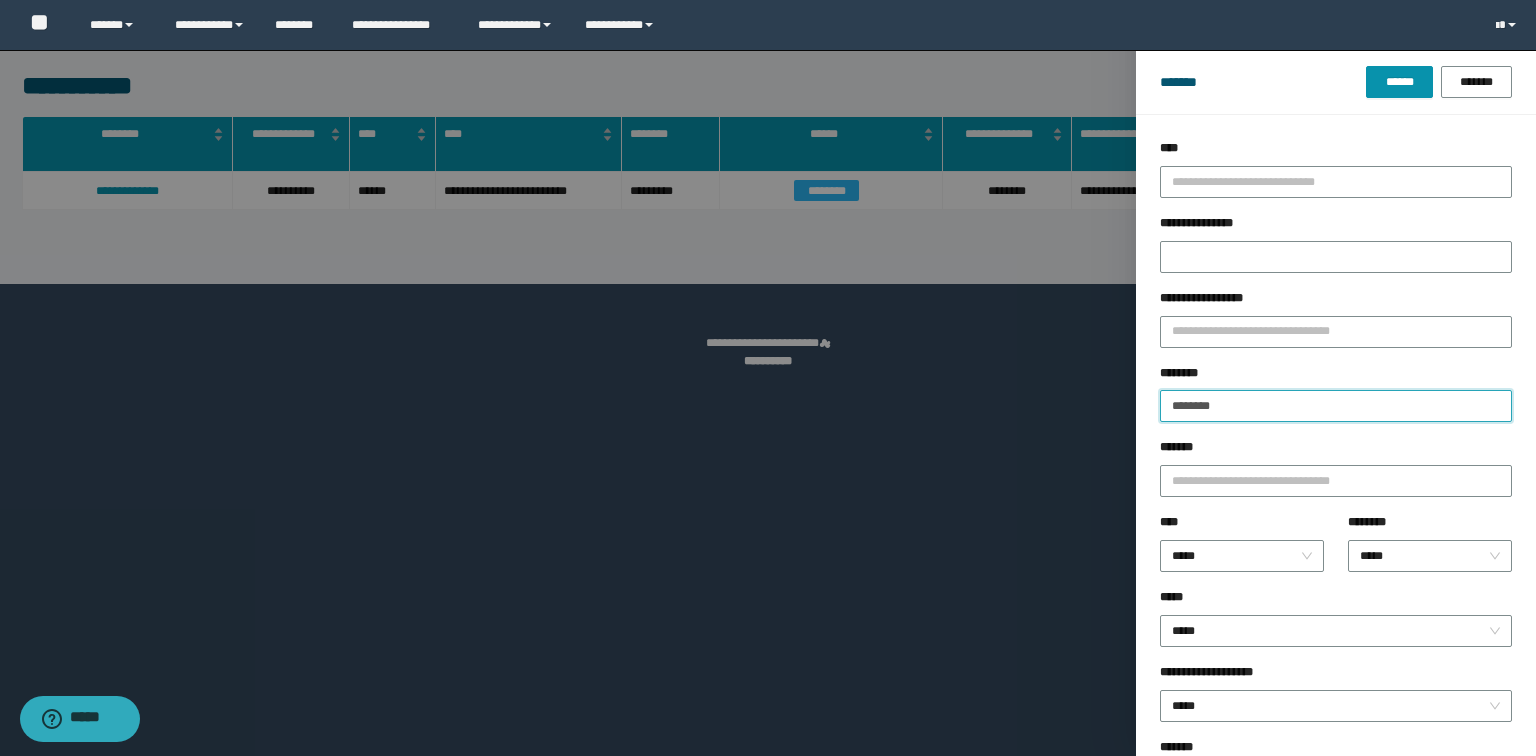 drag, startPoint x: 1253, startPoint y: 406, endPoint x: 1020, endPoint y: 408, distance: 233.00859 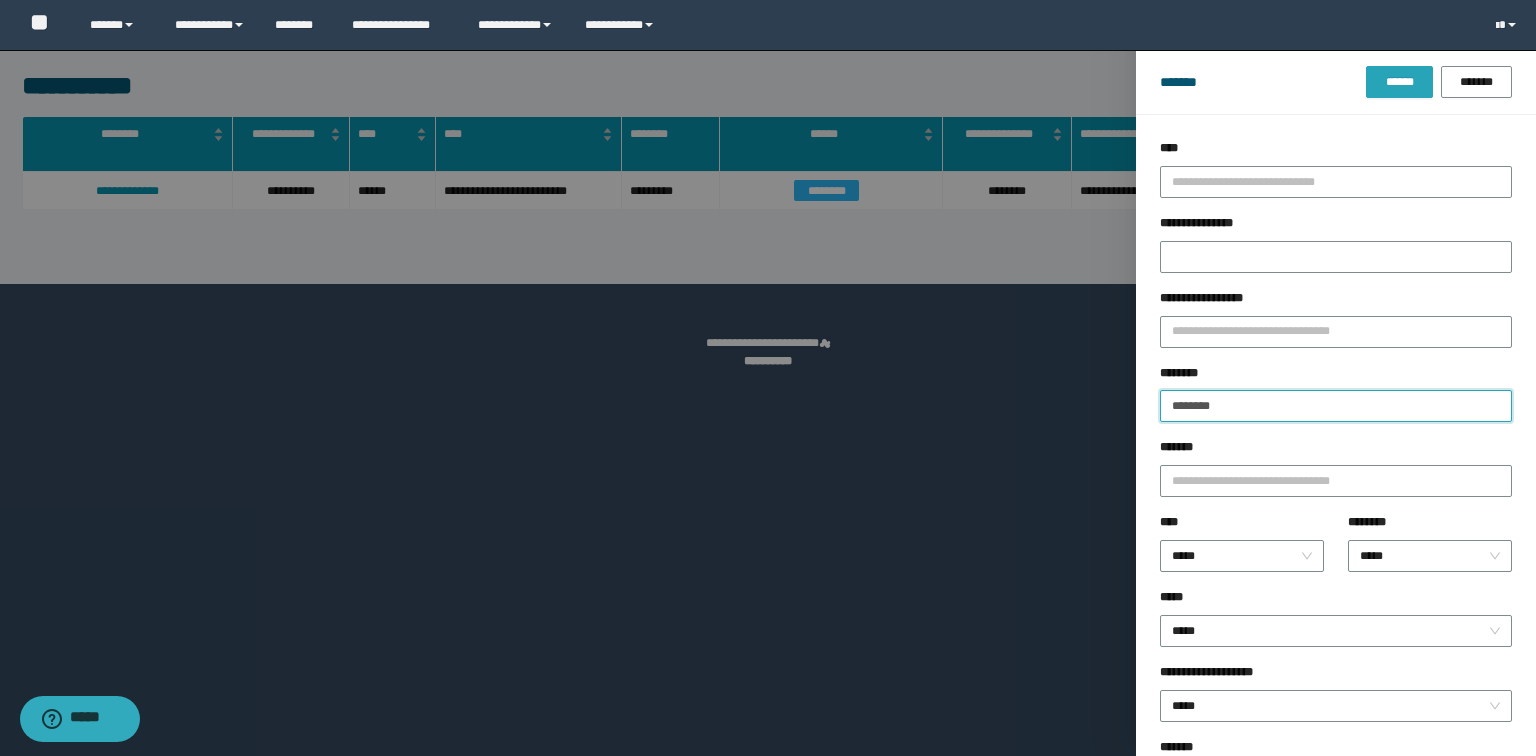 type on "********" 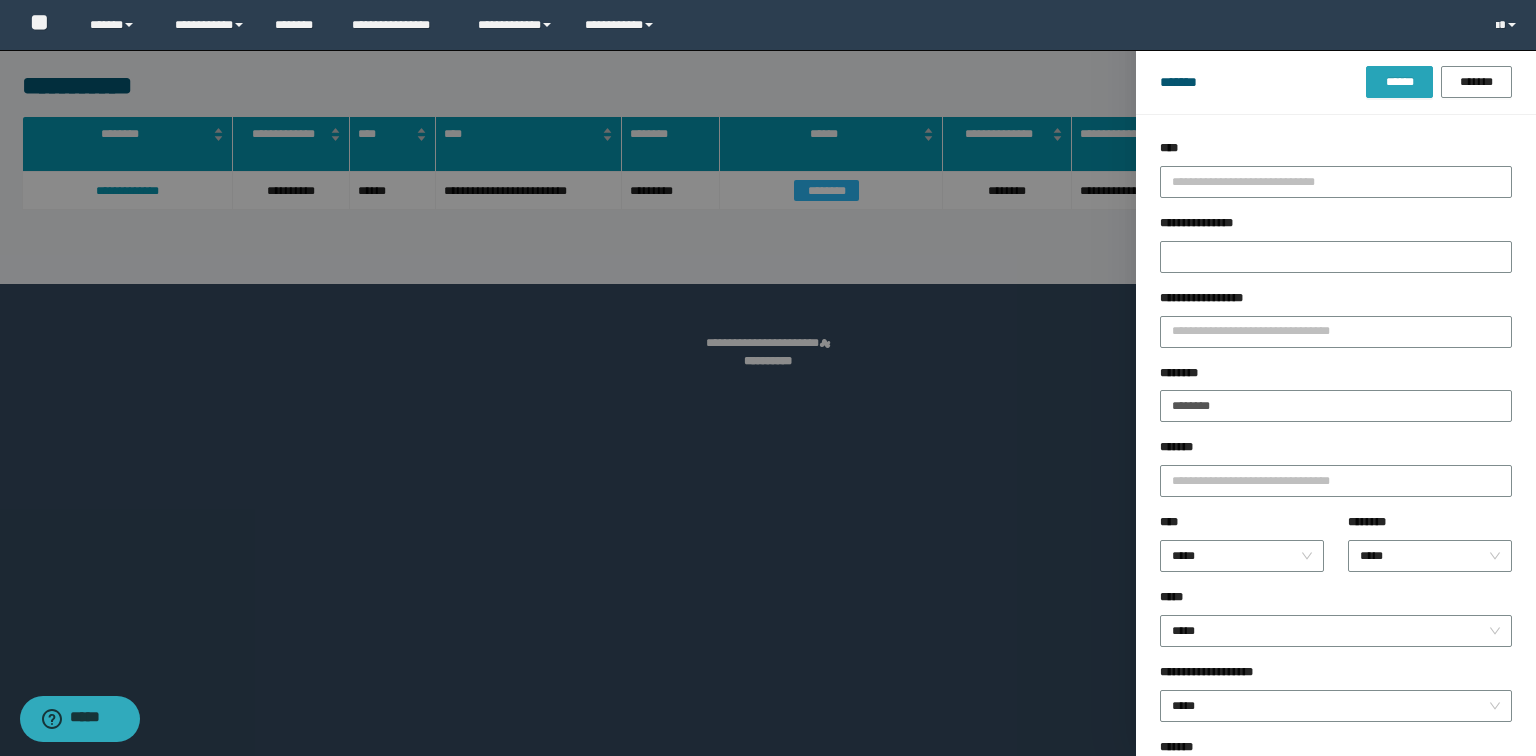 click on "******" at bounding box center [1399, 82] 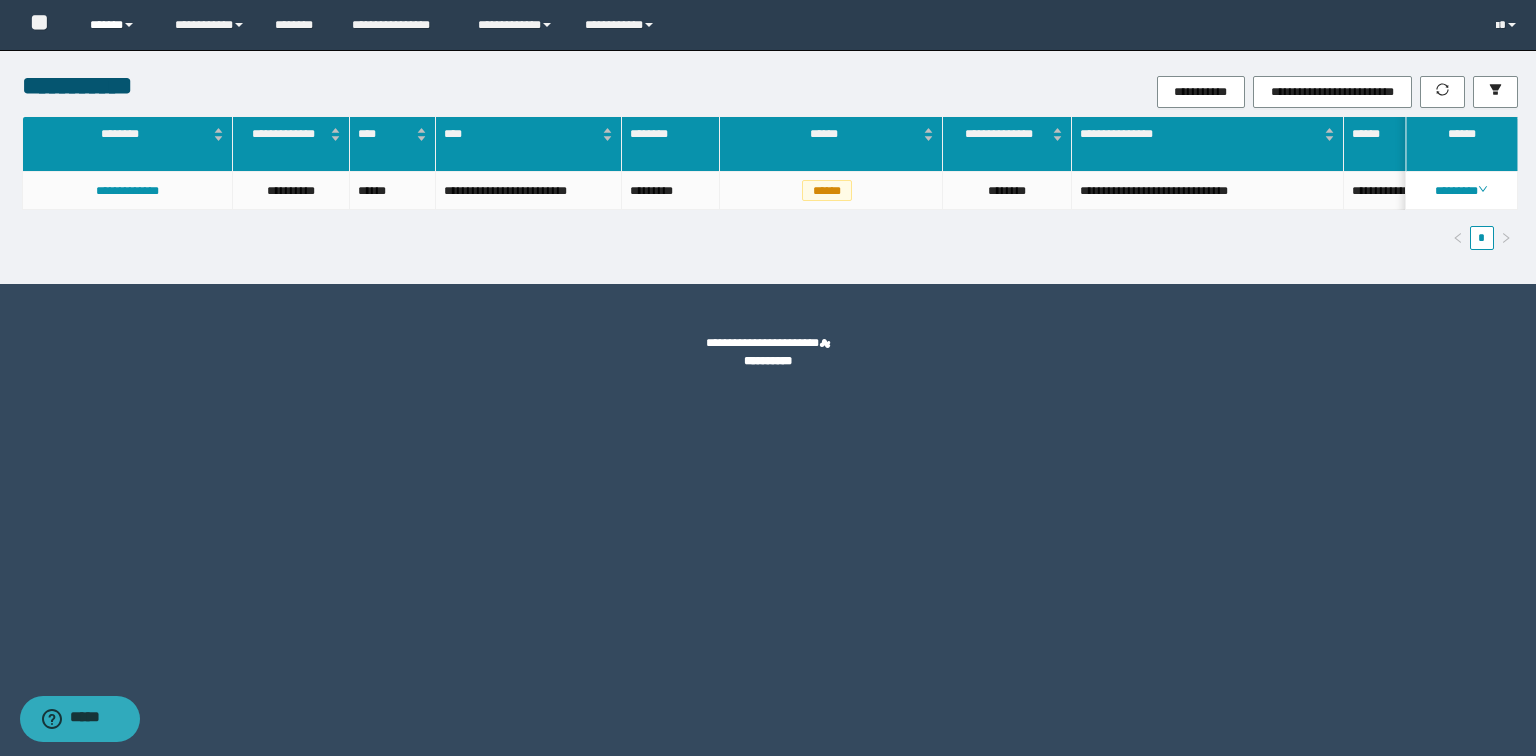 click on "******" at bounding box center (117, 25) 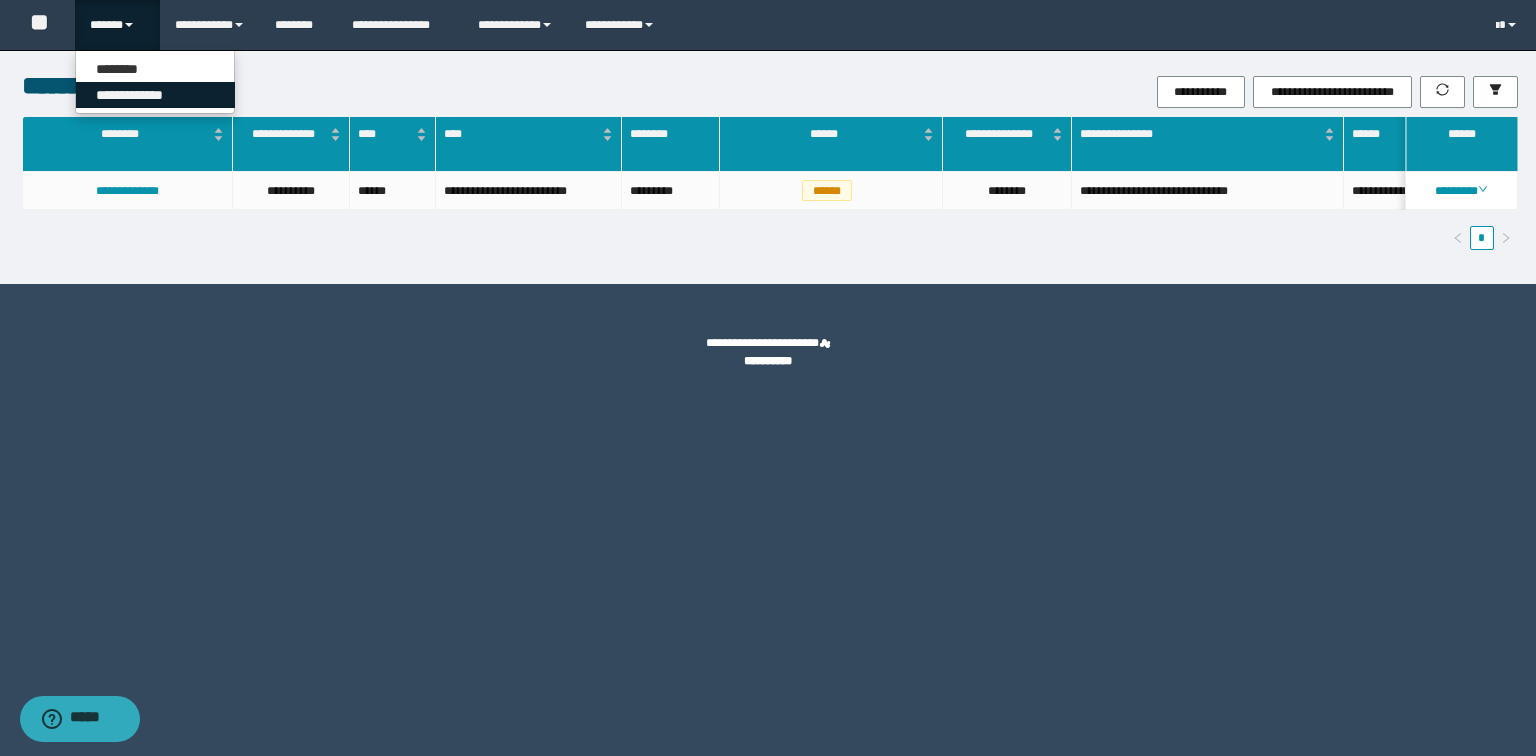 click on "**********" at bounding box center (155, 95) 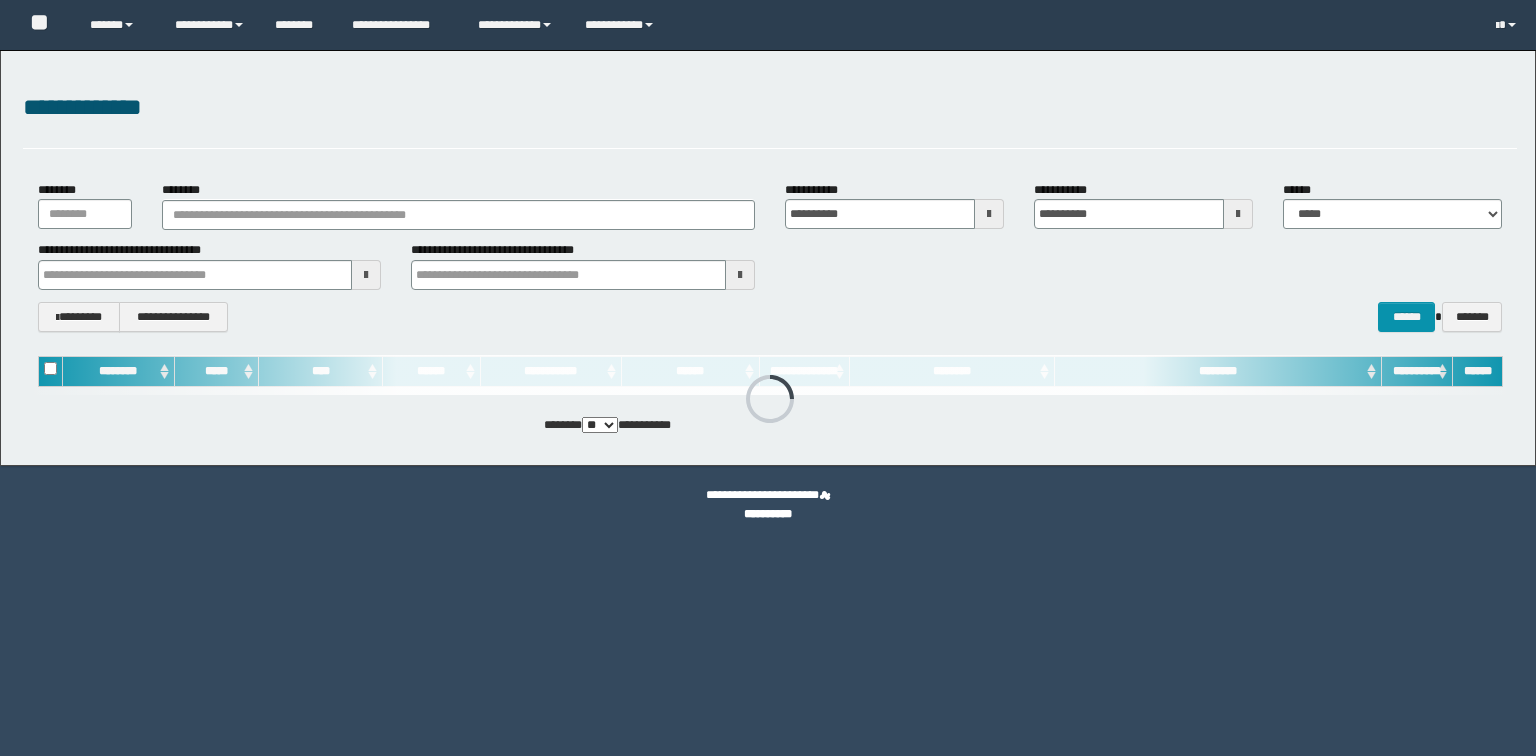 scroll, scrollTop: 0, scrollLeft: 0, axis: both 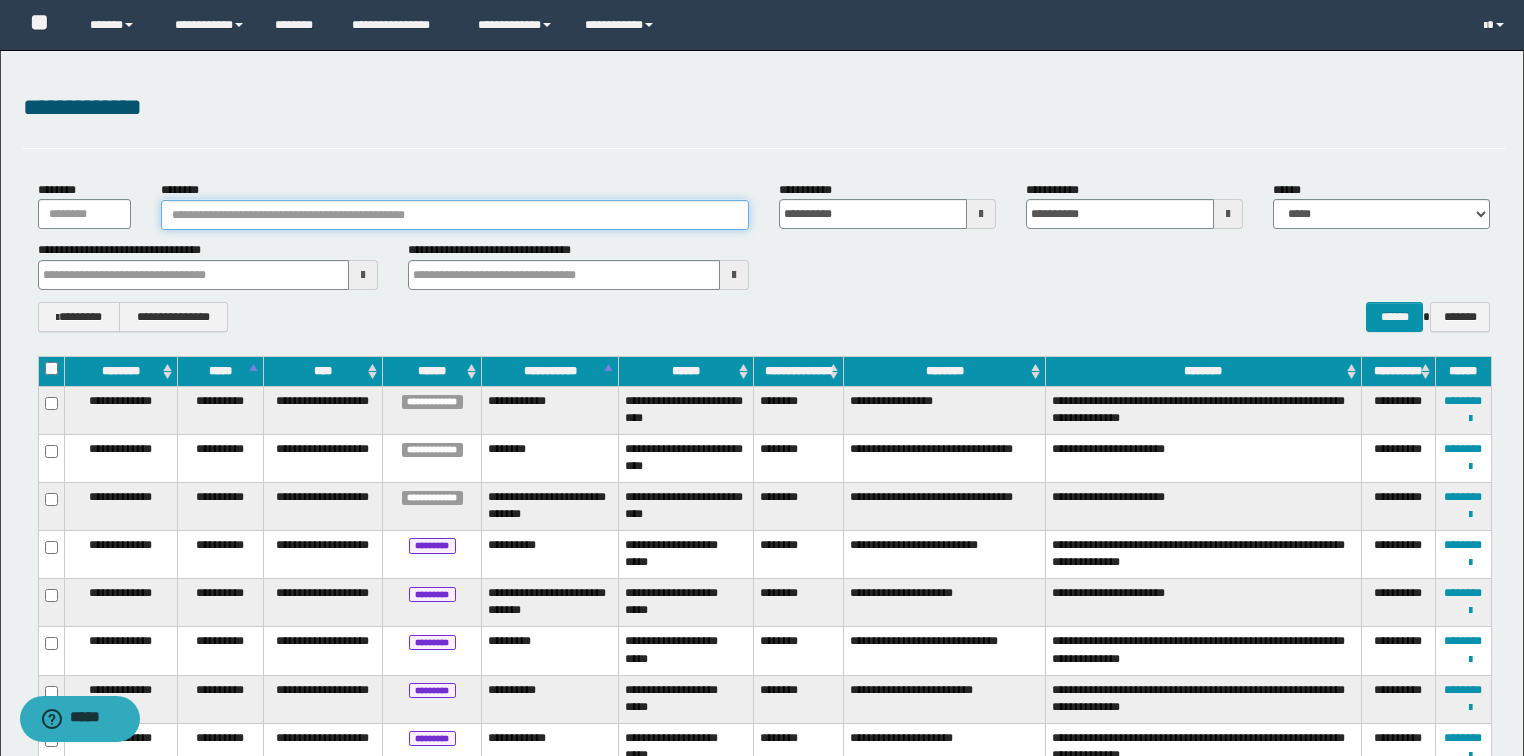 click on "********" at bounding box center [455, 215] 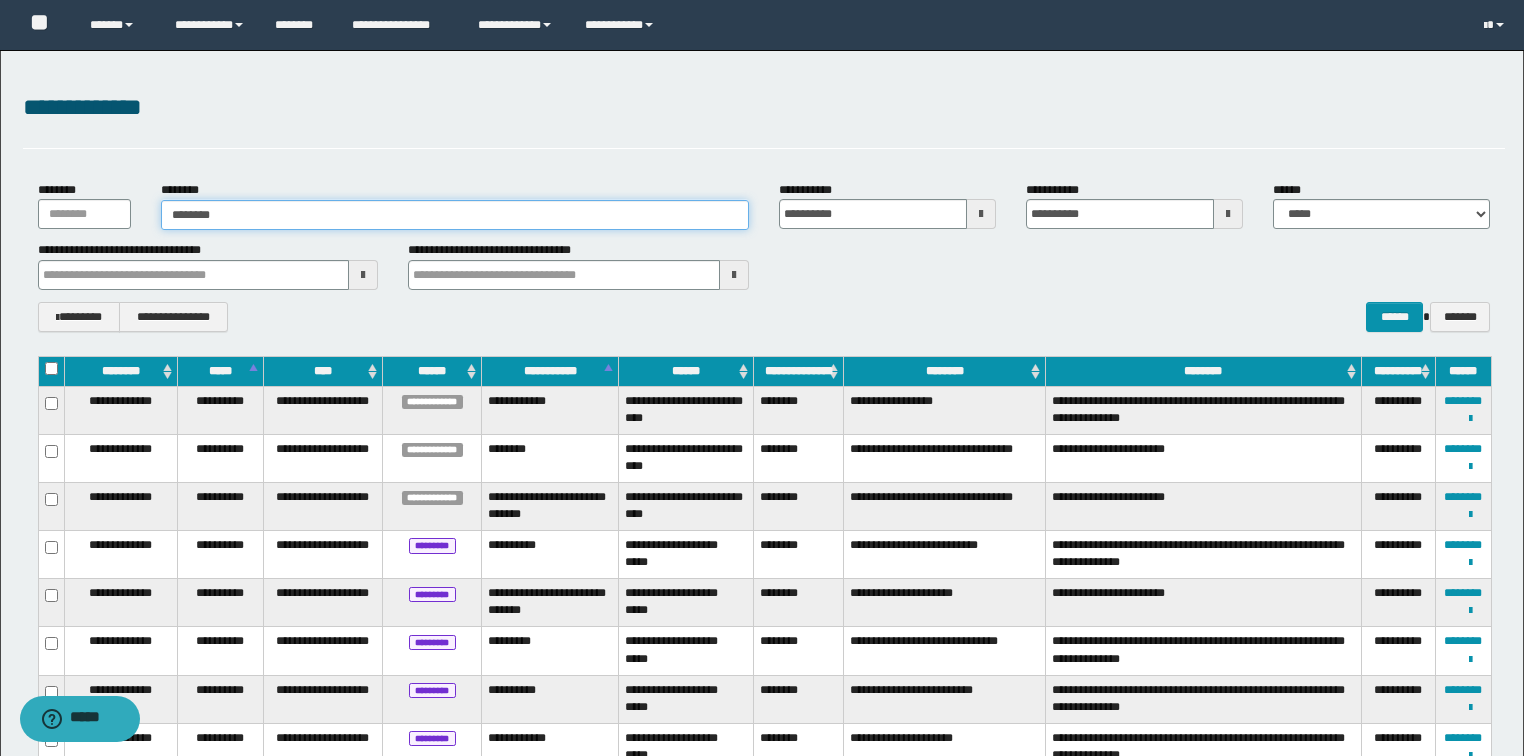 type on "********" 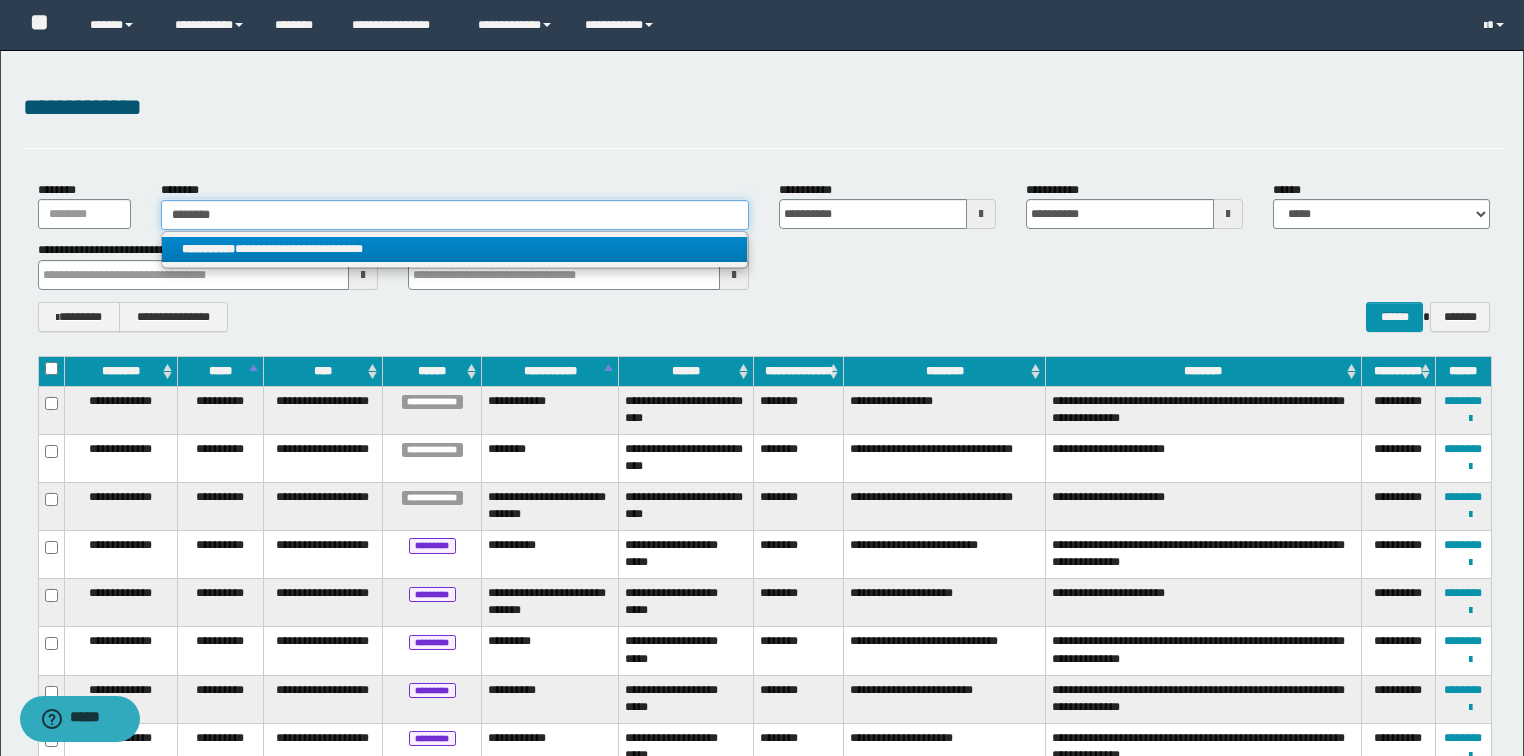 type on "********" 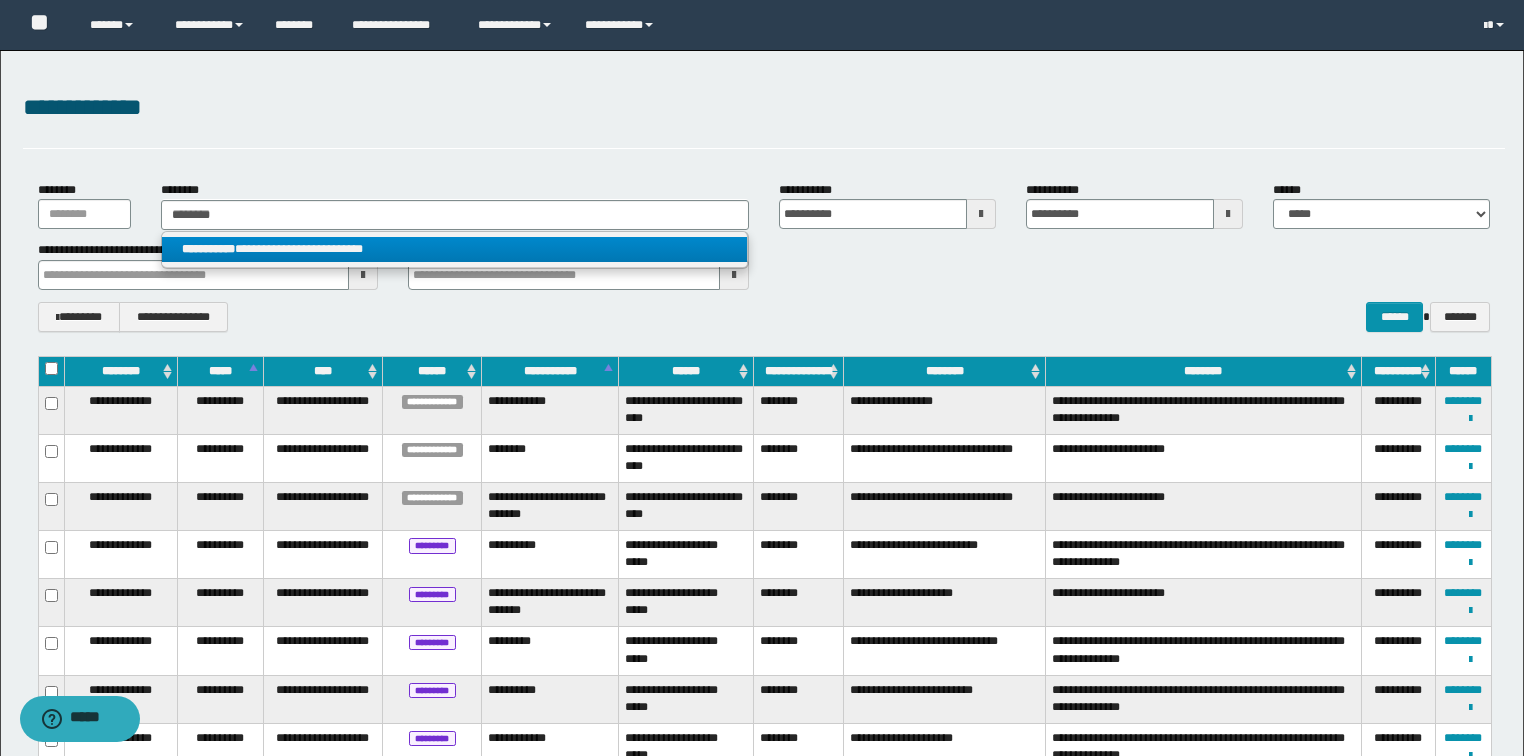click on "**********" at bounding box center (454, 249) 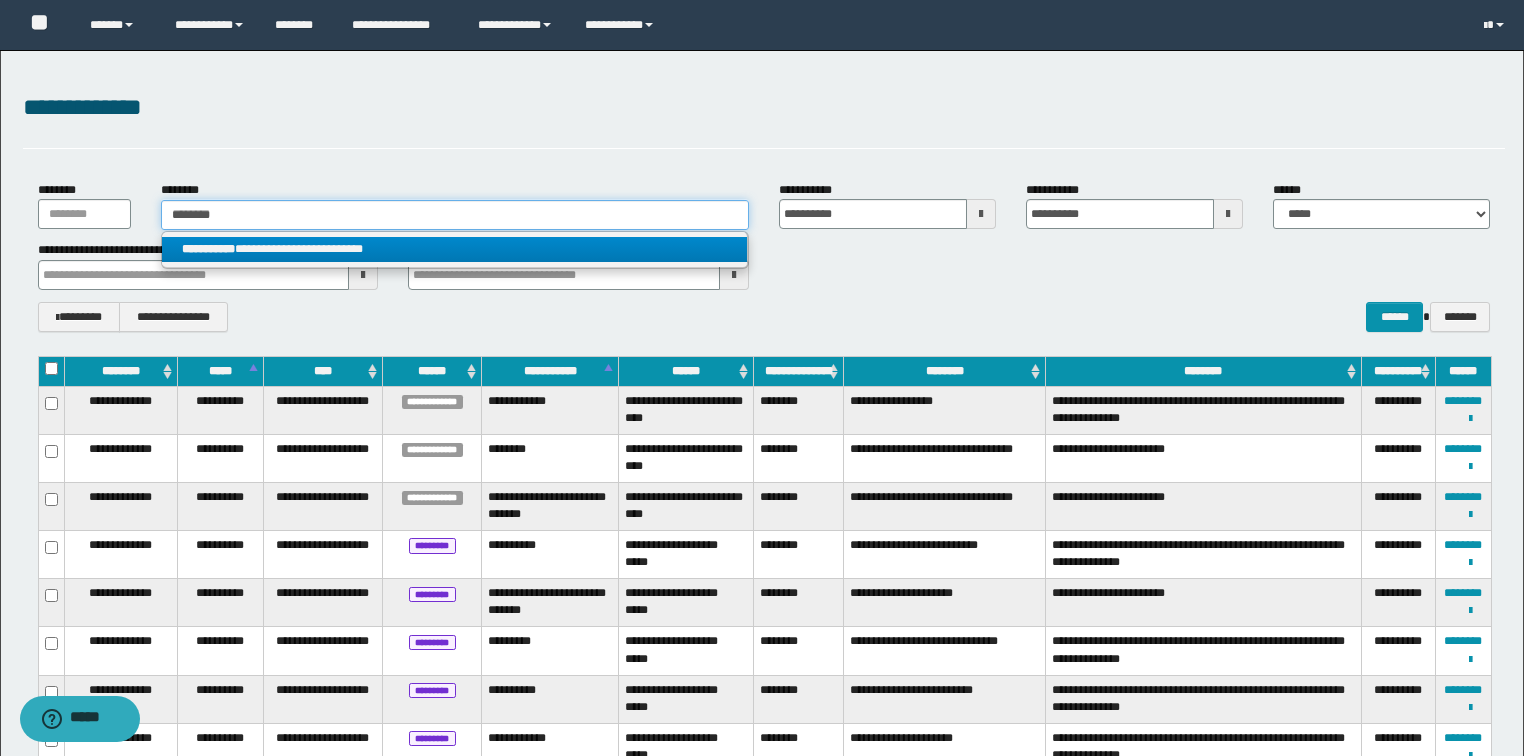 type 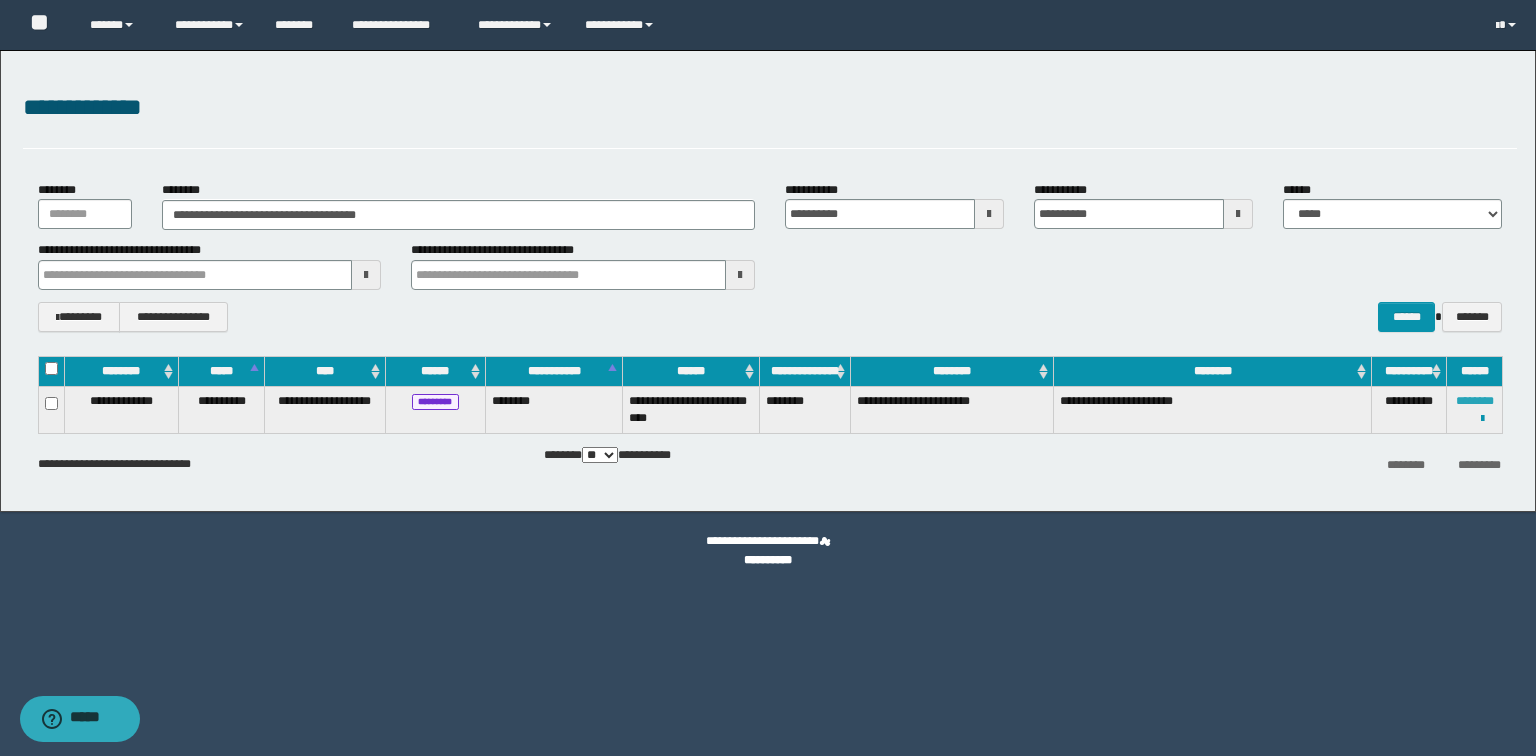 click on "********" at bounding box center [1475, 401] 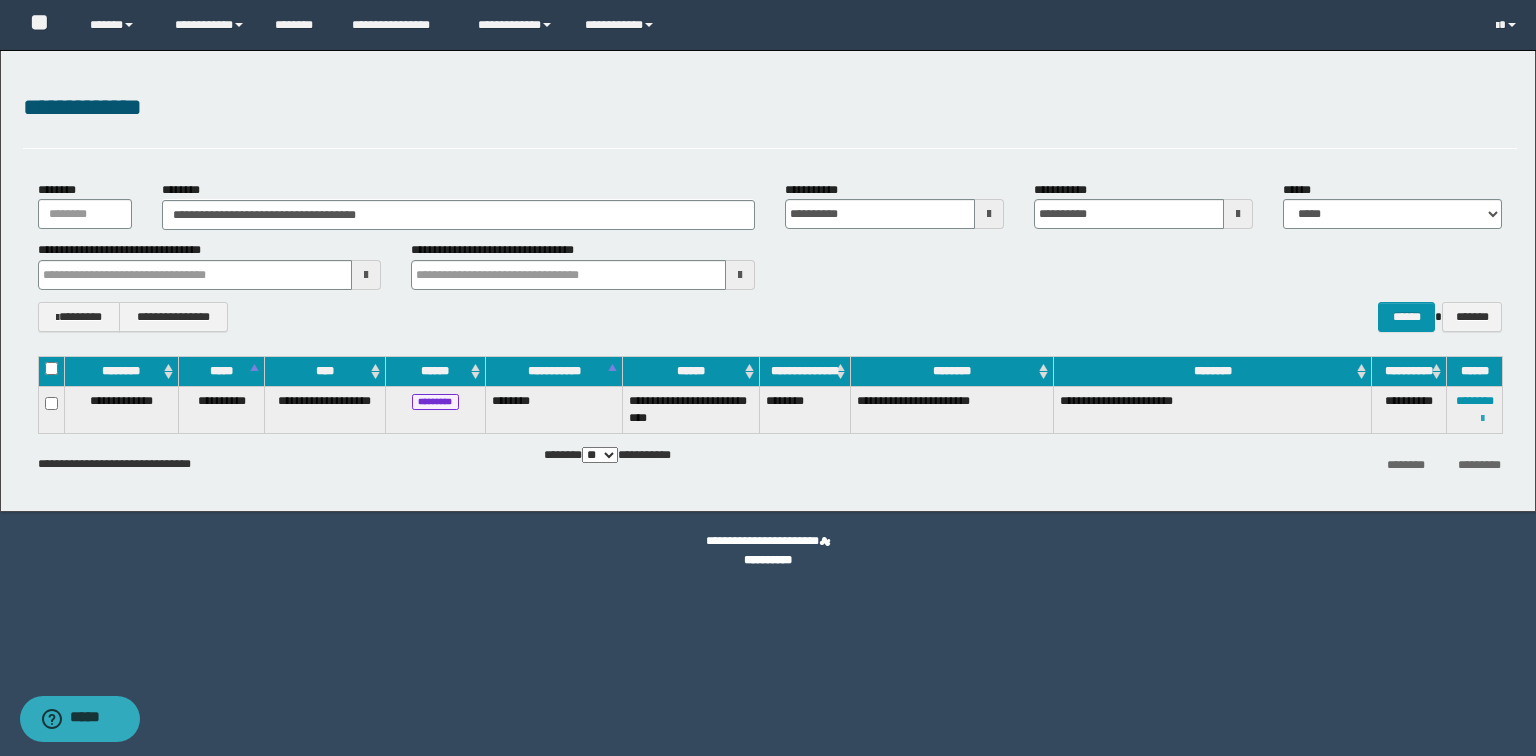 click at bounding box center [1482, 419] 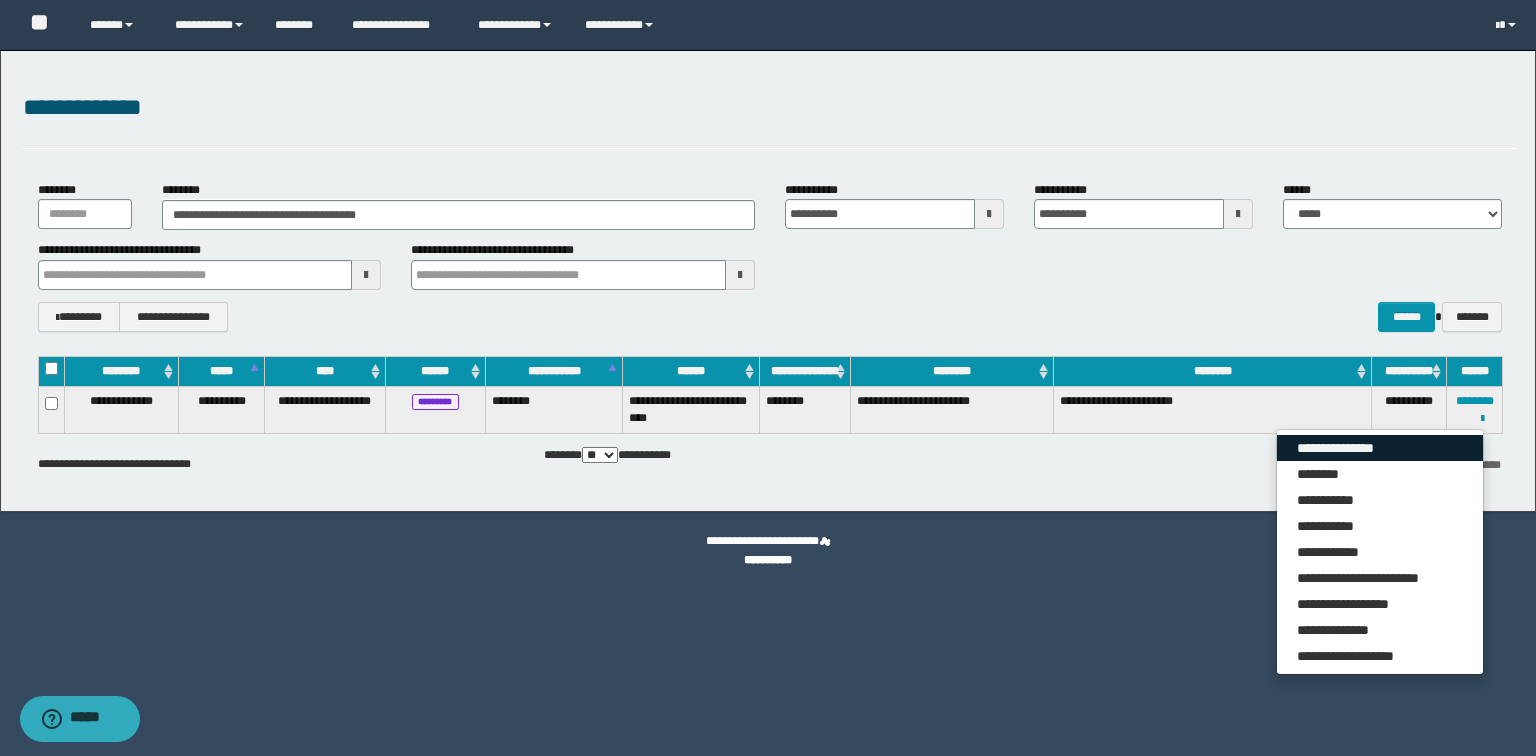 click on "**********" at bounding box center (1380, 448) 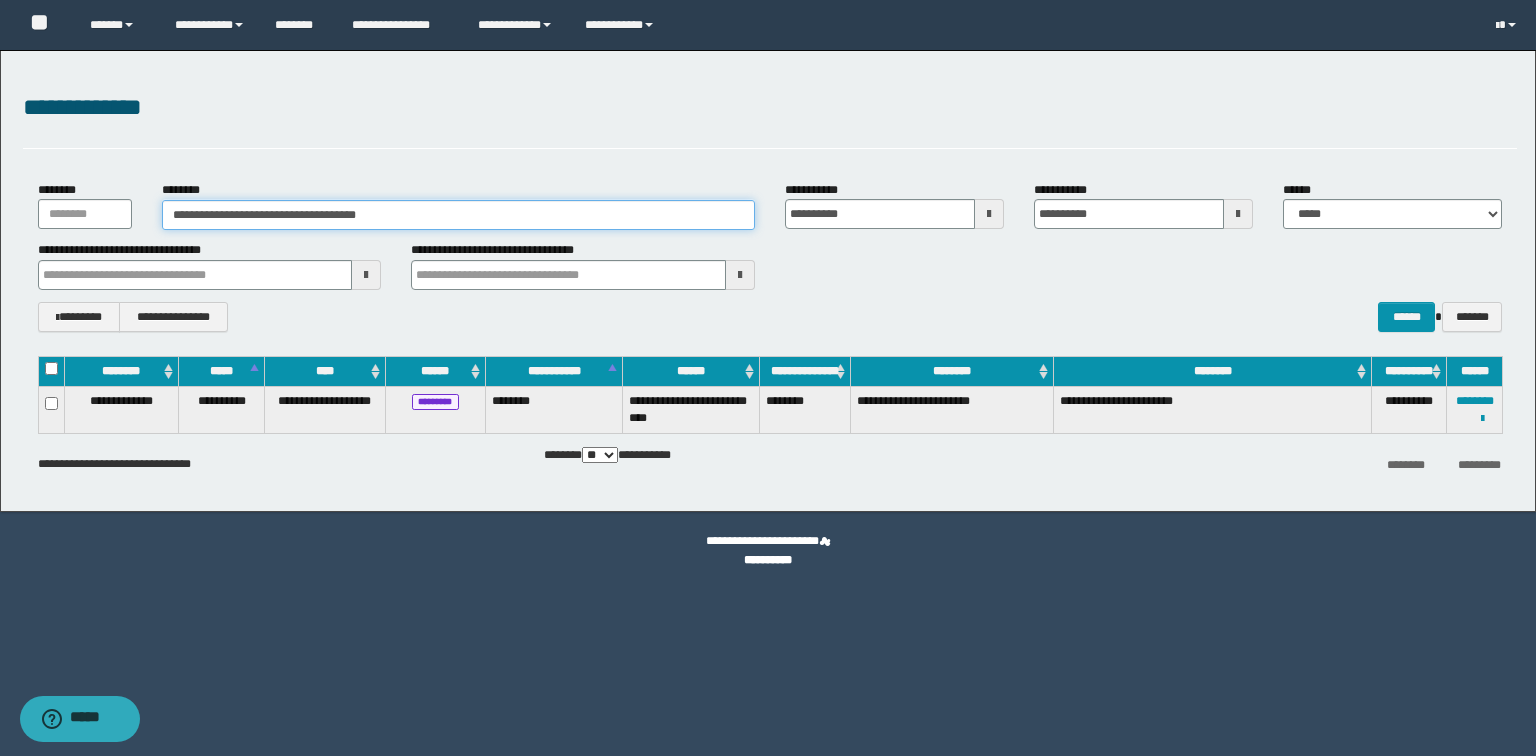 drag, startPoint x: 428, startPoint y: 214, endPoint x: 120, endPoint y: 223, distance: 308.13147 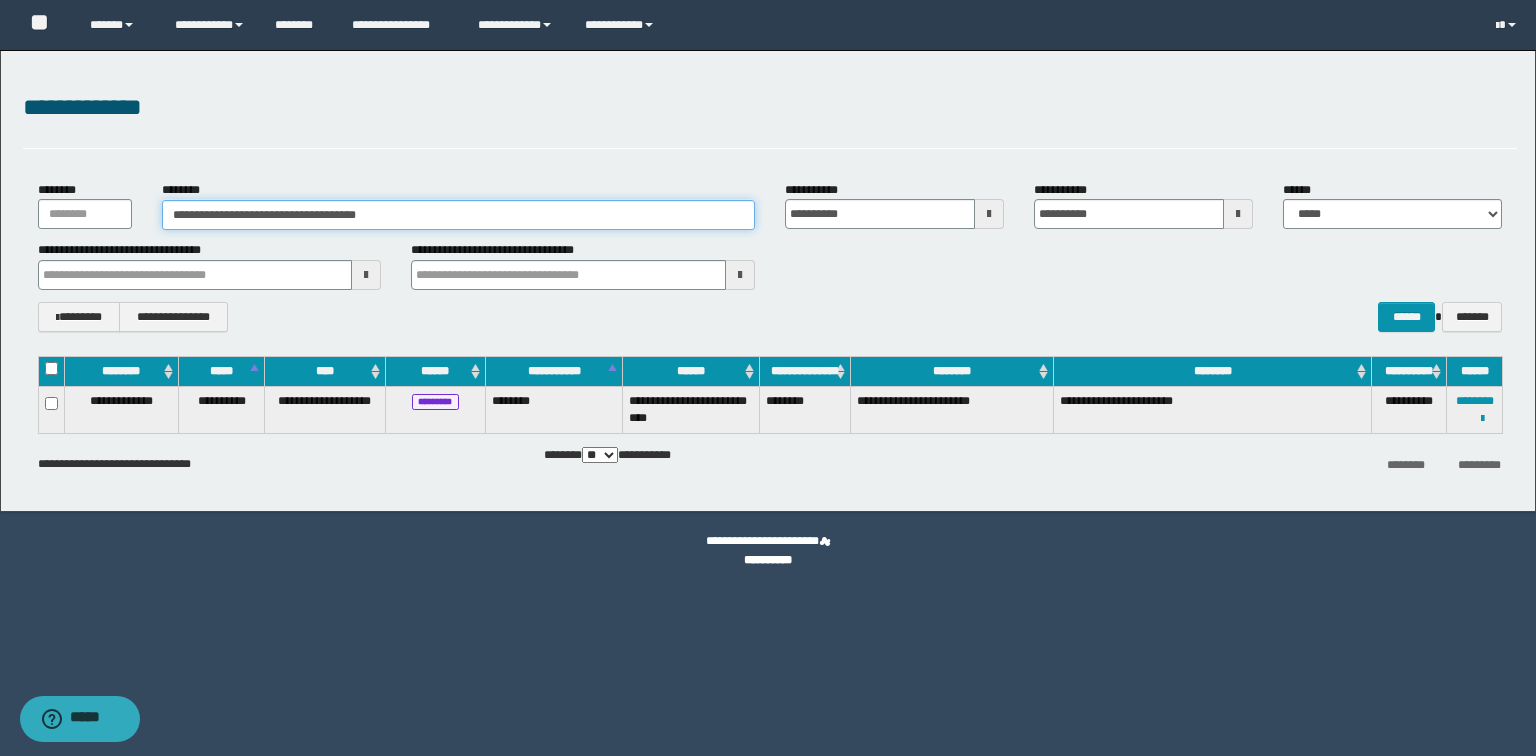 click on "**********" at bounding box center (458, 215) 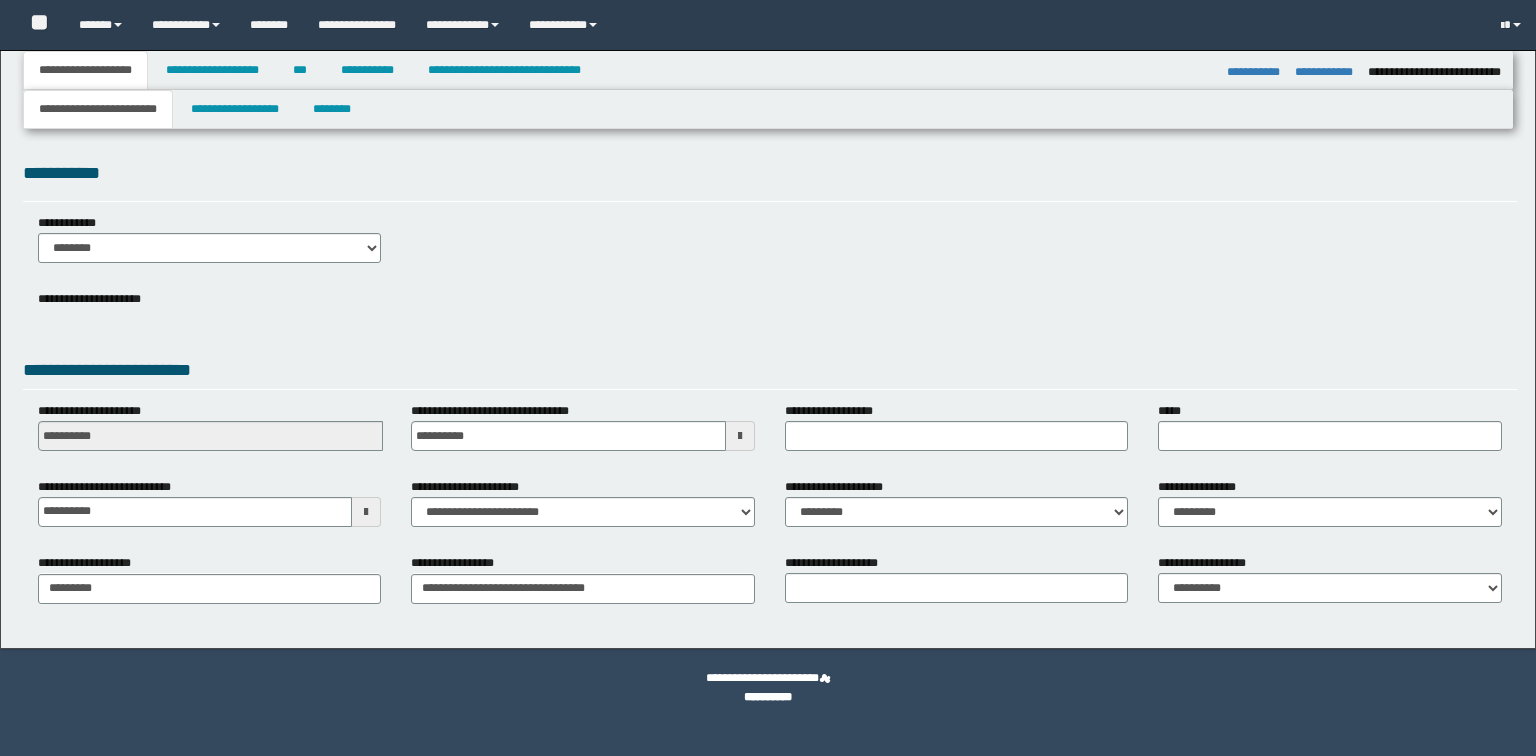select on "*" 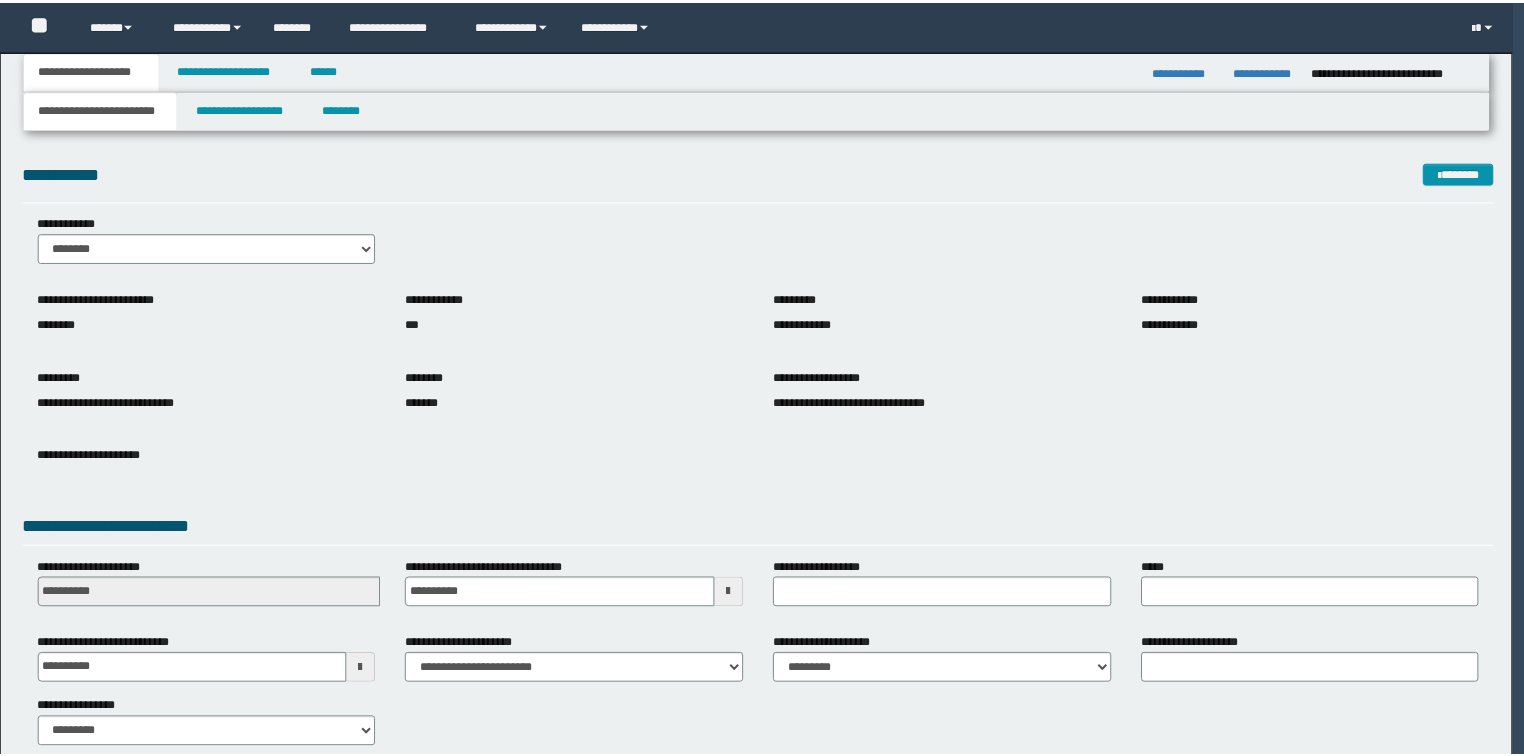 scroll, scrollTop: 0, scrollLeft: 0, axis: both 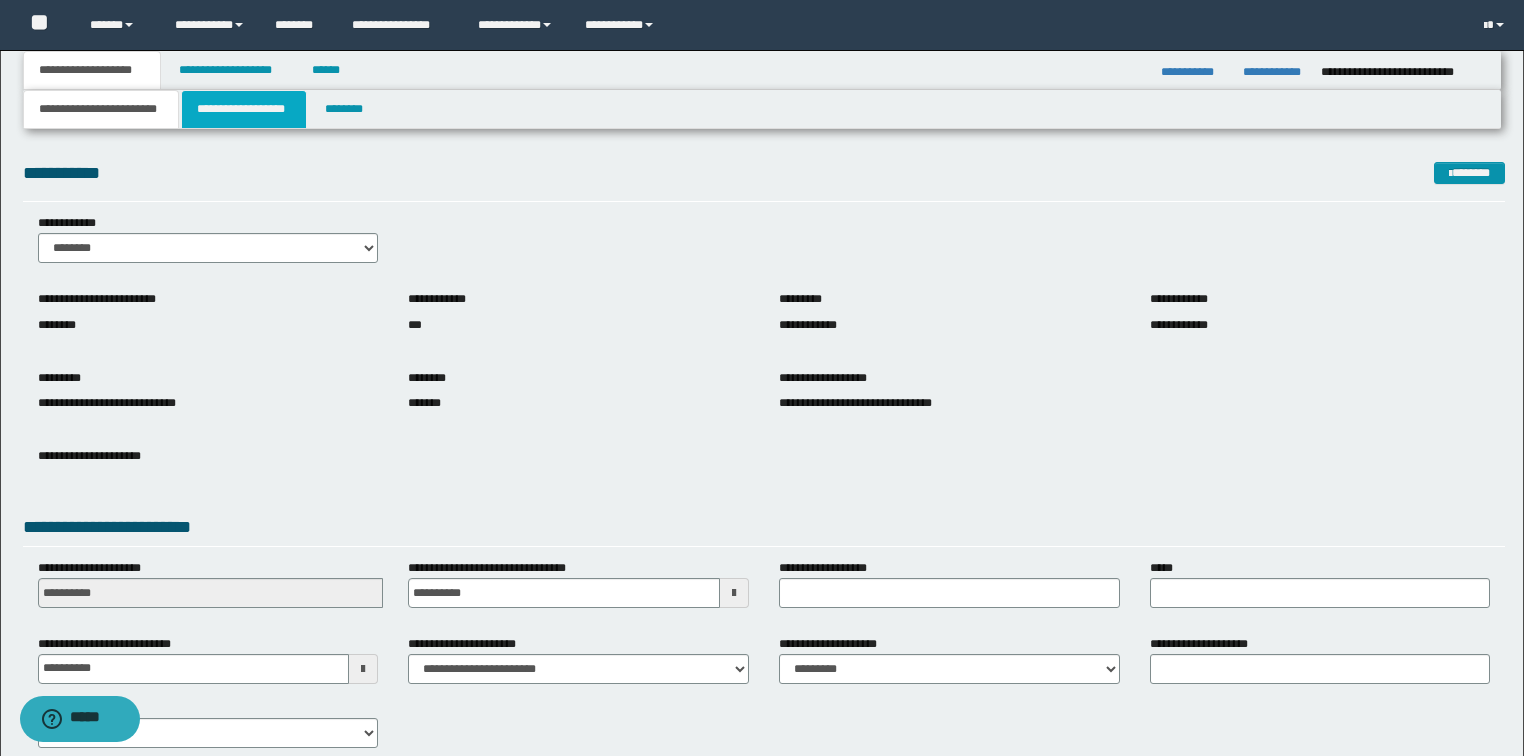 click on "**********" at bounding box center (244, 109) 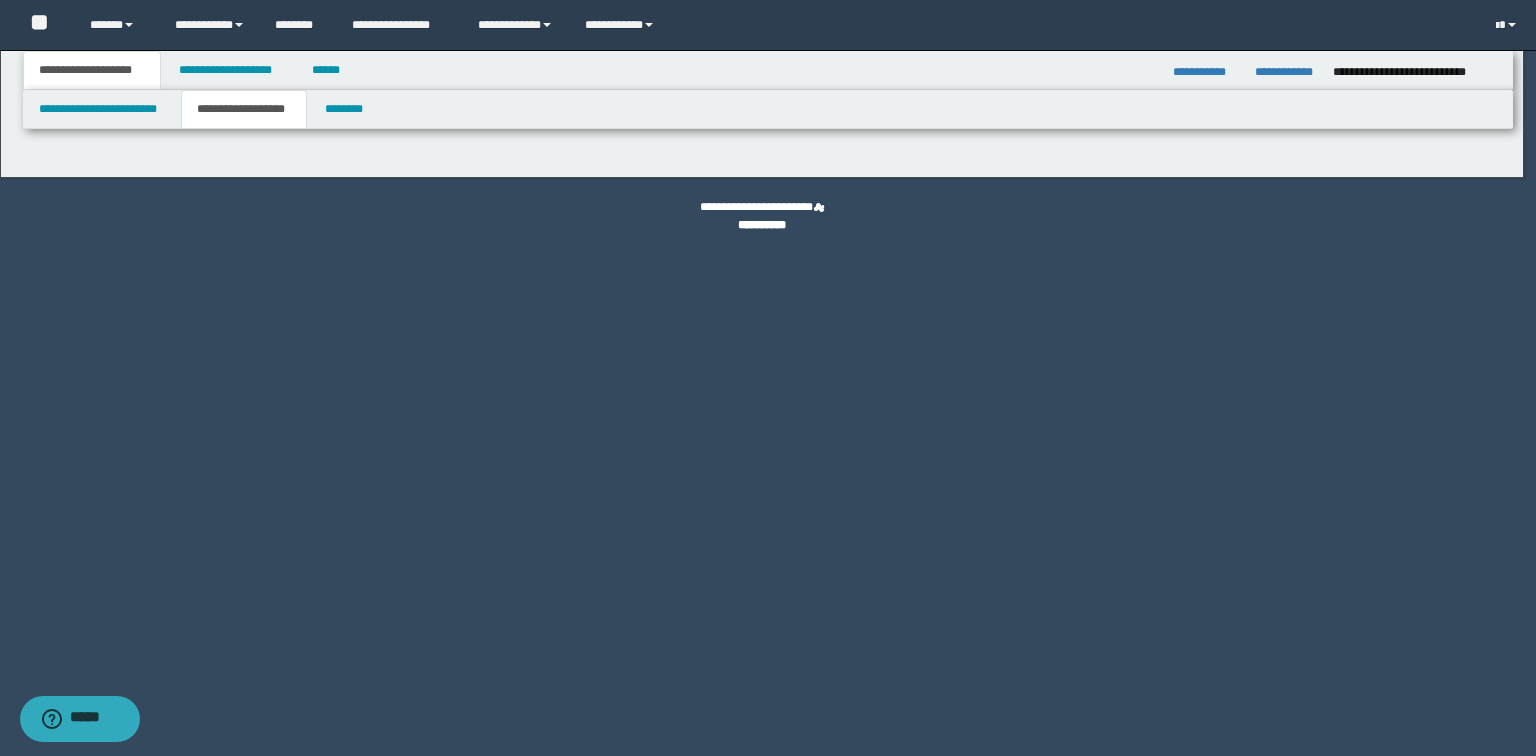 type on "********" 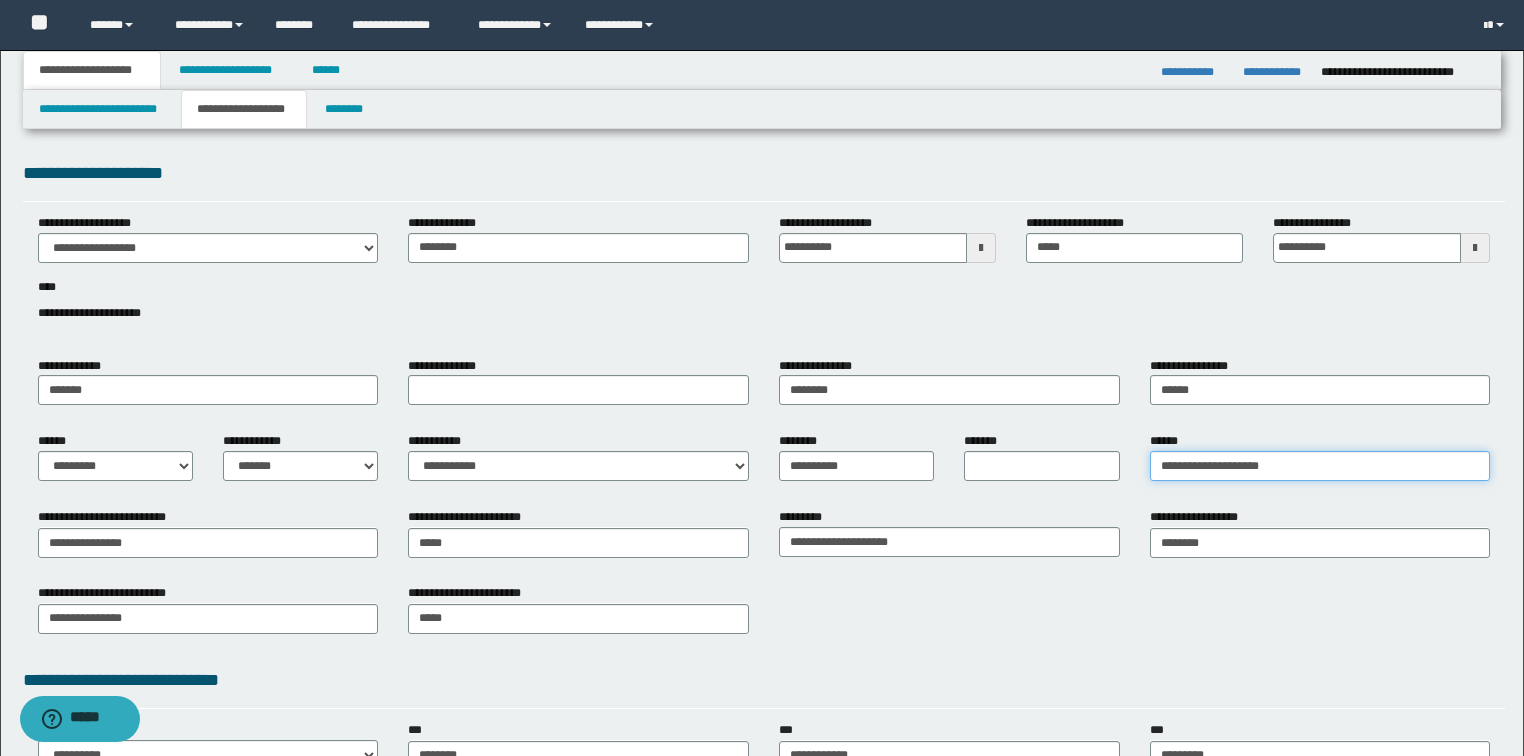 drag, startPoint x: 1281, startPoint y: 464, endPoint x: 1154, endPoint y: 476, distance: 127.56567 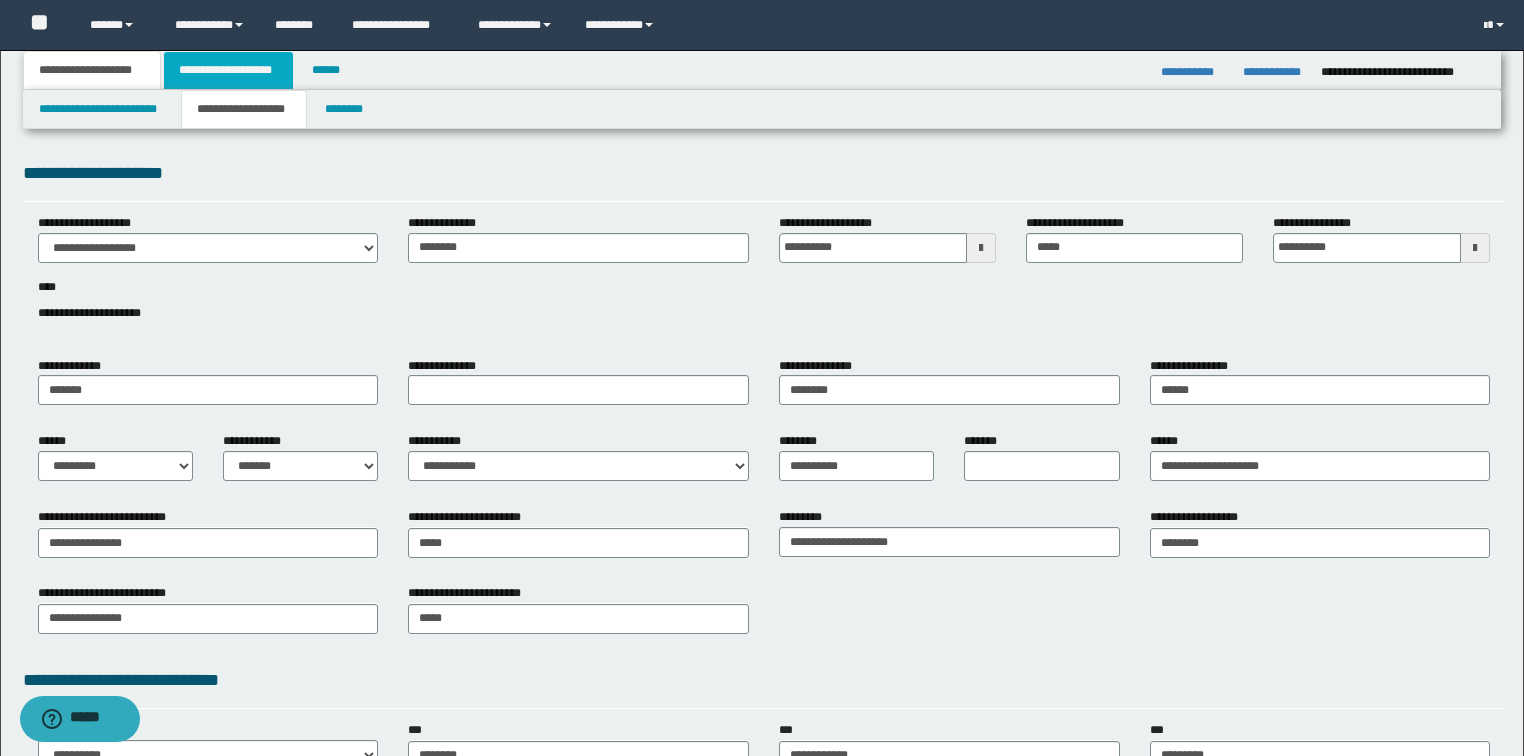 click on "**********" at bounding box center [228, 70] 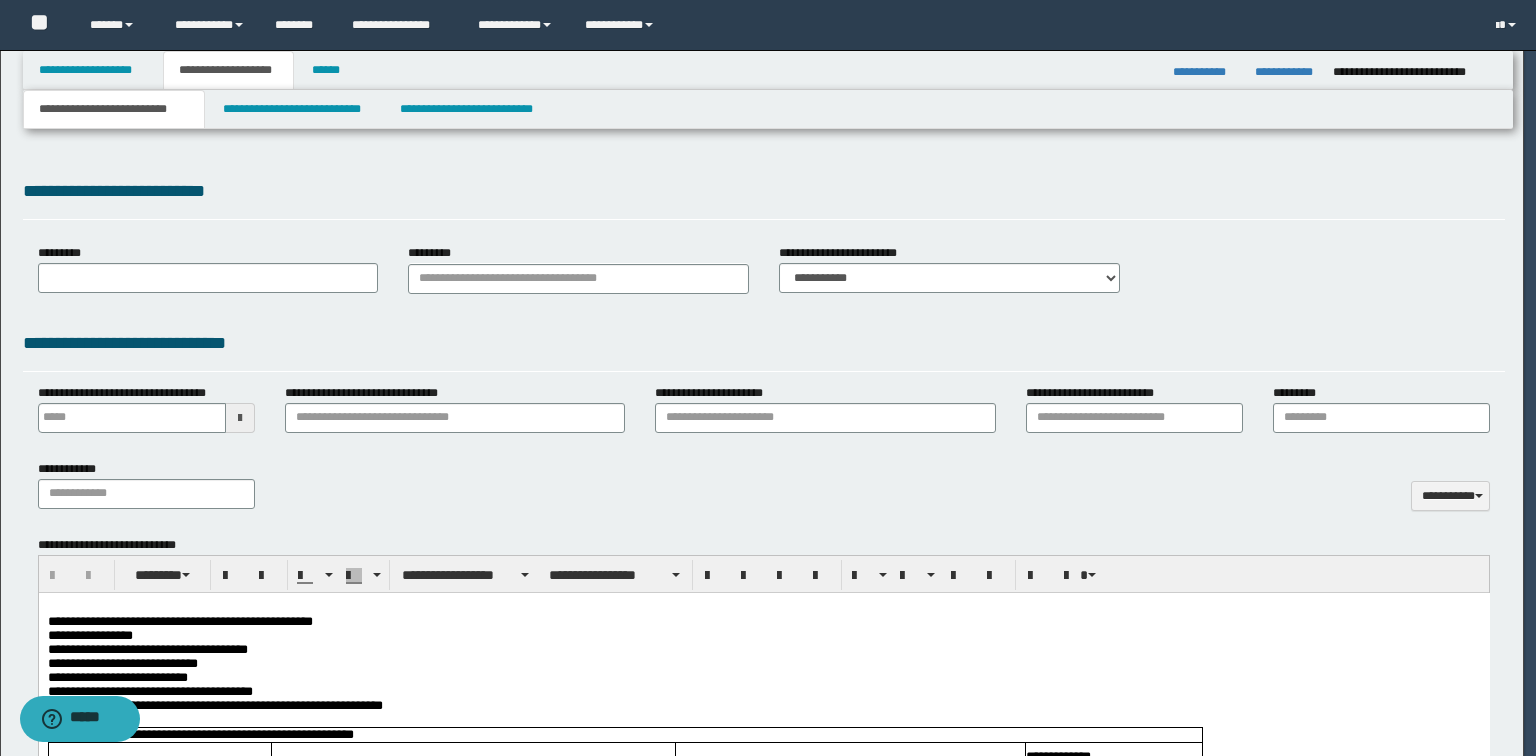 type on "****" 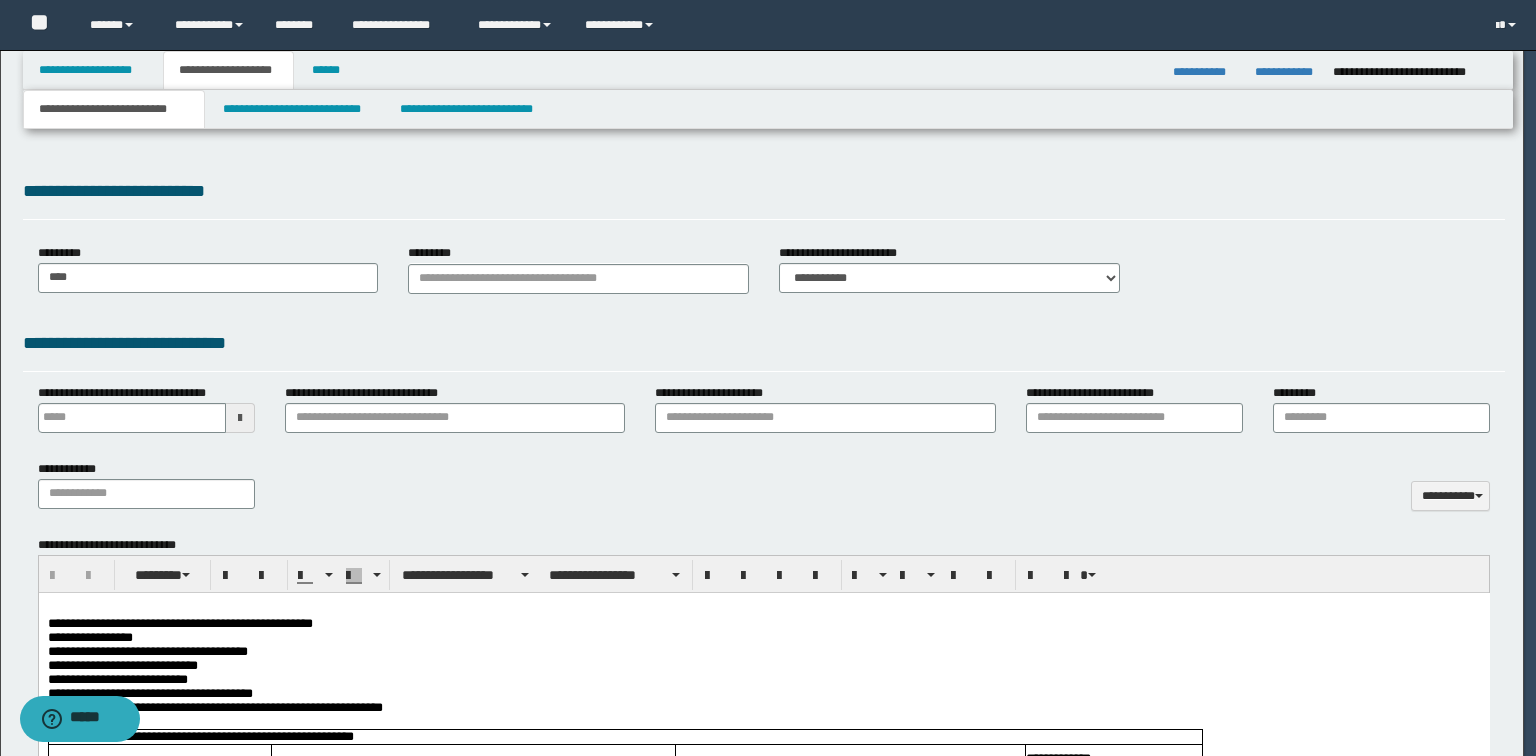 scroll, scrollTop: 0, scrollLeft: 0, axis: both 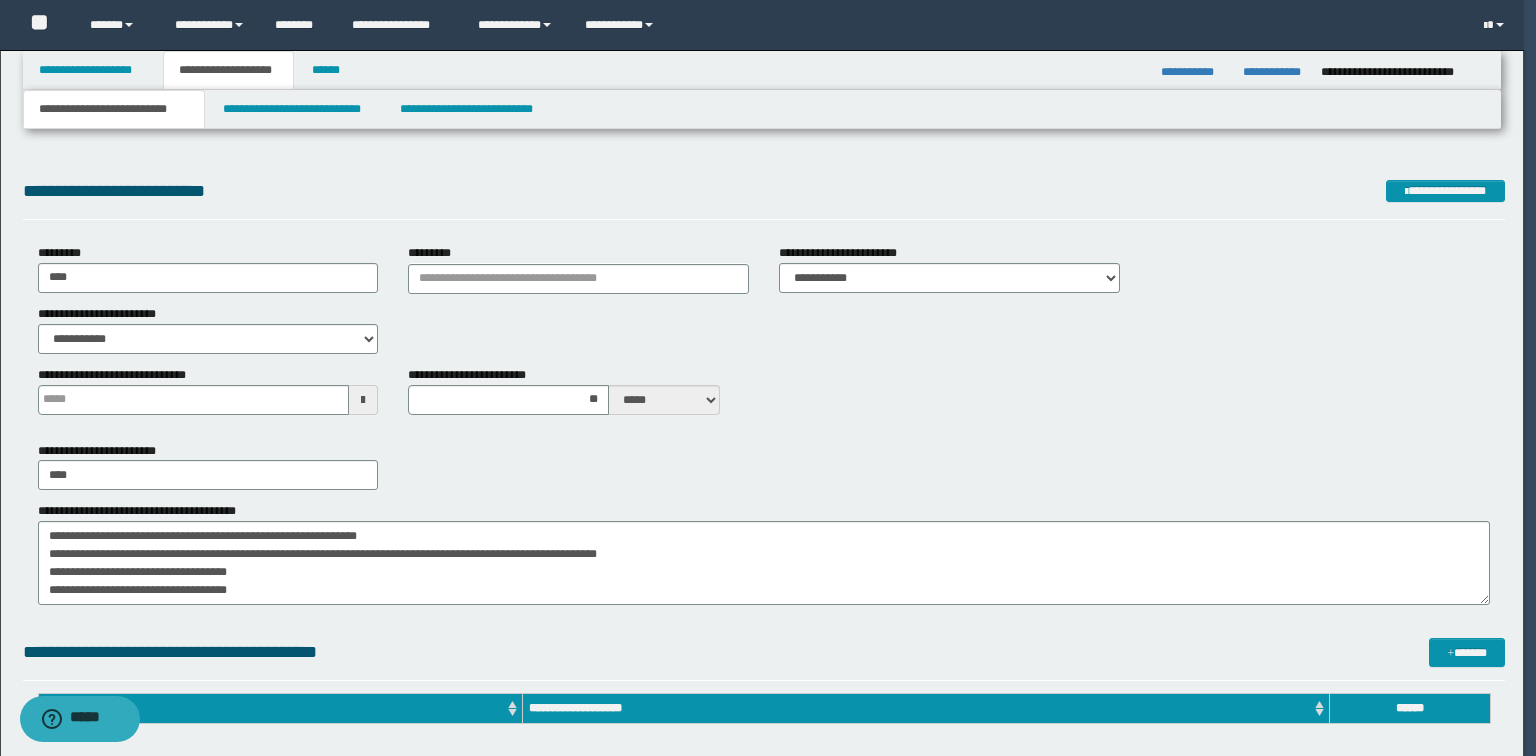 type 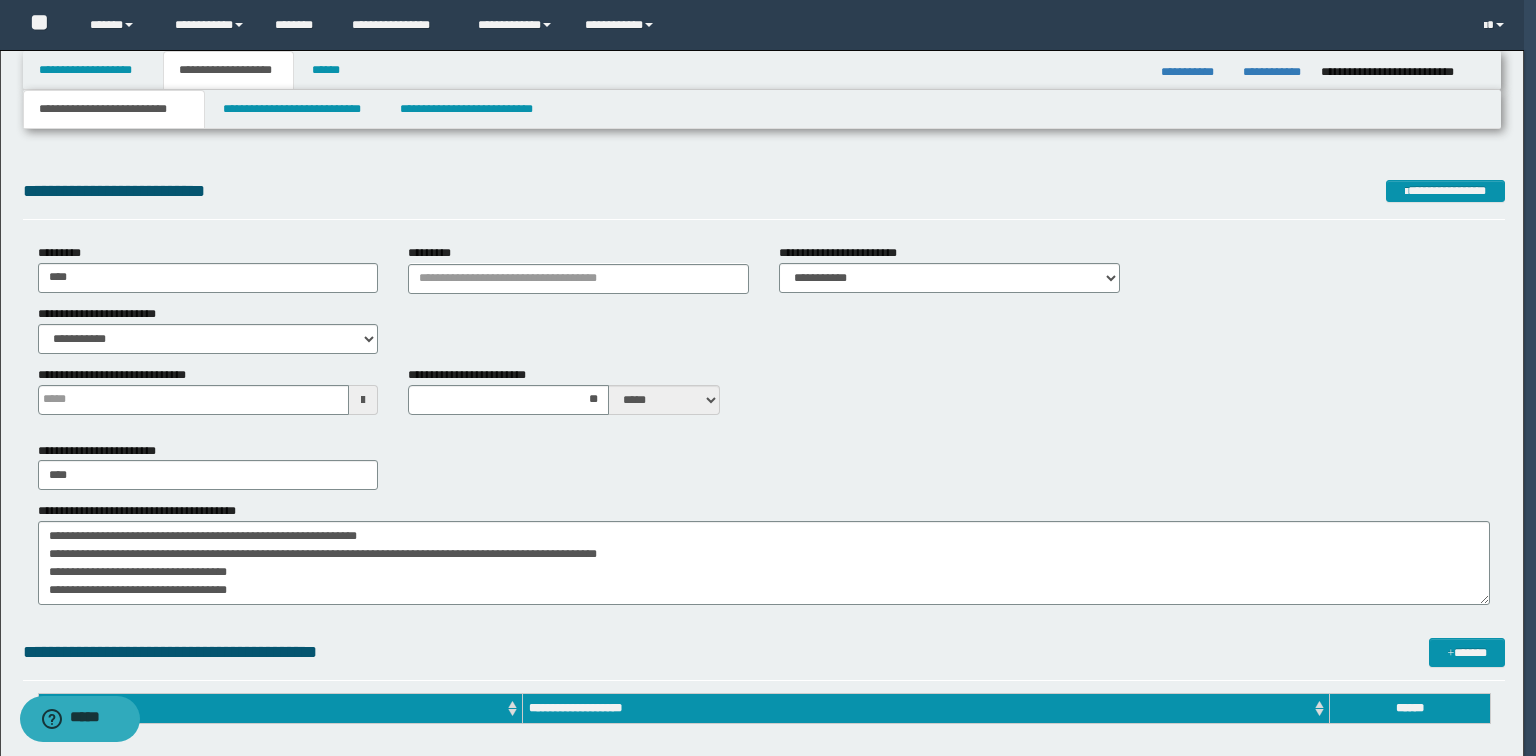 type on "**" 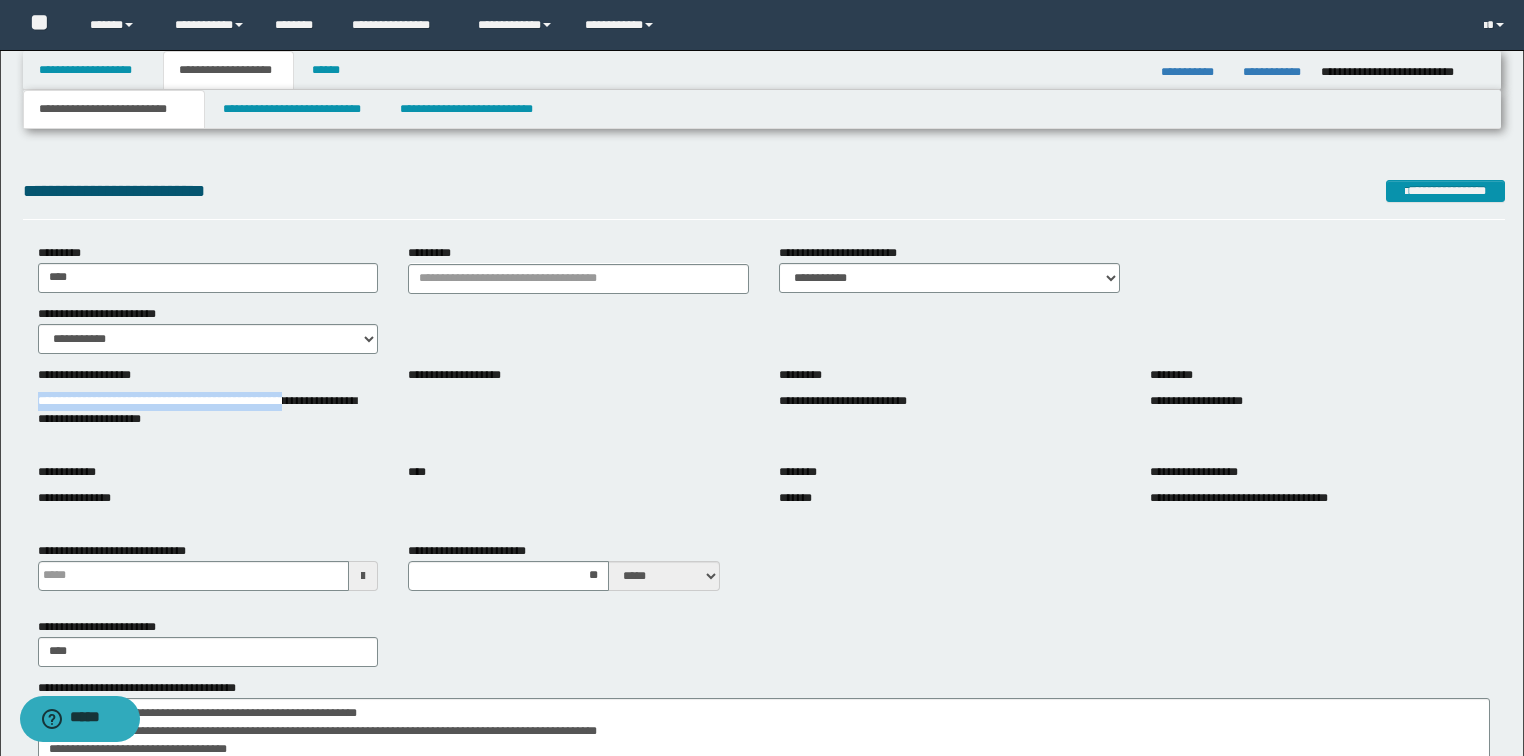 drag, startPoint x: 38, startPoint y: 398, endPoint x: 356, endPoint y: 400, distance: 318.0063 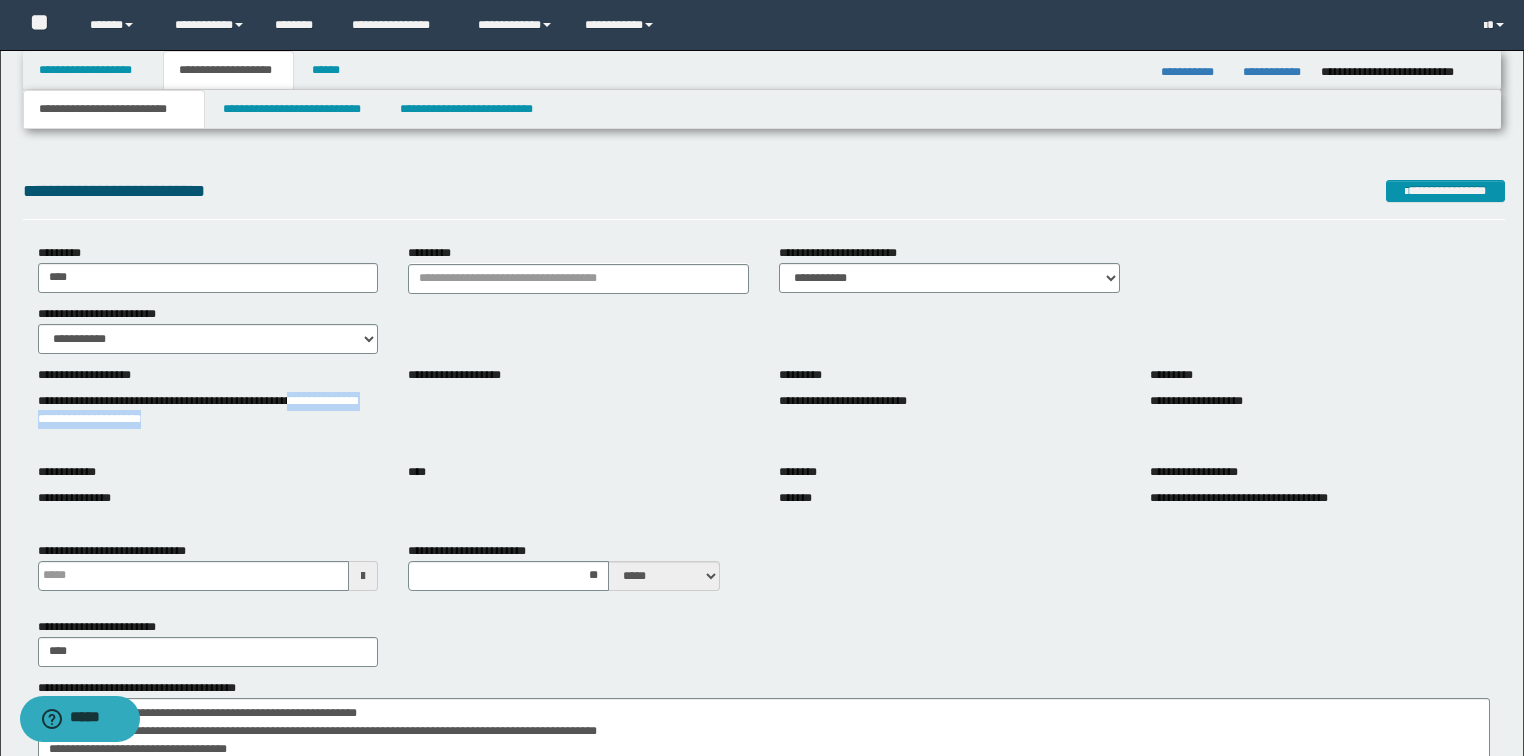 drag, startPoint x: 38, startPoint y: 417, endPoint x: 269, endPoint y: 419, distance: 231.00865 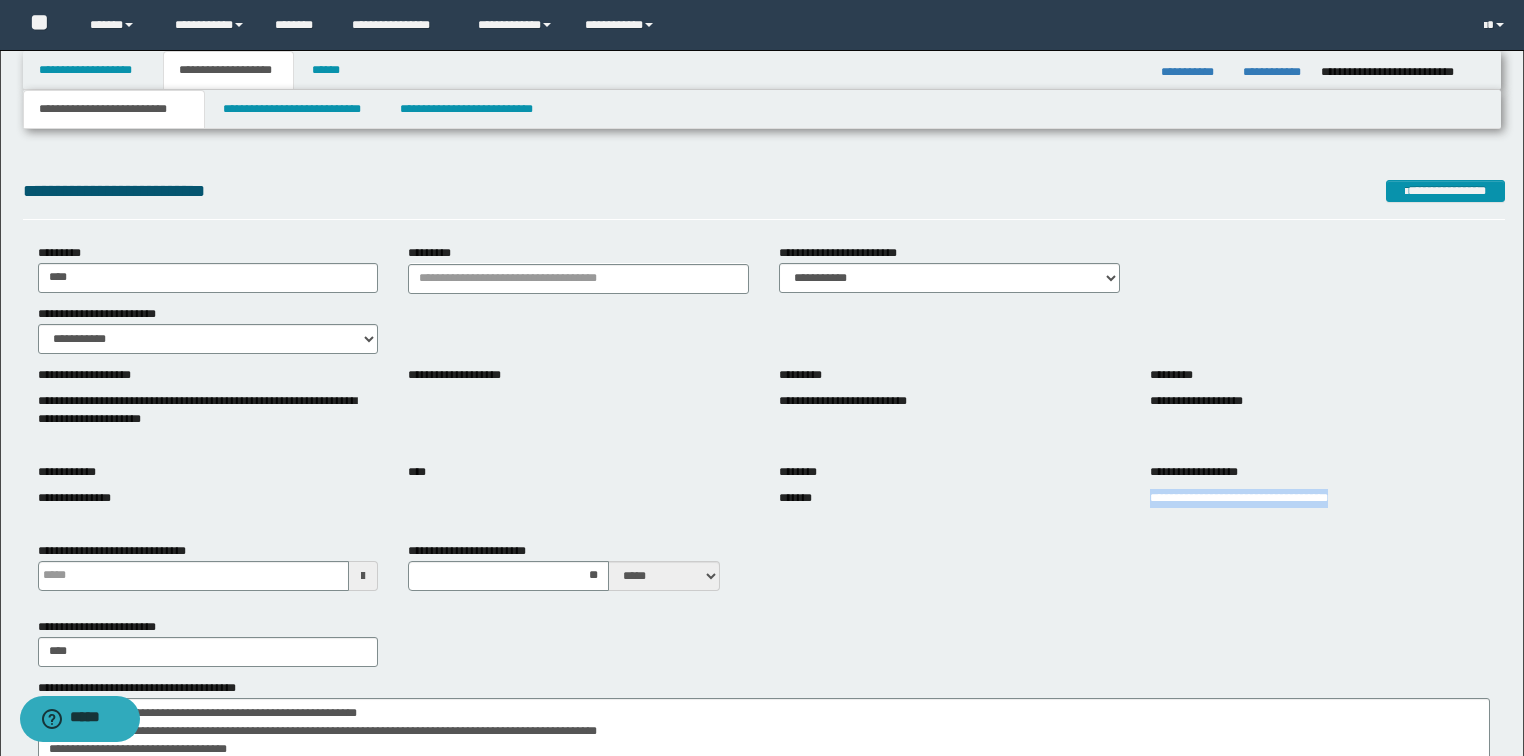 drag, startPoint x: 1144, startPoint y: 496, endPoint x: 1364, endPoint y: 496, distance: 220 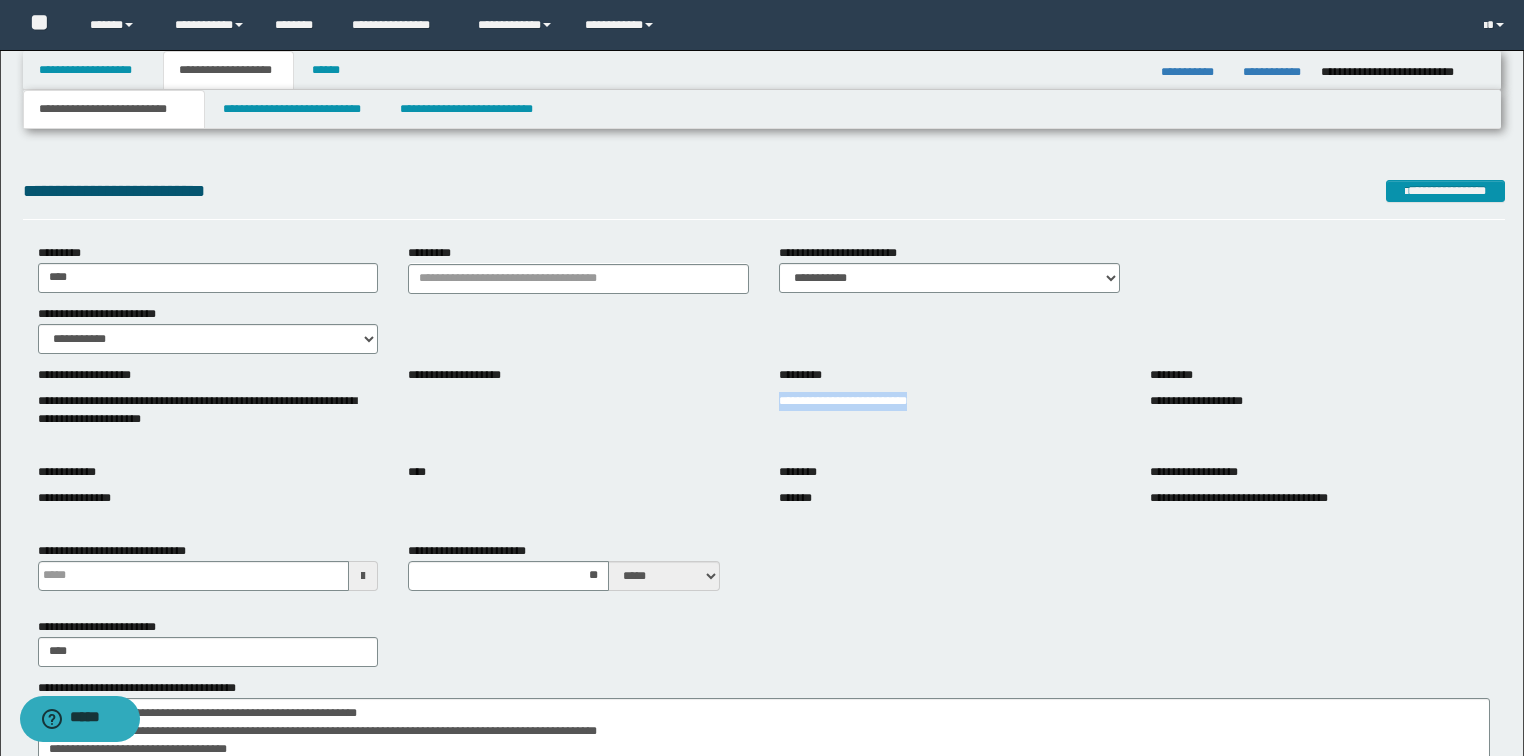 drag, startPoint x: 772, startPoint y: 397, endPoint x: 944, endPoint y: 396, distance: 172.00291 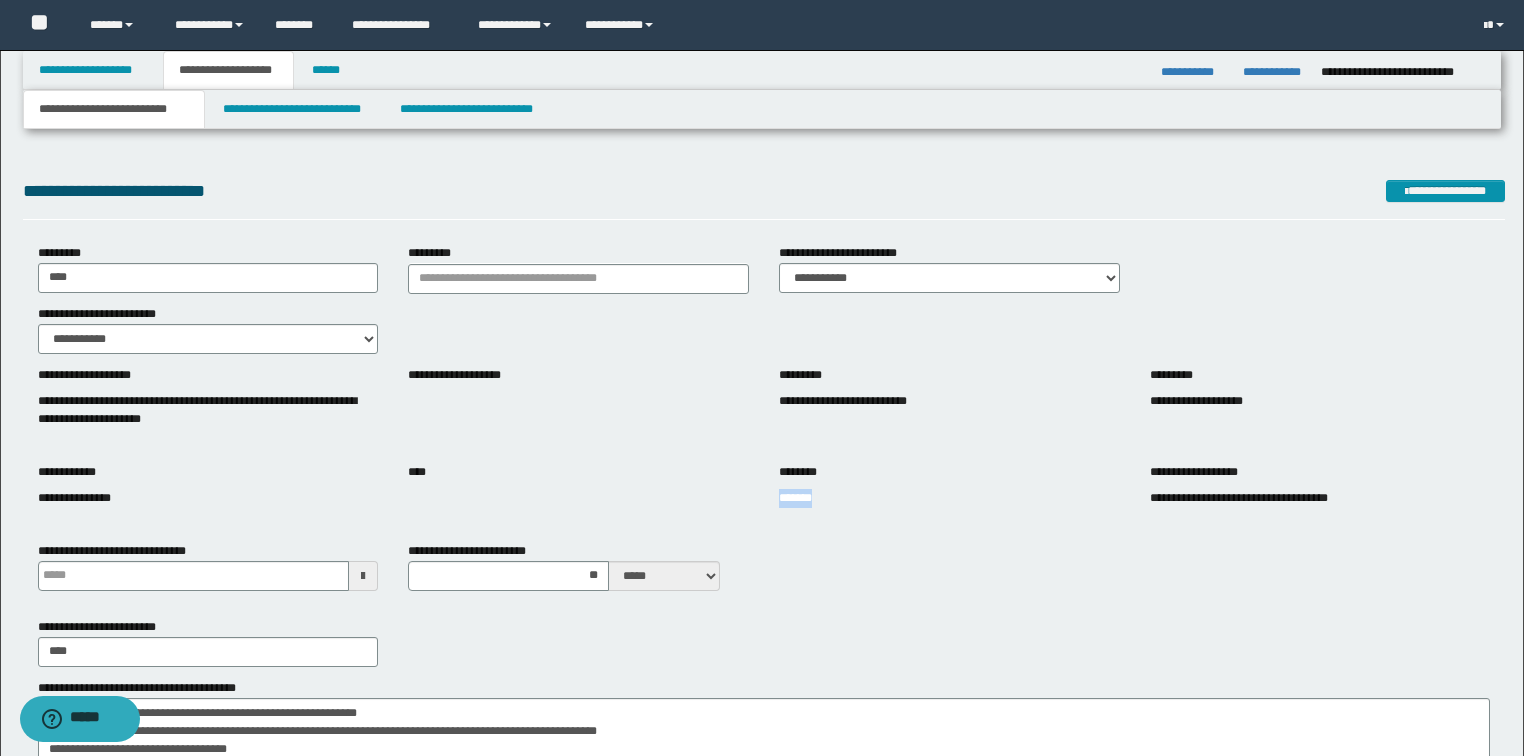 drag, startPoint x: 774, startPoint y: 500, endPoint x: 831, endPoint y: 499, distance: 57.00877 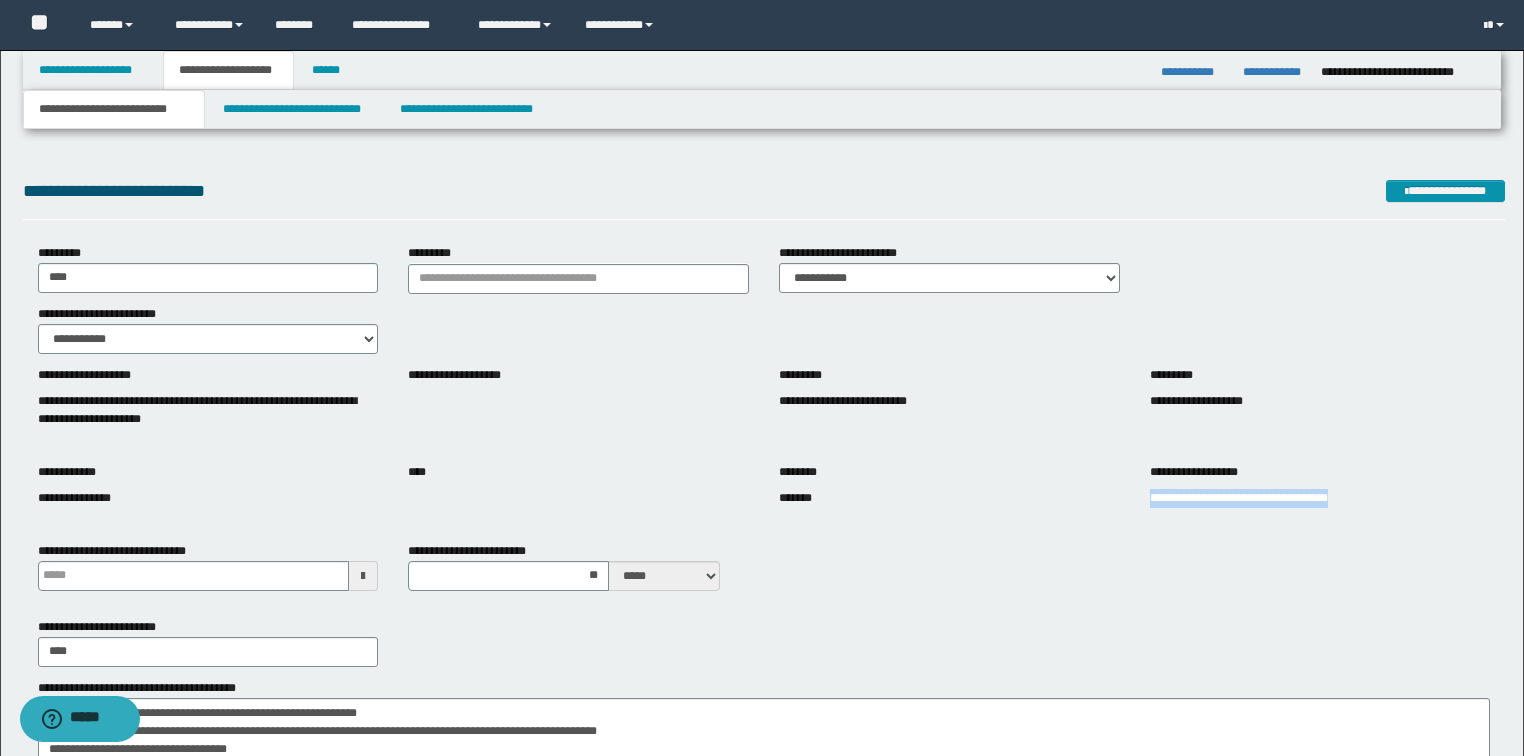 drag, startPoint x: 1141, startPoint y: 500, endPoint x: 1363, endPoint y: 491, distance: 222.18236 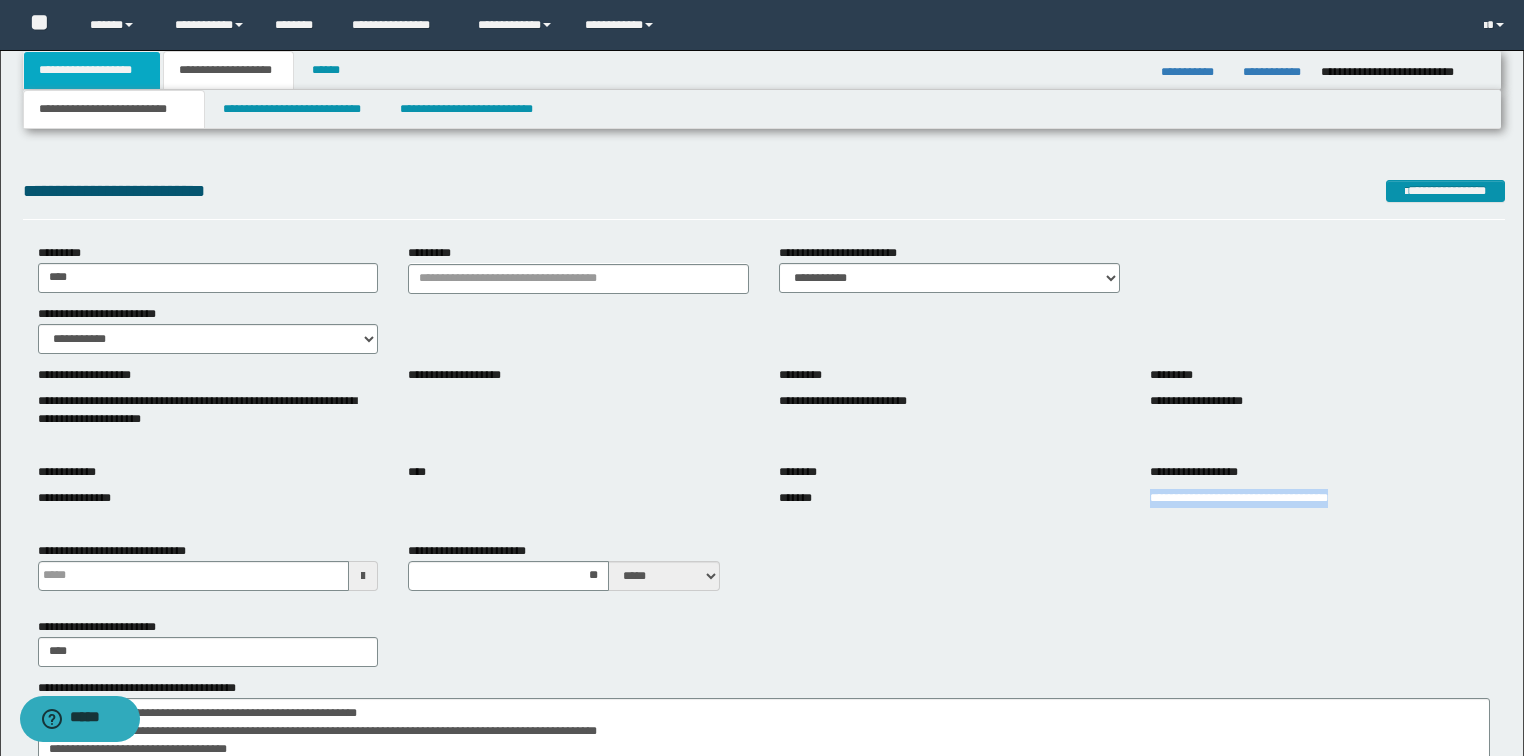 click on "**********" at bounding box center [92, 70] 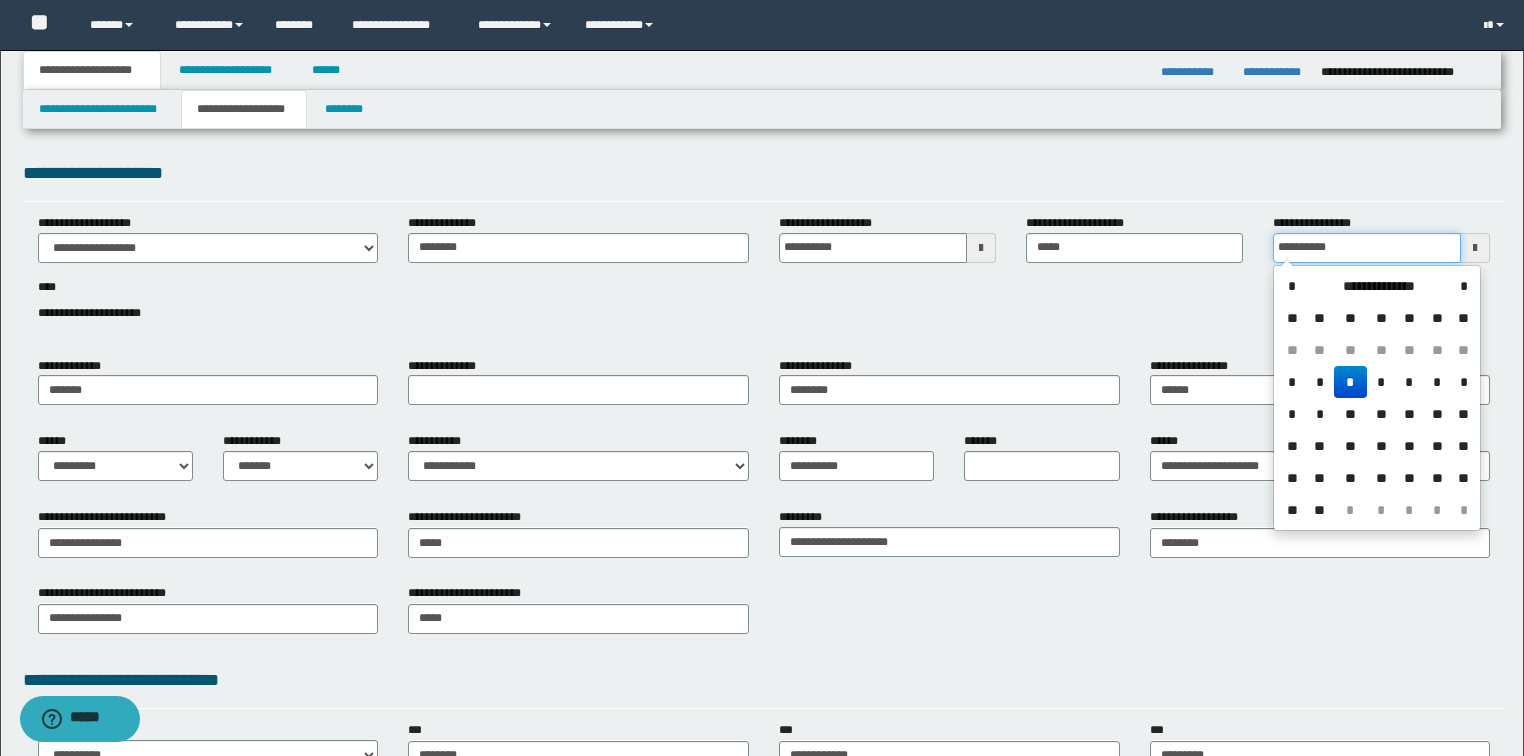 drag, startPoint x: 1349, startPoint y: 244, endPoint x: 1252, endPoint y: 248, distance: 97.082436 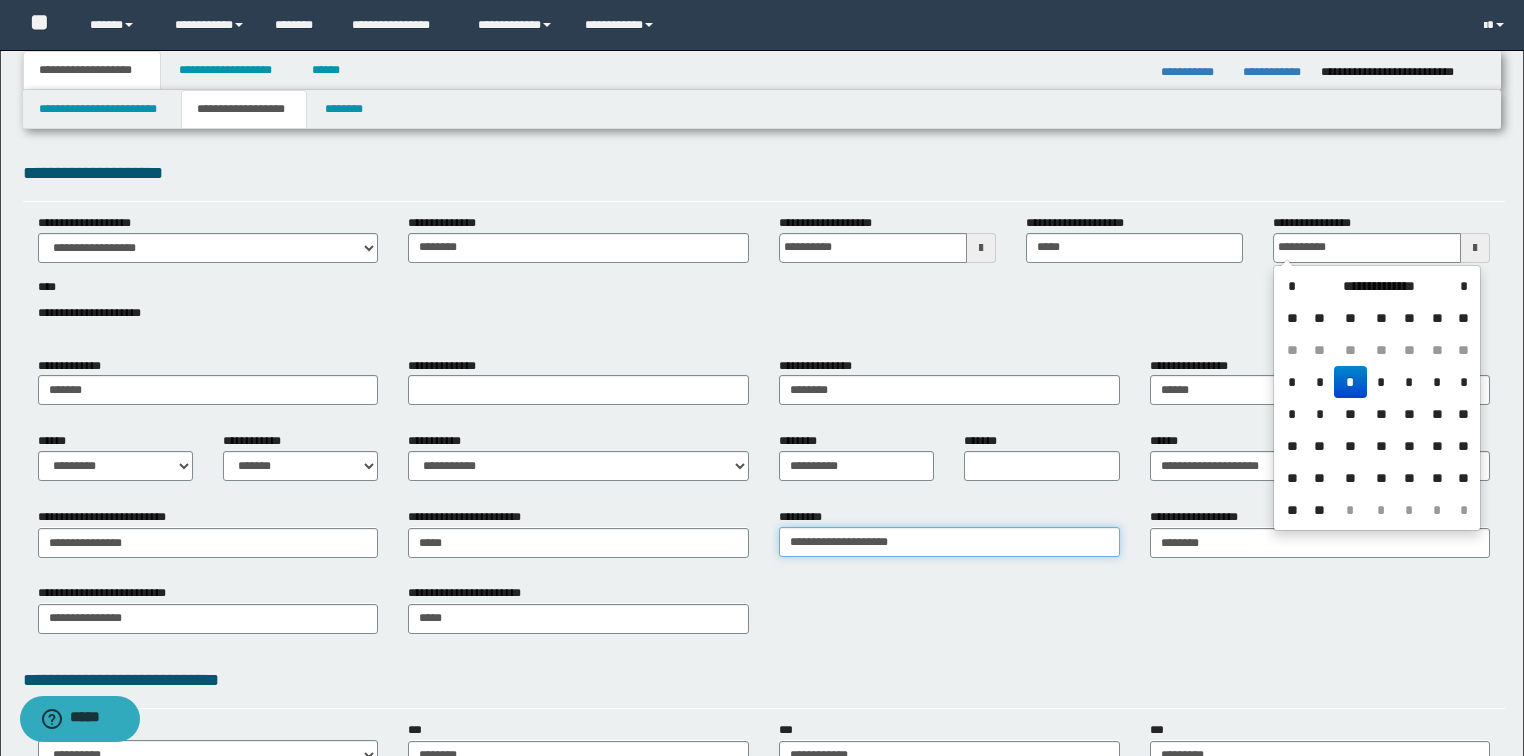 type on "**********" 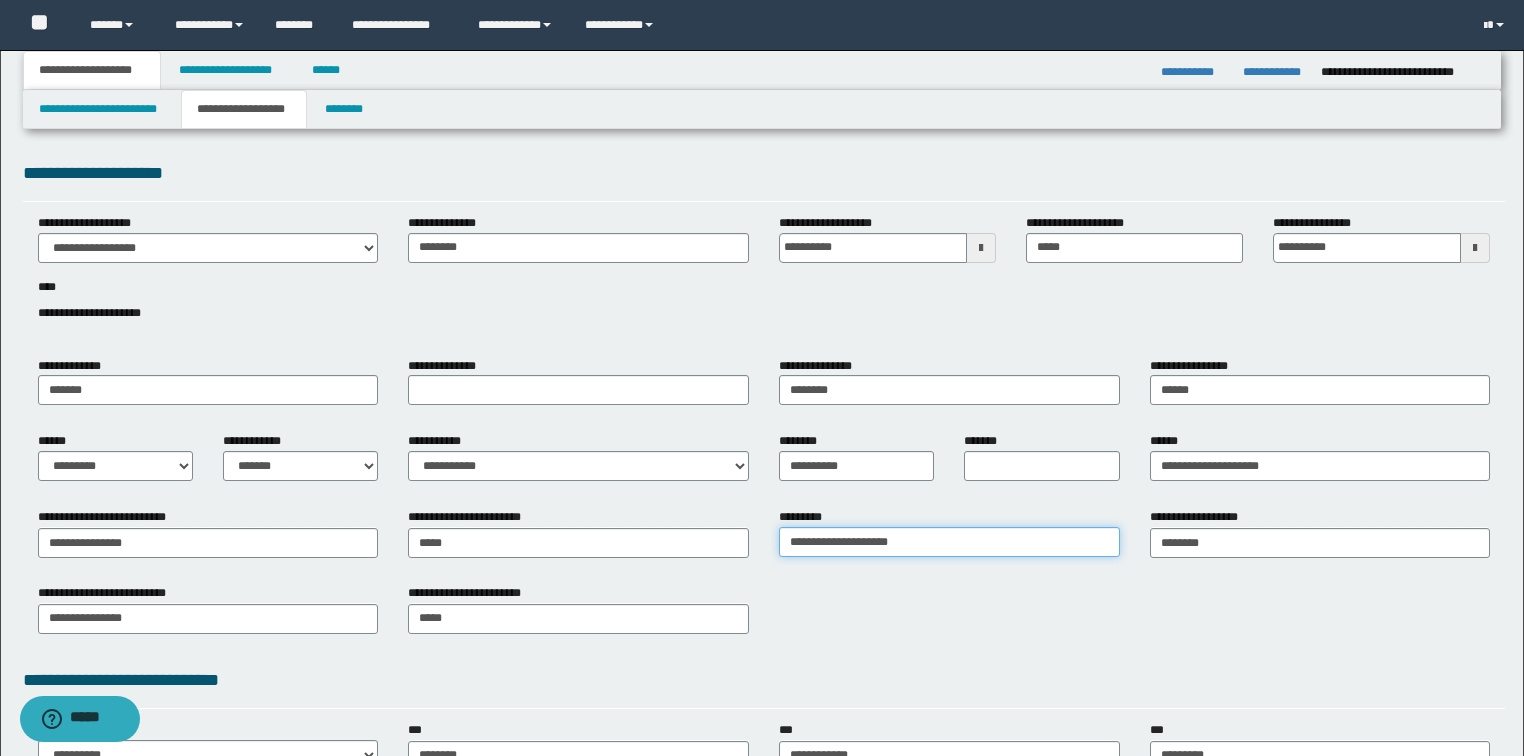 drag, startPoint x: 933, startPoint y: 544, endPoint x: 743, endPoint y: 546, distance: 190.01053 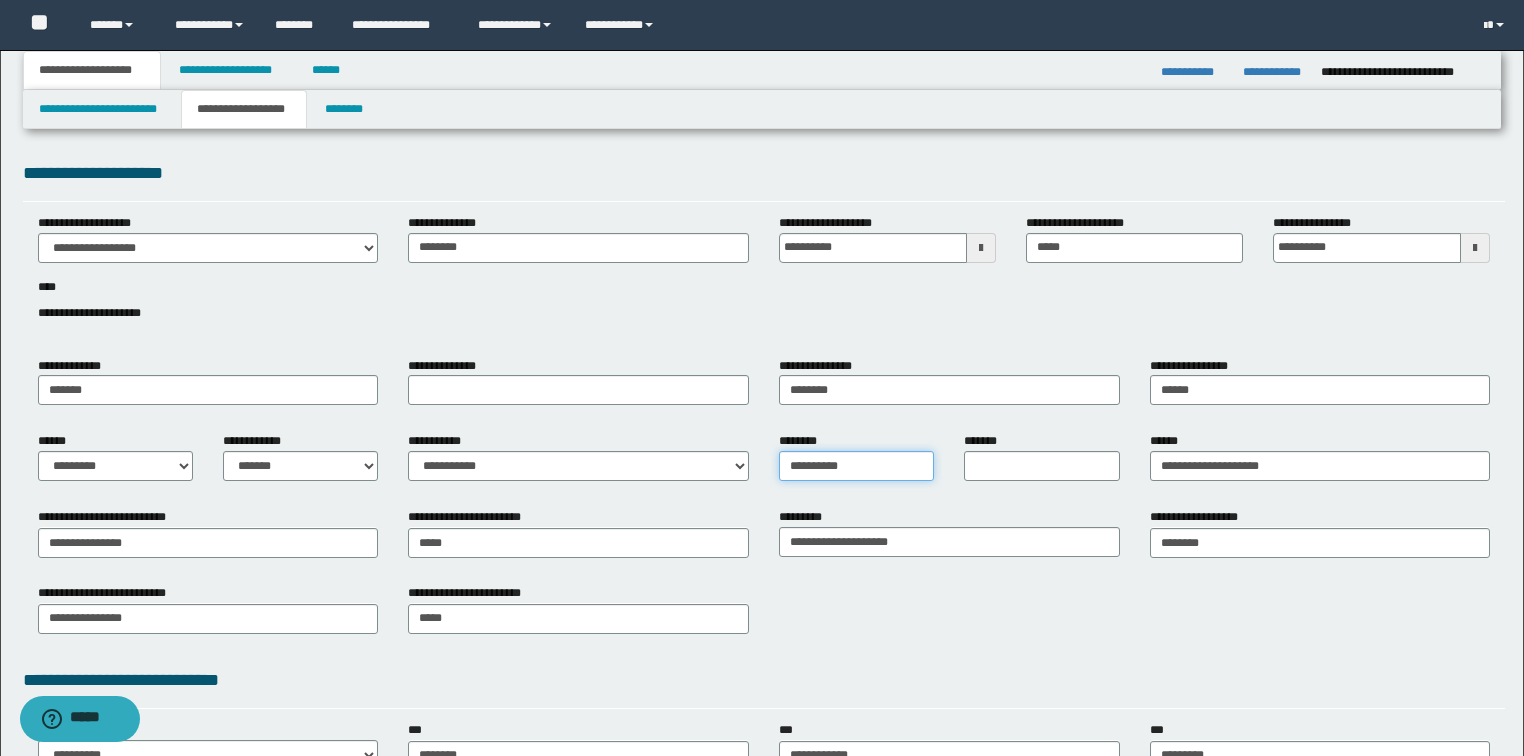drag, startPoint x: 893, startPoint y: 468, endPoint x: 712, endPoint y: 465, distance: 181.02486 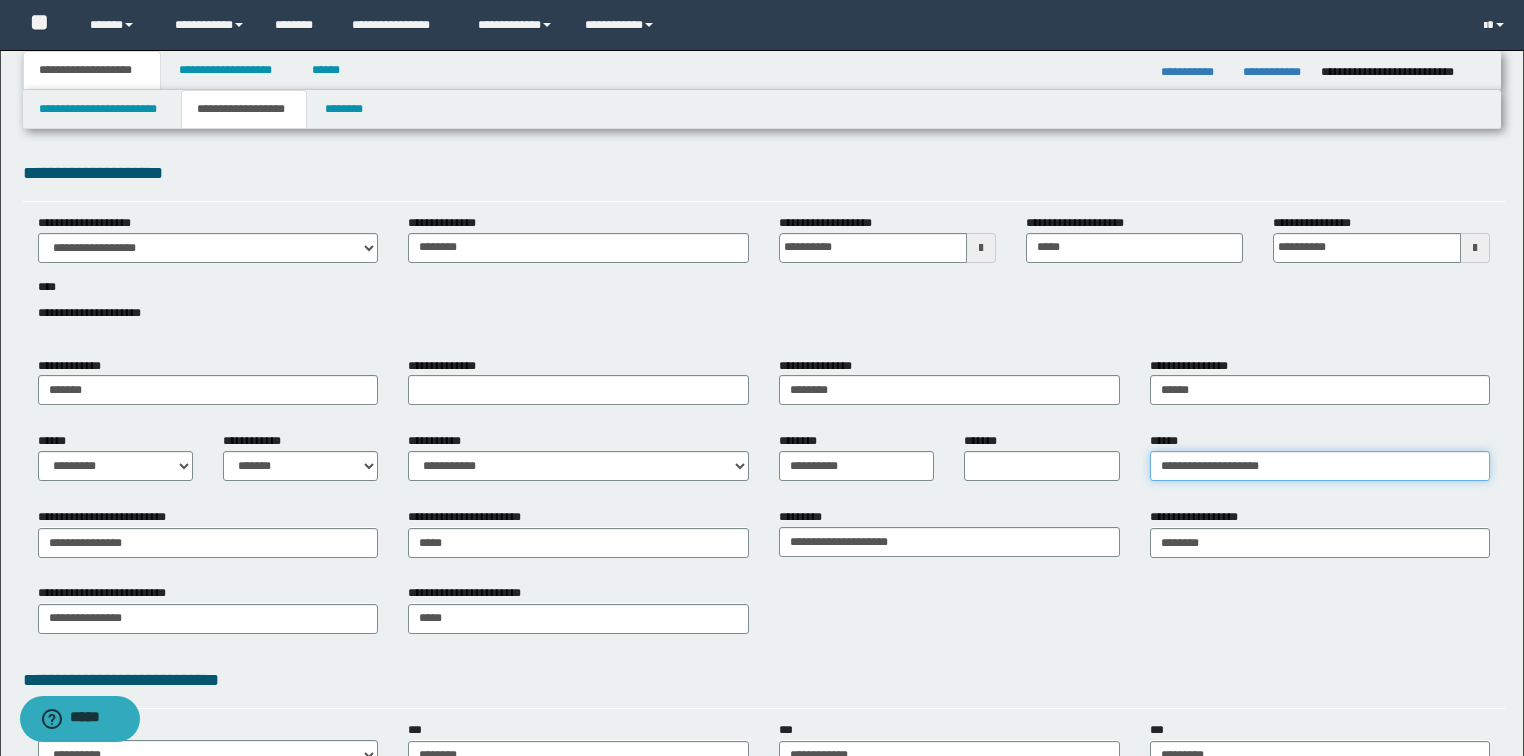 drag, startPoint x: 1301, startPoint y: 464, endPoint x: 1145, endPoint y: 472, distance: 156.20499 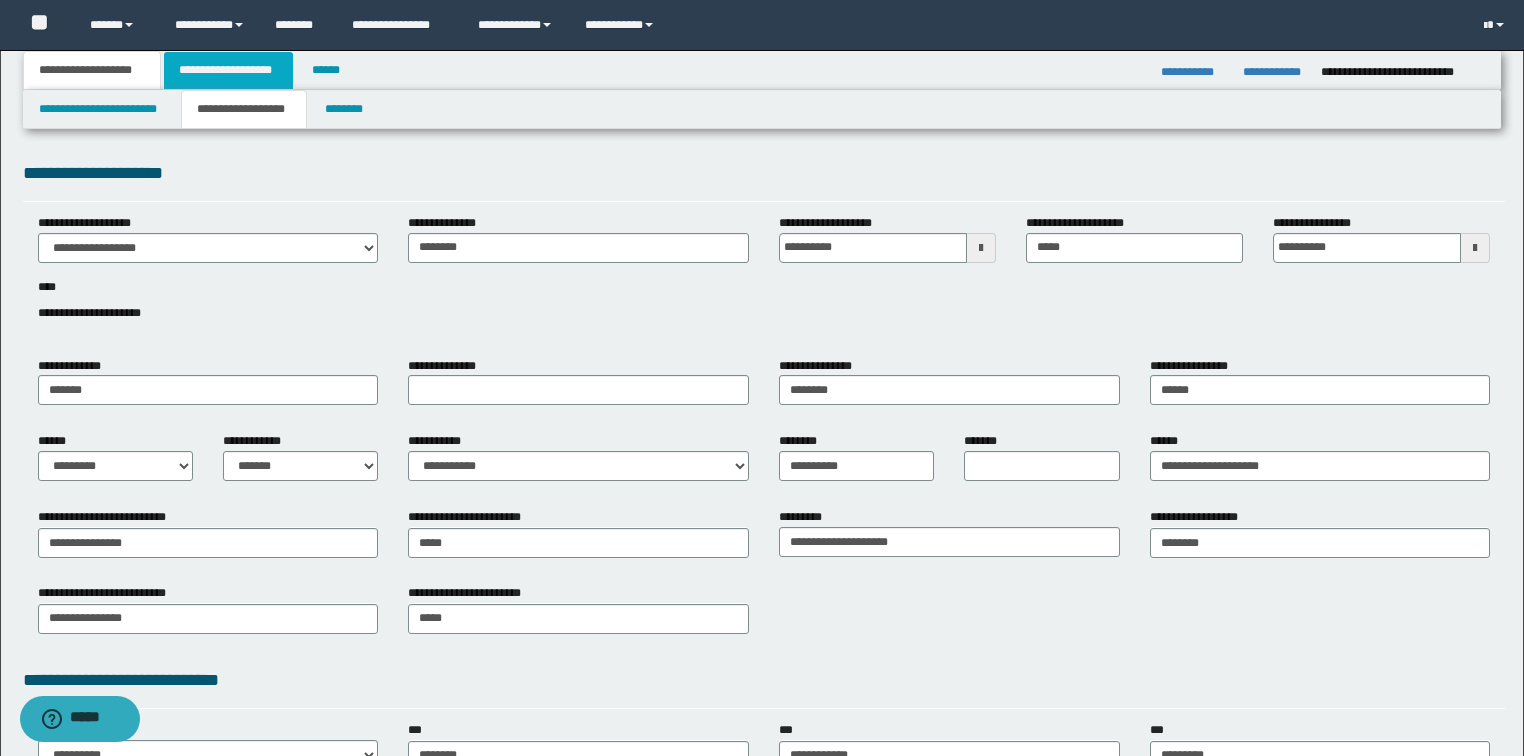 click on "**********" at bounding box center (228, 70) 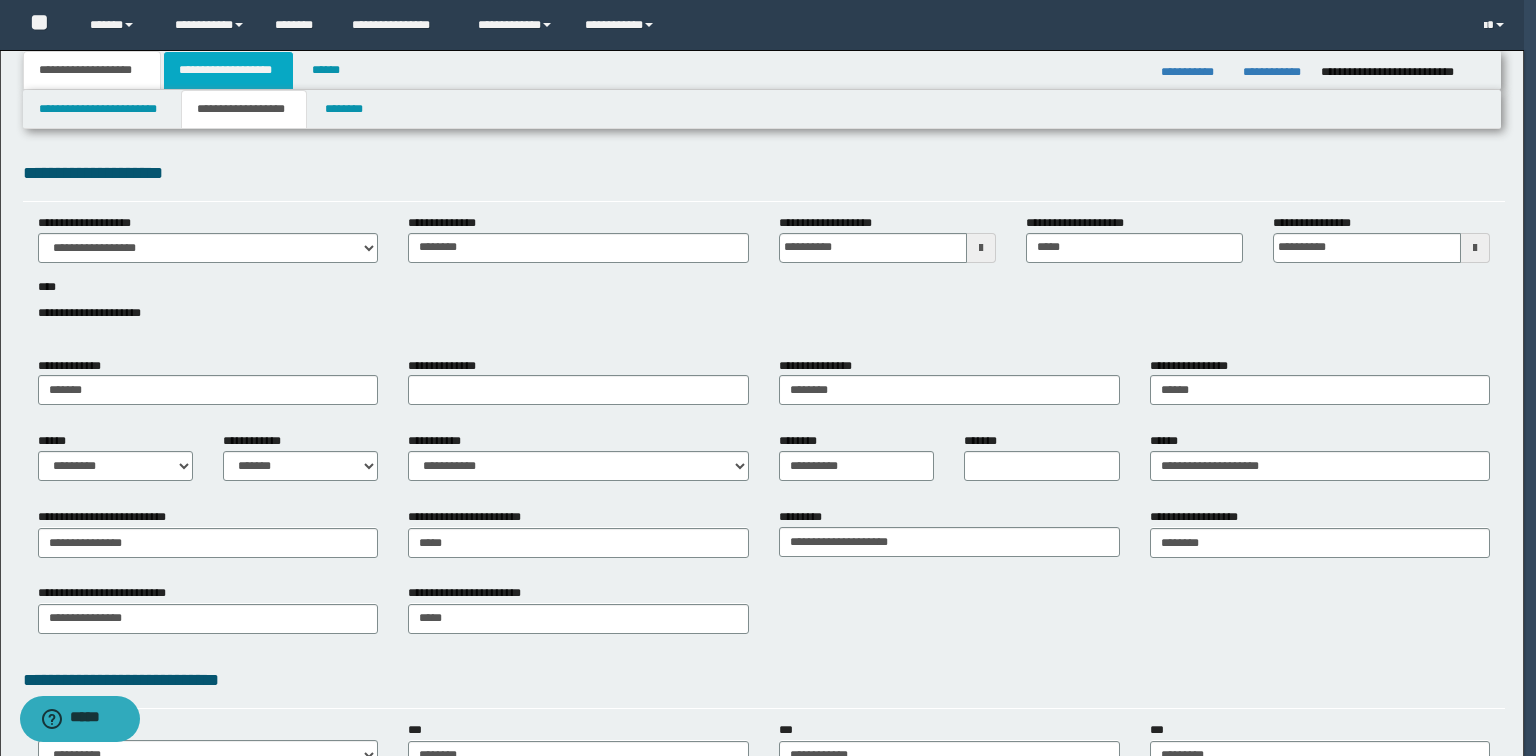 type 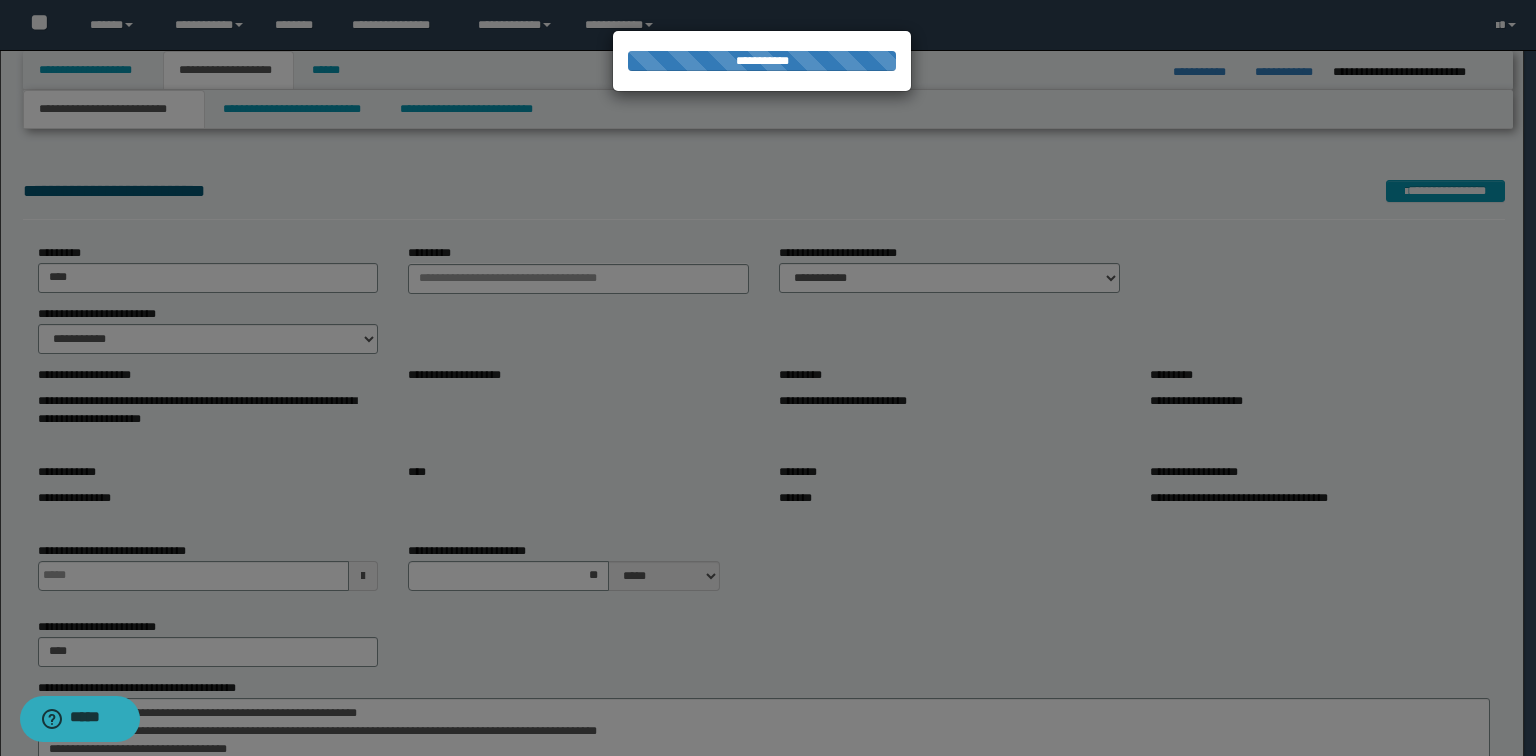 type 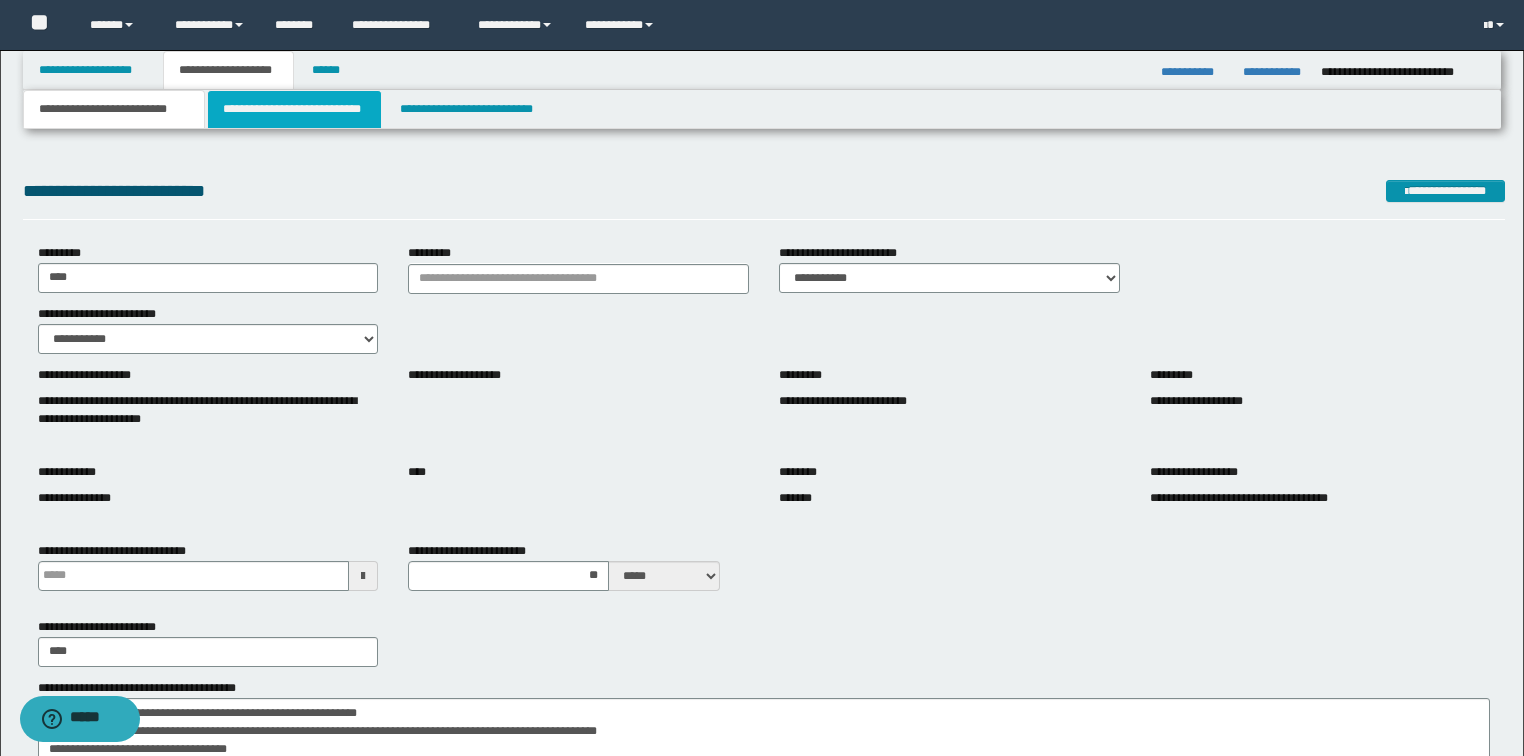 click on "**********" at bounding box center [294, 109] 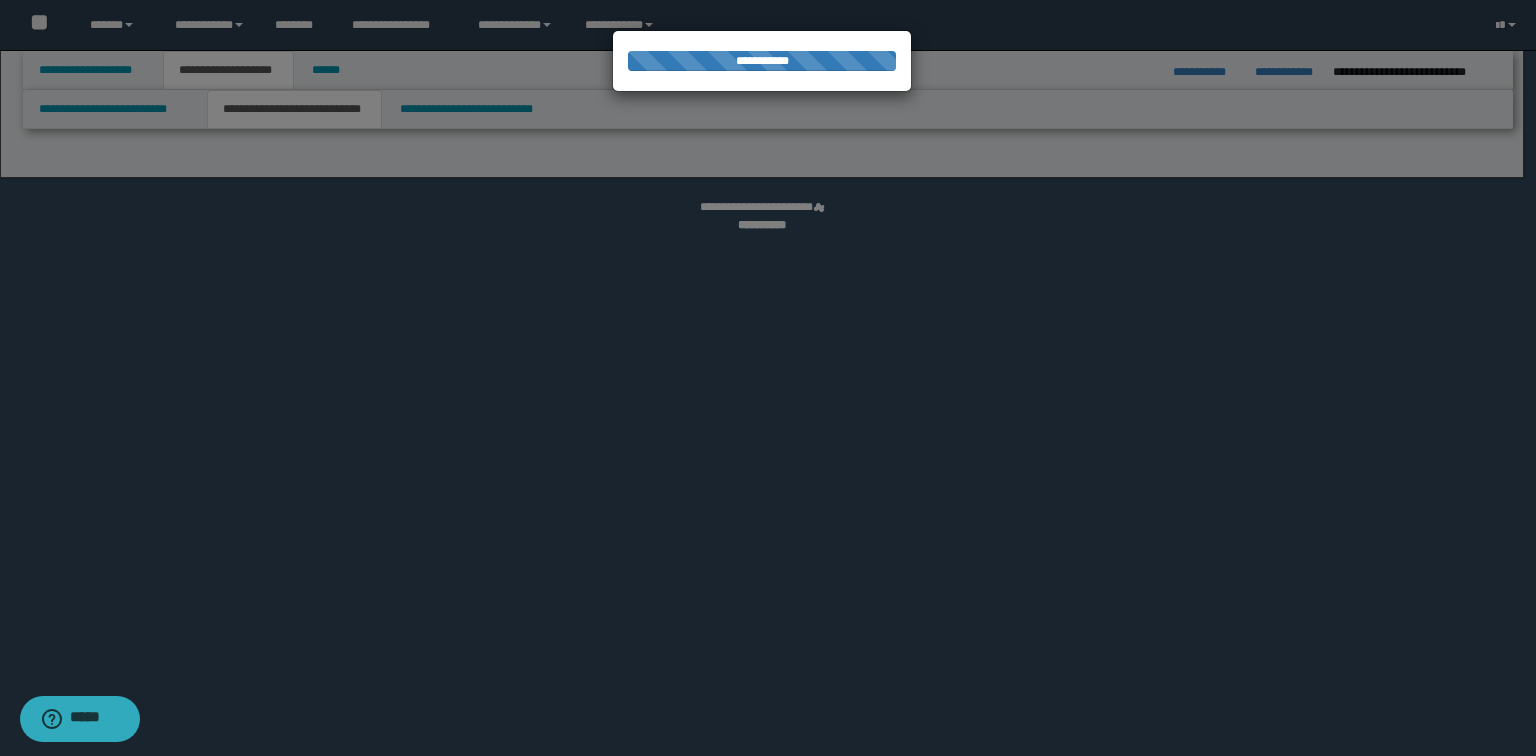 select on "*" 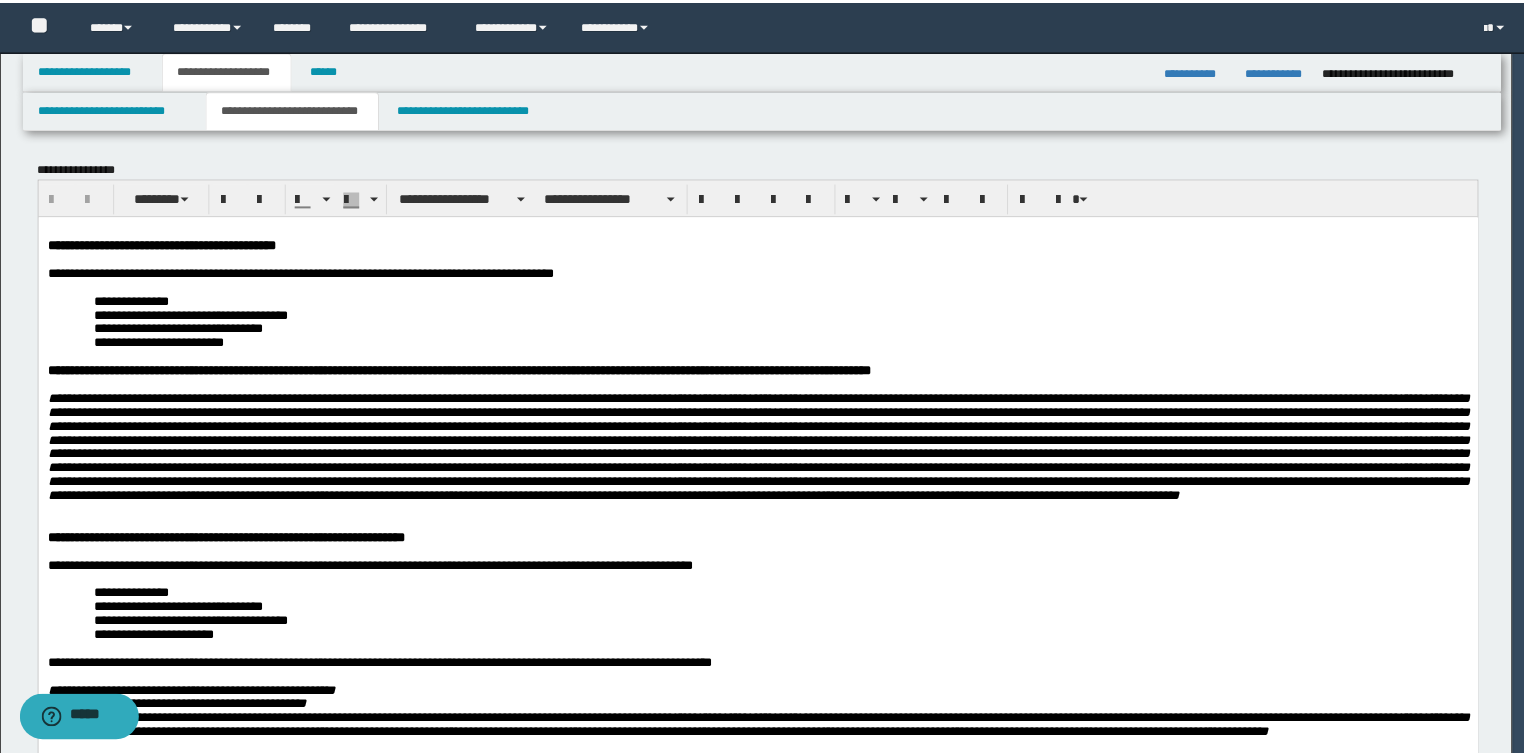 scroll, scrollTop: 0, scrollLeft: 0, axis: both 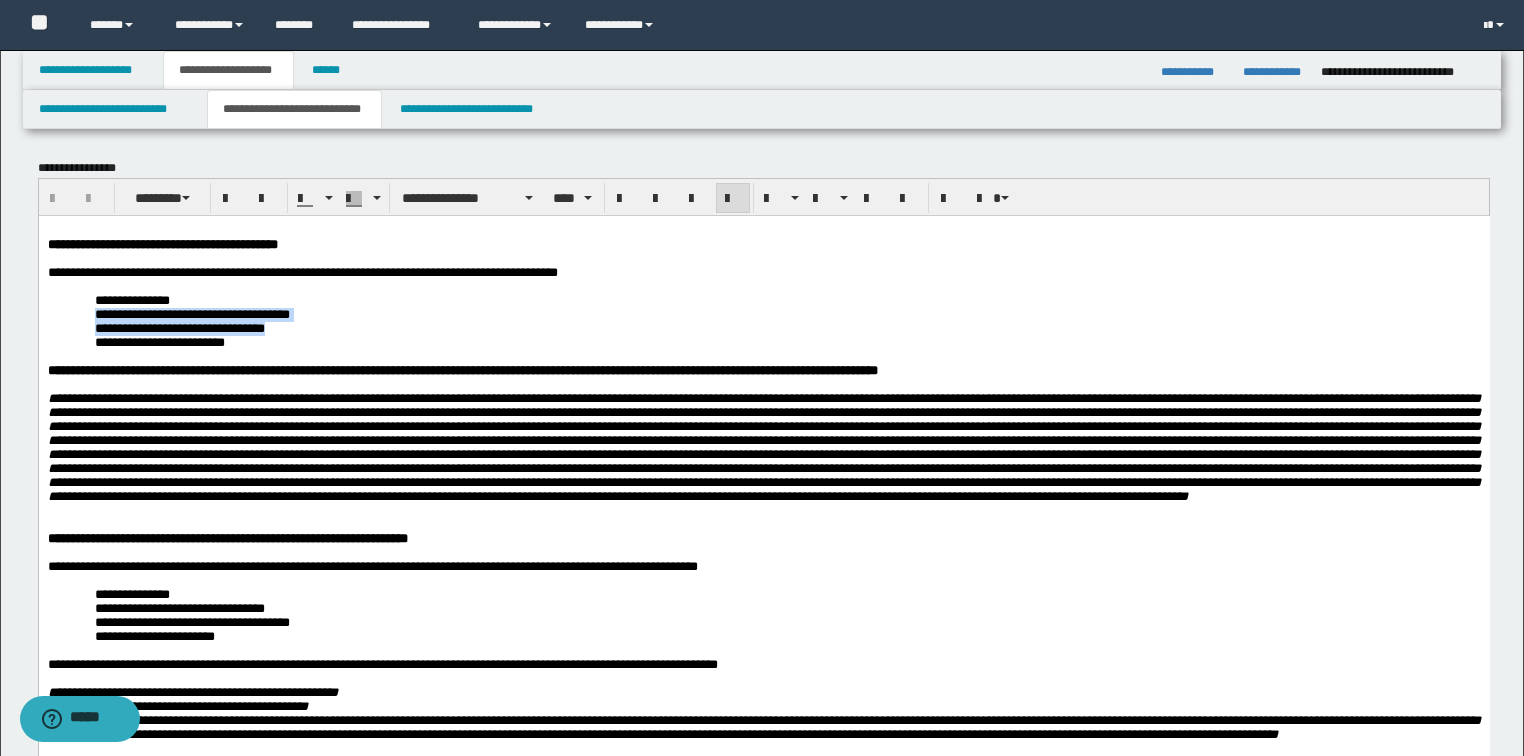 drag, startPoint x: 99, startPoint y: 329, endPoint x: 295, endPoint y: 344, distance: 196.57314 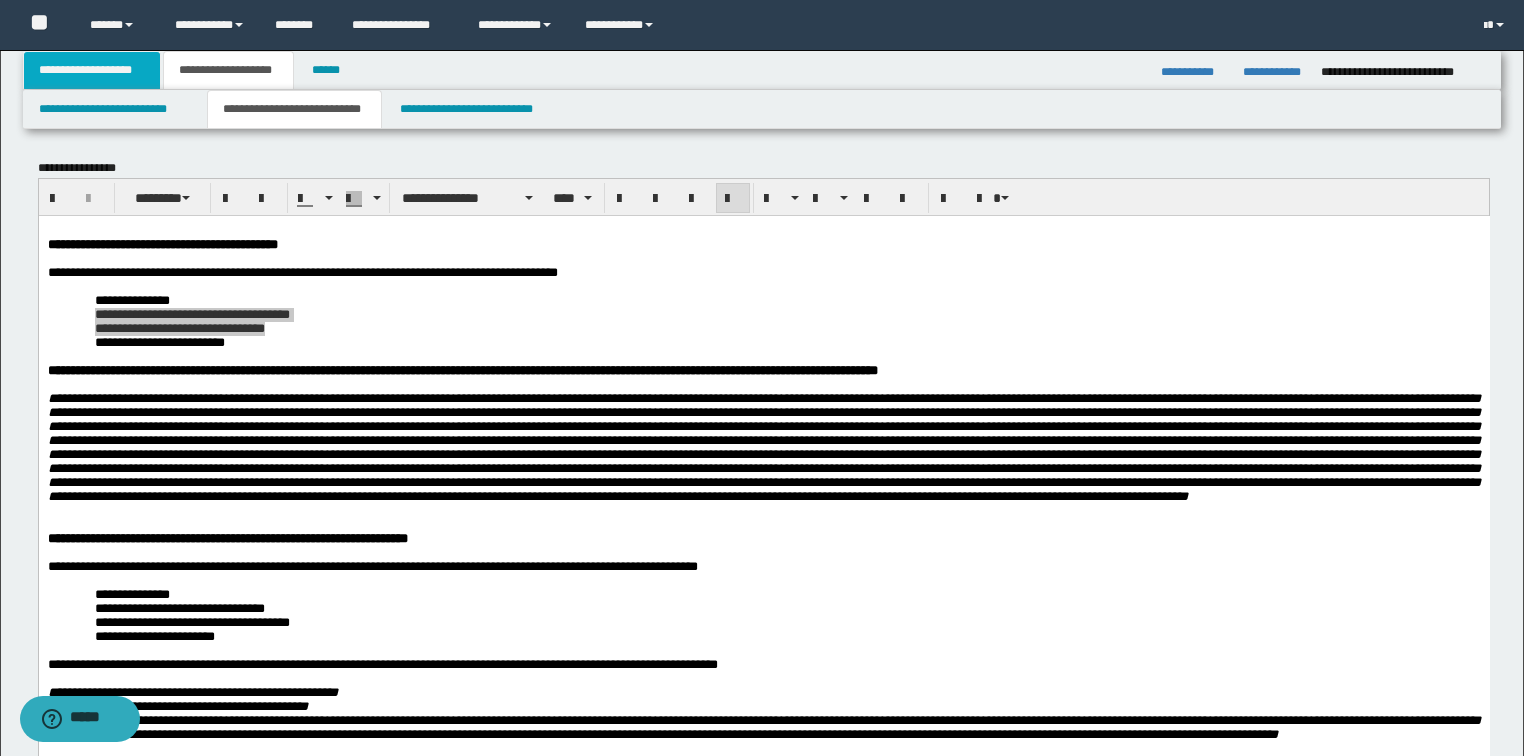 click on "**********" at bounding box center (92, 70) 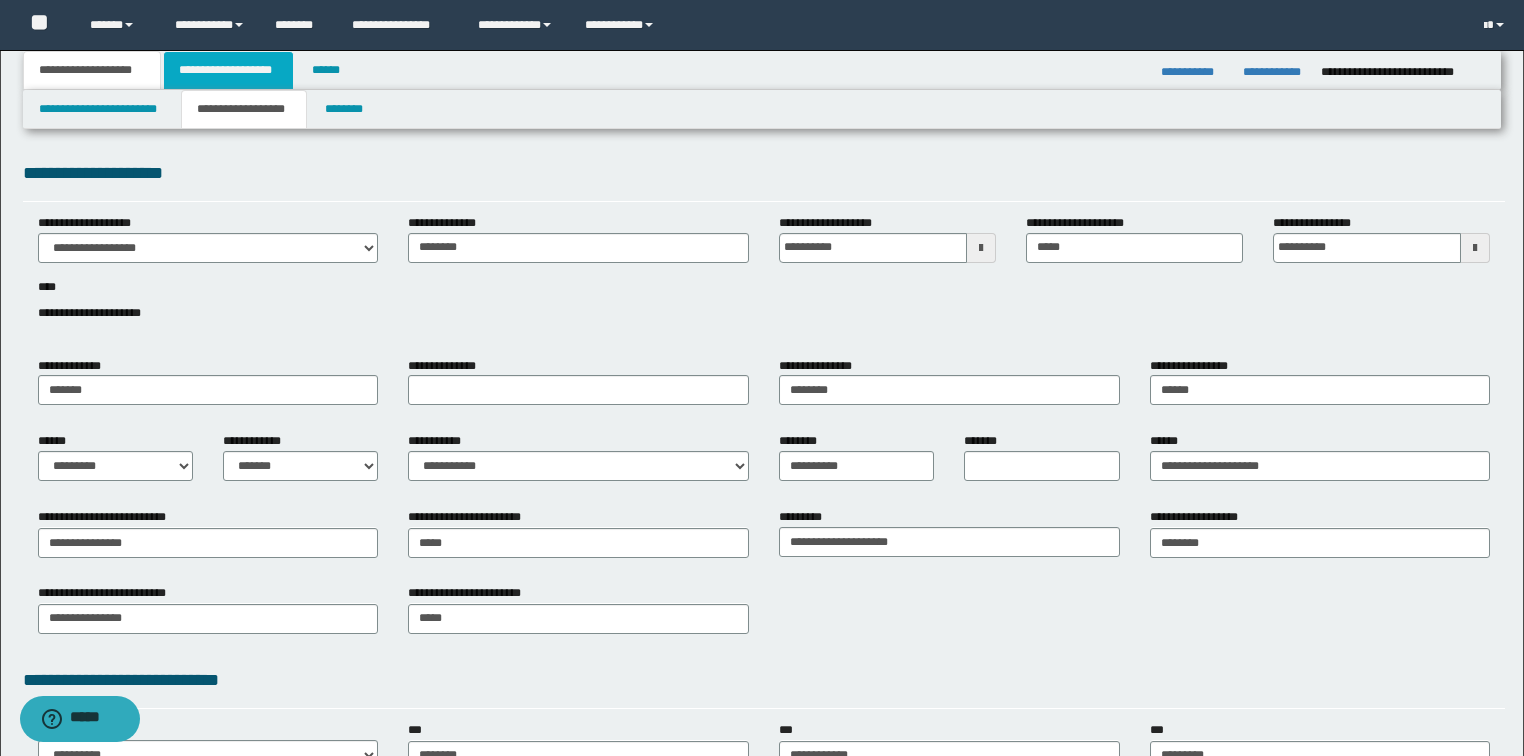 click on "**********" at bounding box center [228, 70] 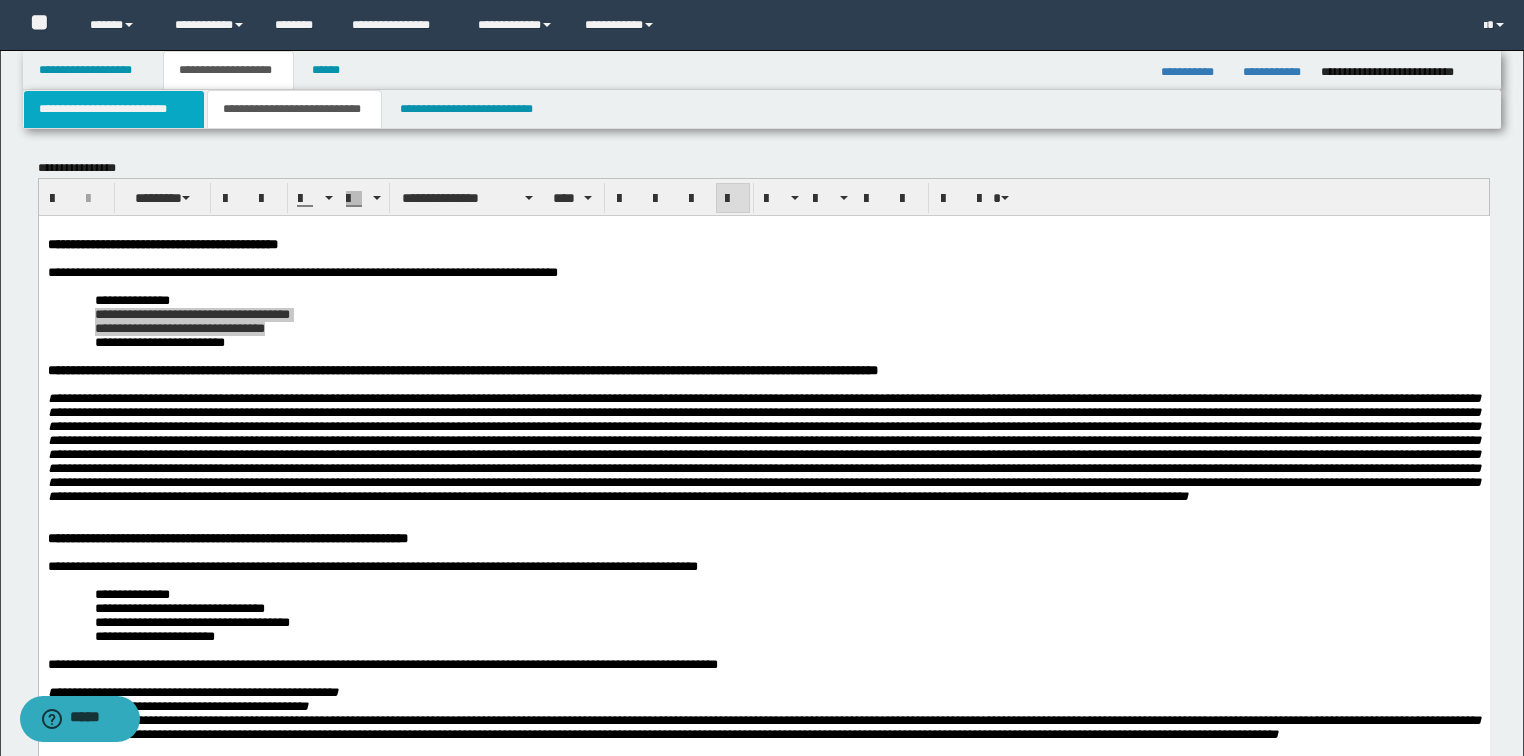 click on "**********" at bounding box center (114, 109) 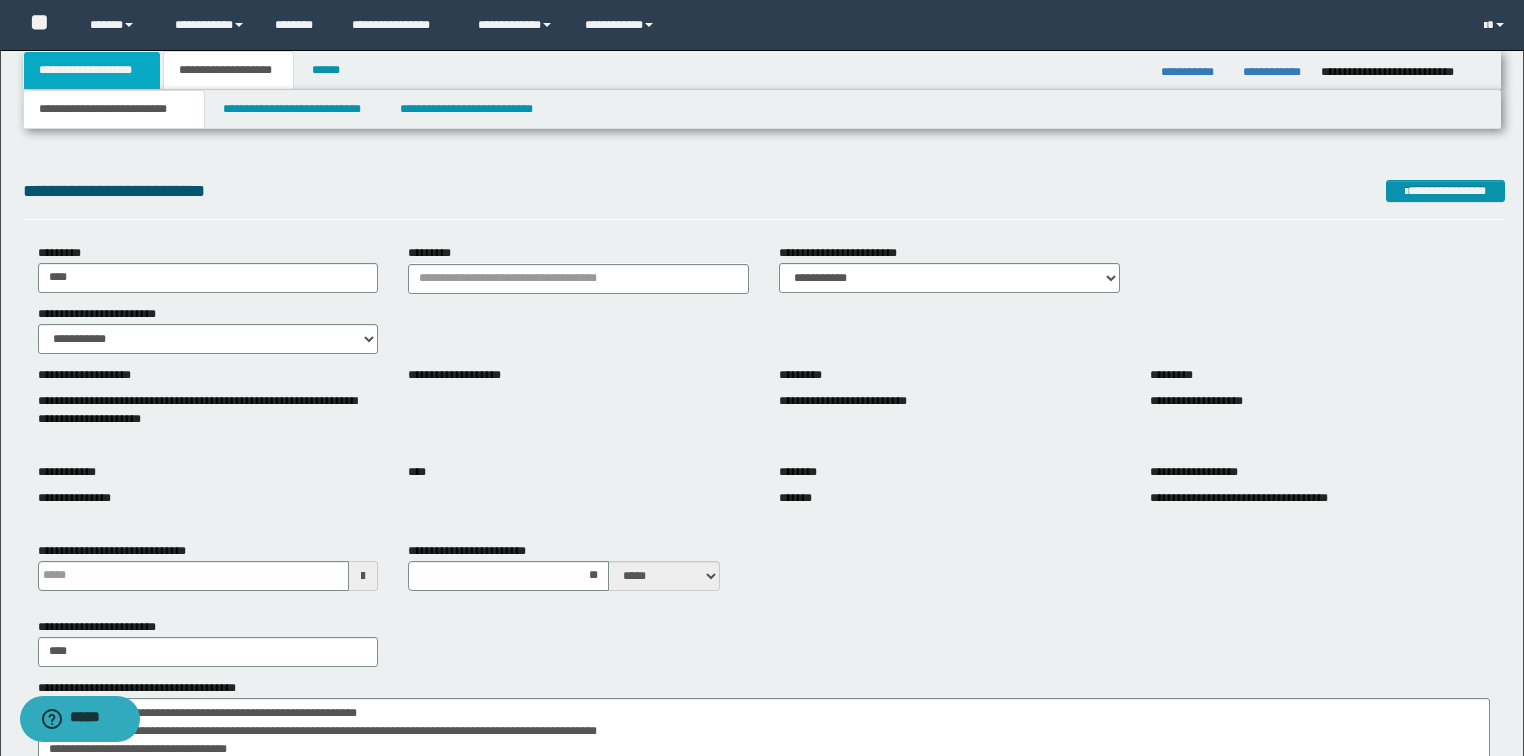 click on "**********" at bounding box center [92, 70] 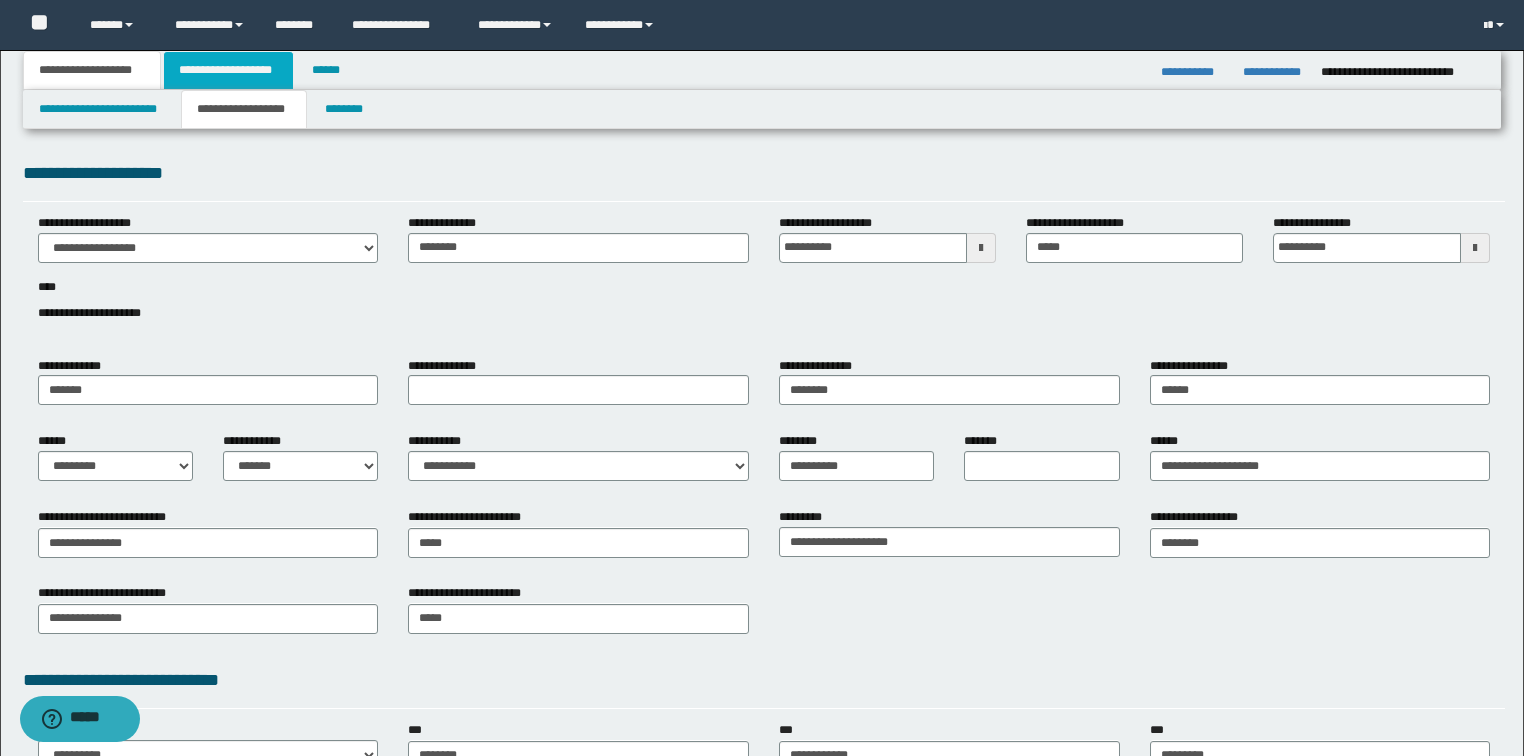 click on "**********" at bounding box center (228, 70) 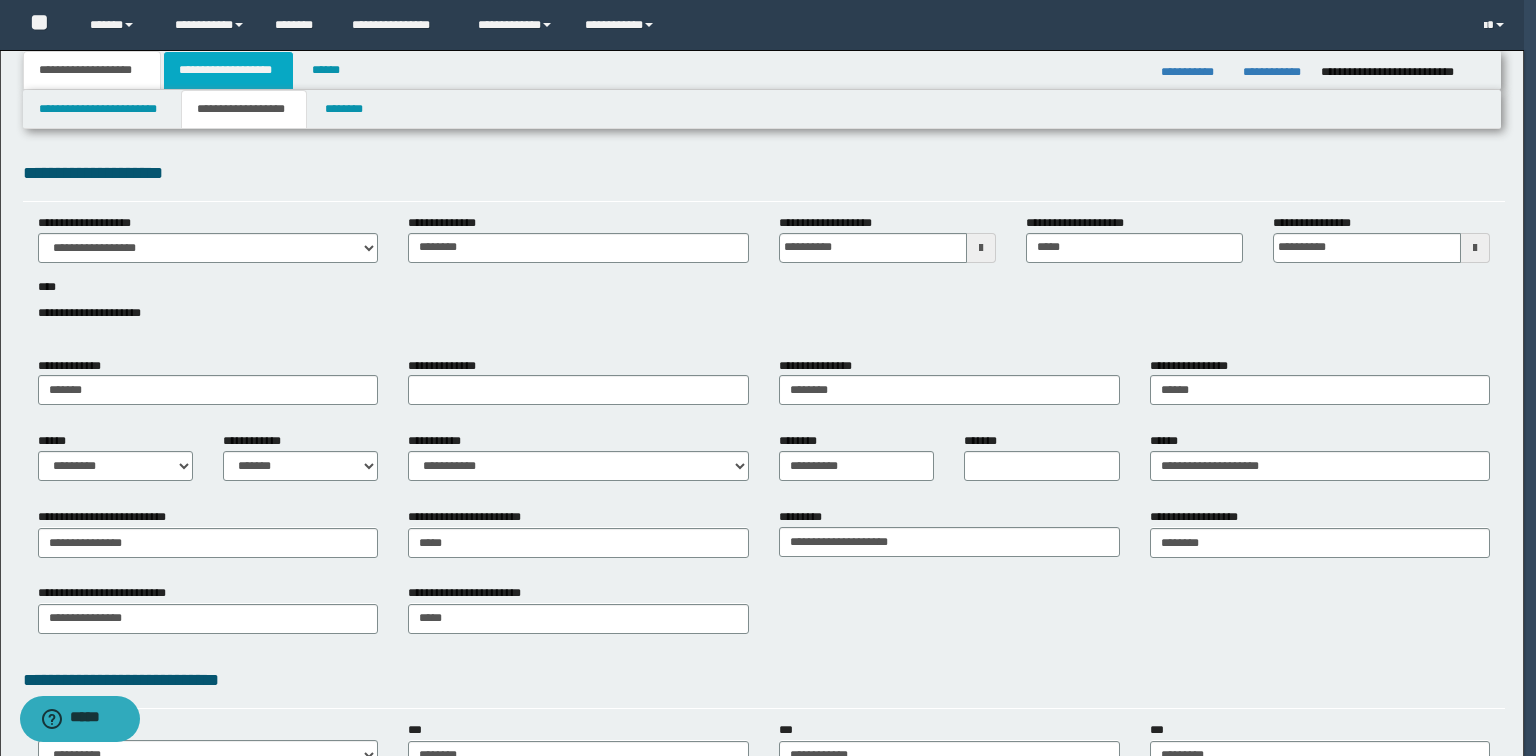 type 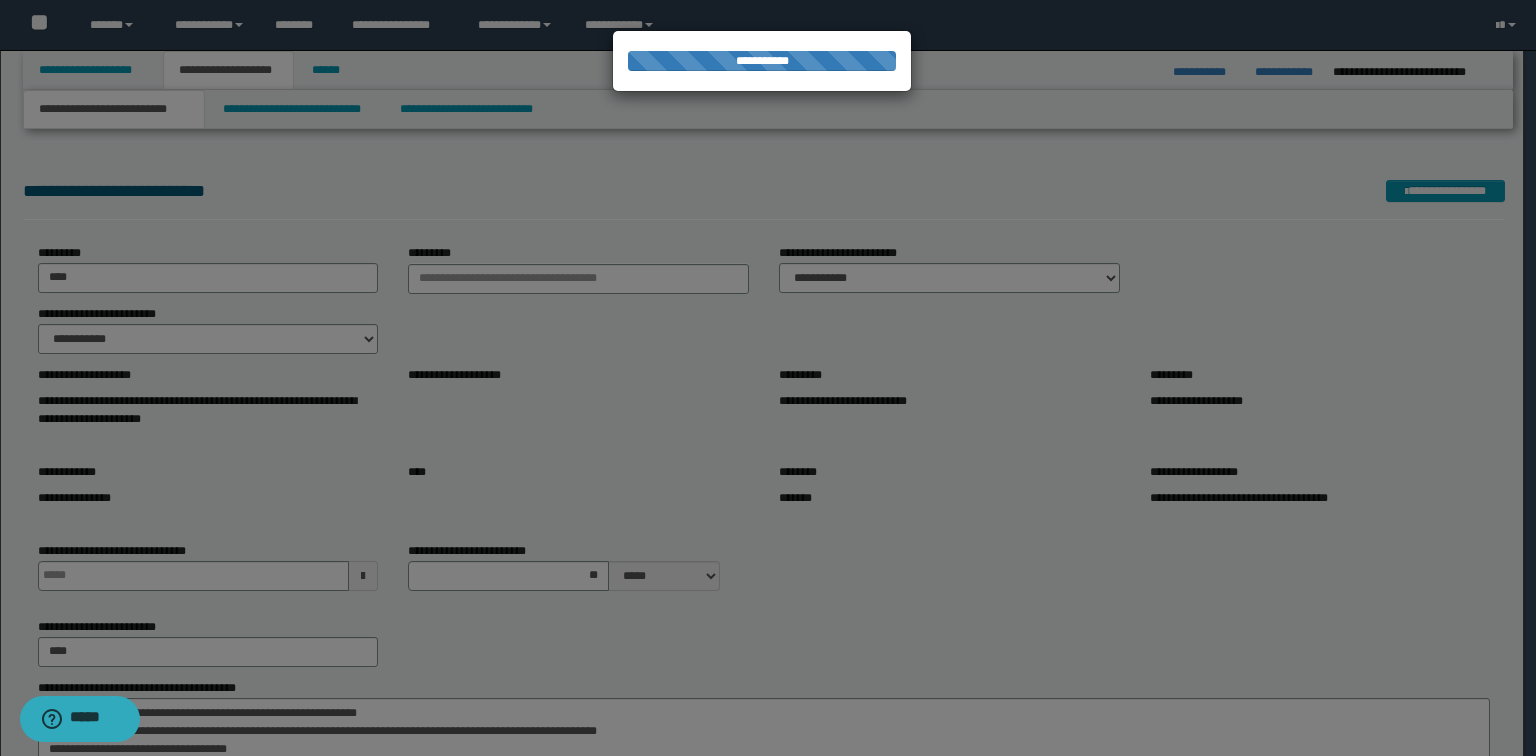 type 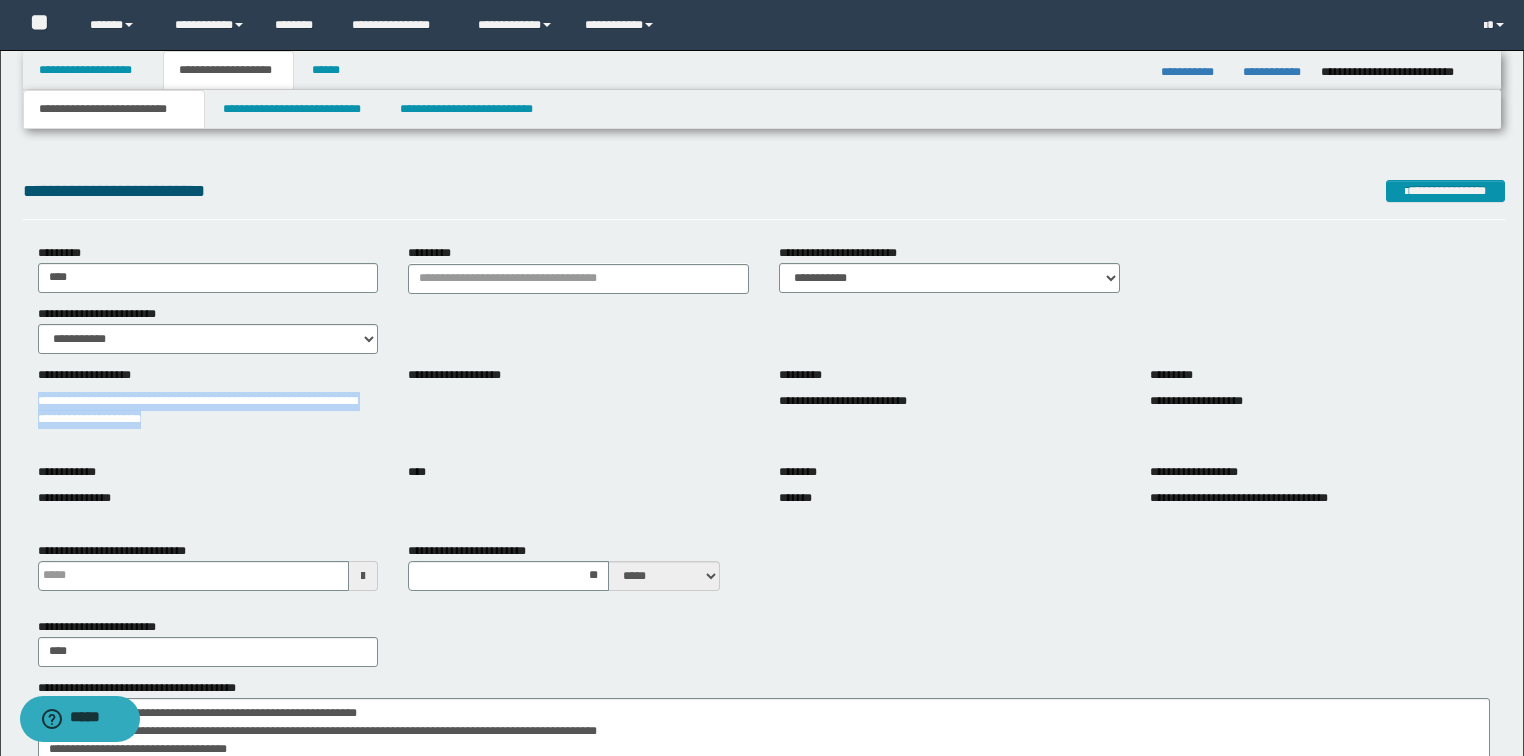 drag, startPoint x: 38, startPoint y: 396, endPoint x: 271, endPoint y: 419, distance: 234.13245 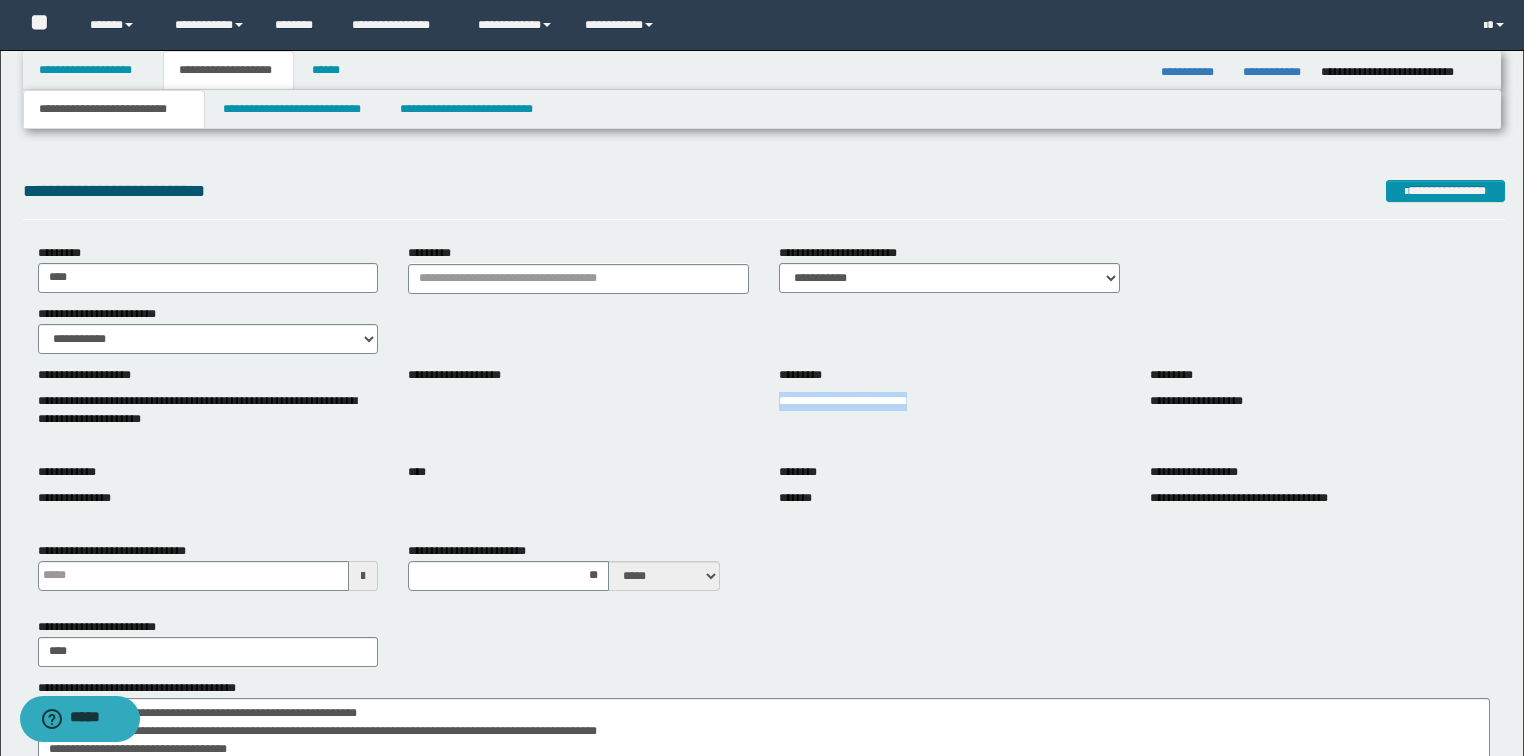 copy on "**********" 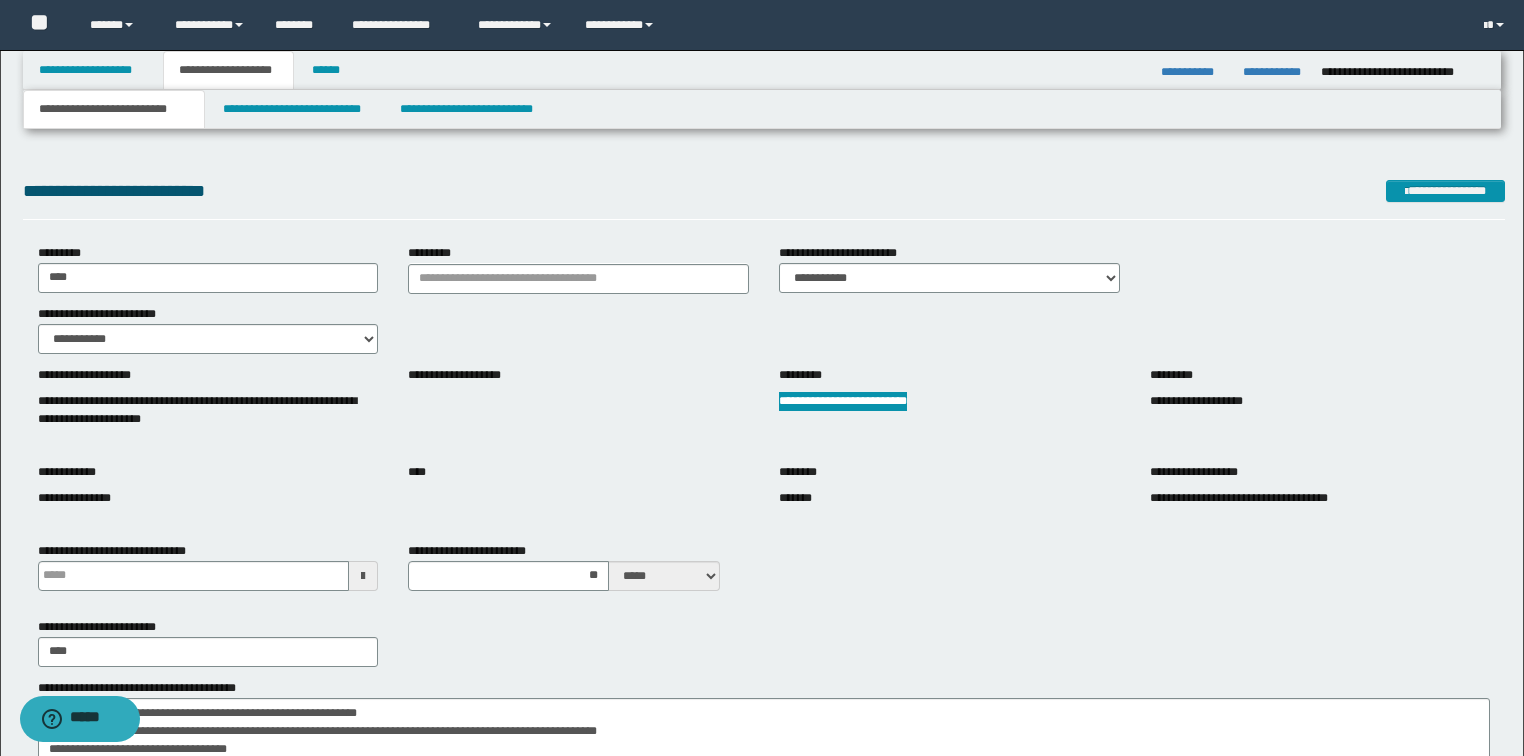 type 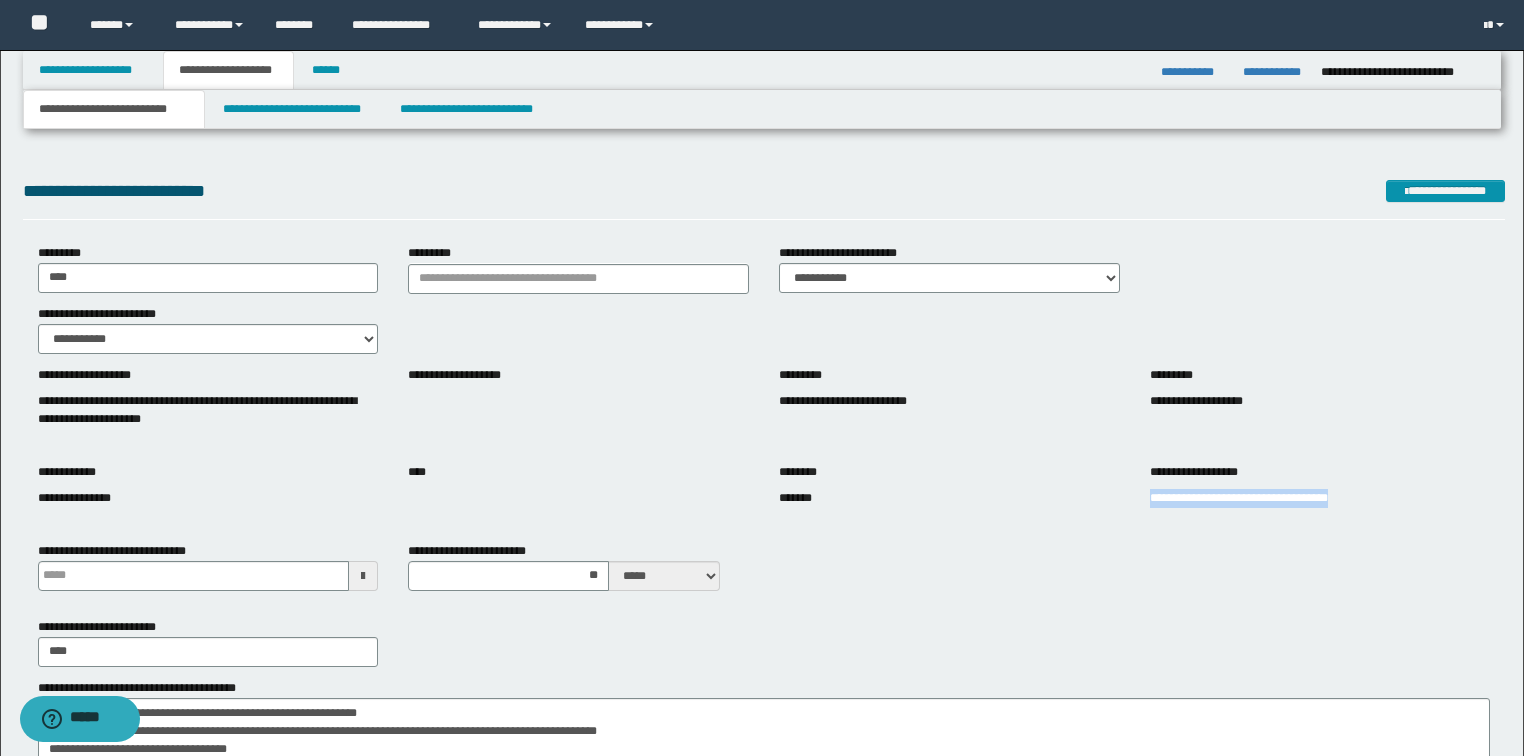 drag, startPoint x: 1362, startPoint y: 498, endPoint x: 1142, endPoint y: 508, distance: 220.22716 